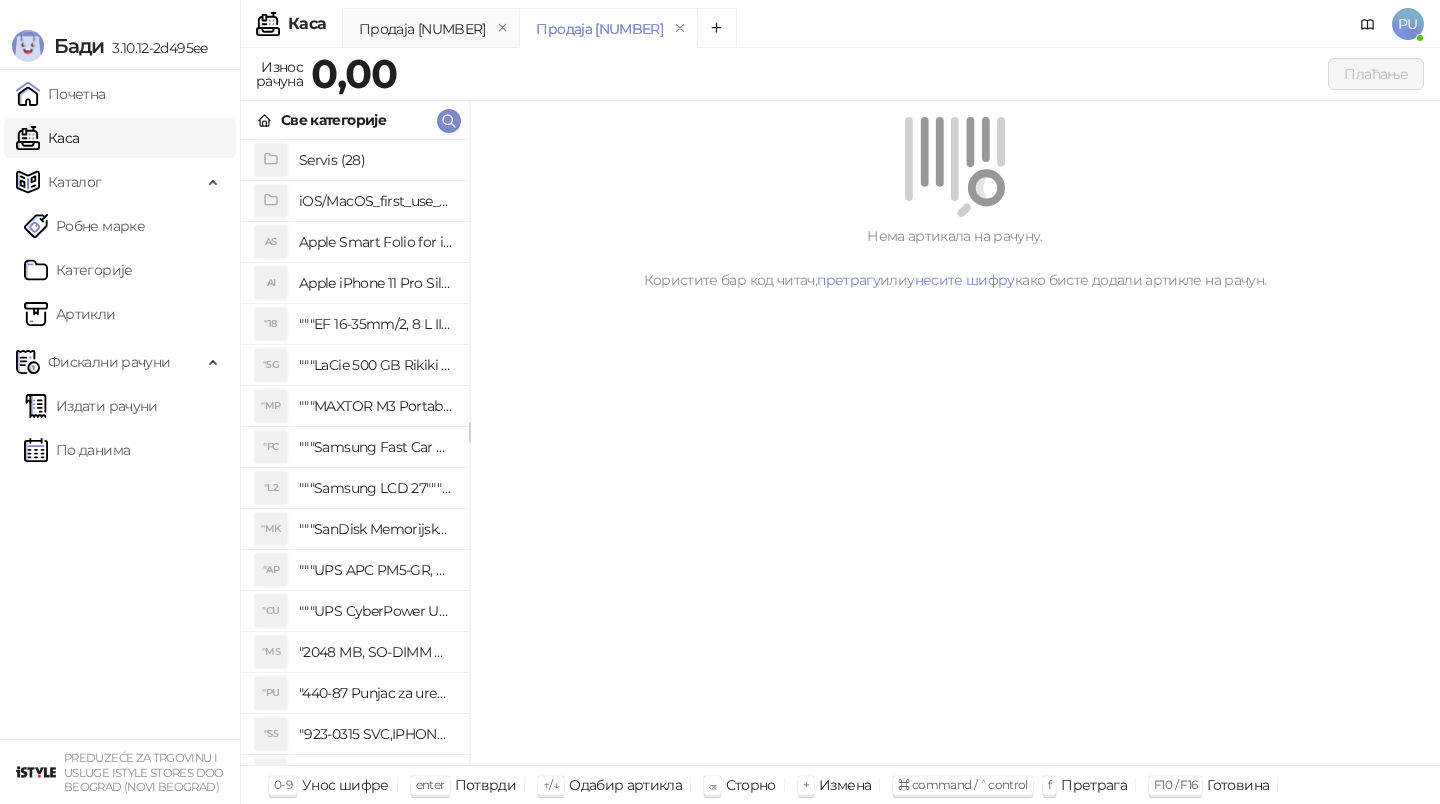 click 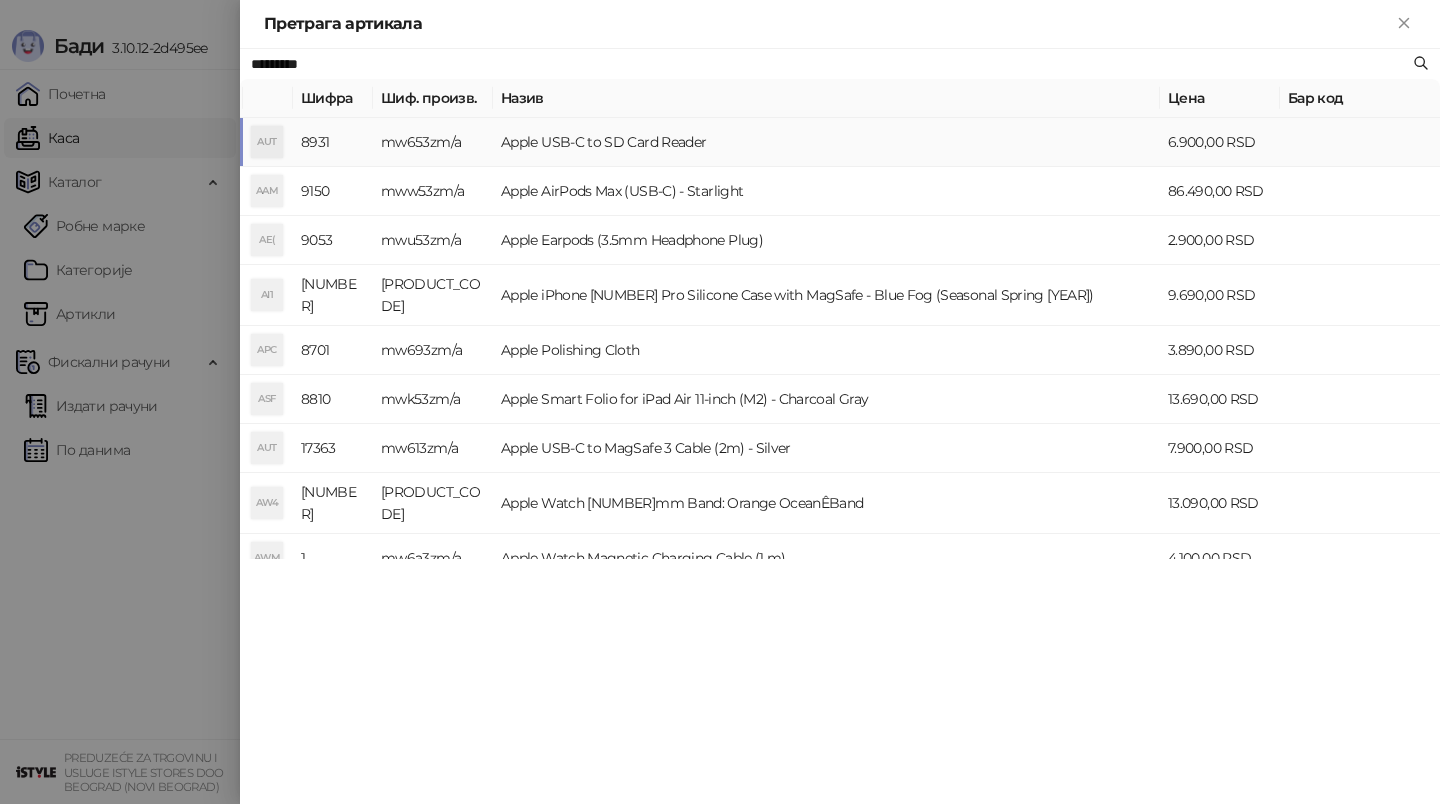 click on "Apple USB-C to SD Card Reader" at bounding box center (826, 142) 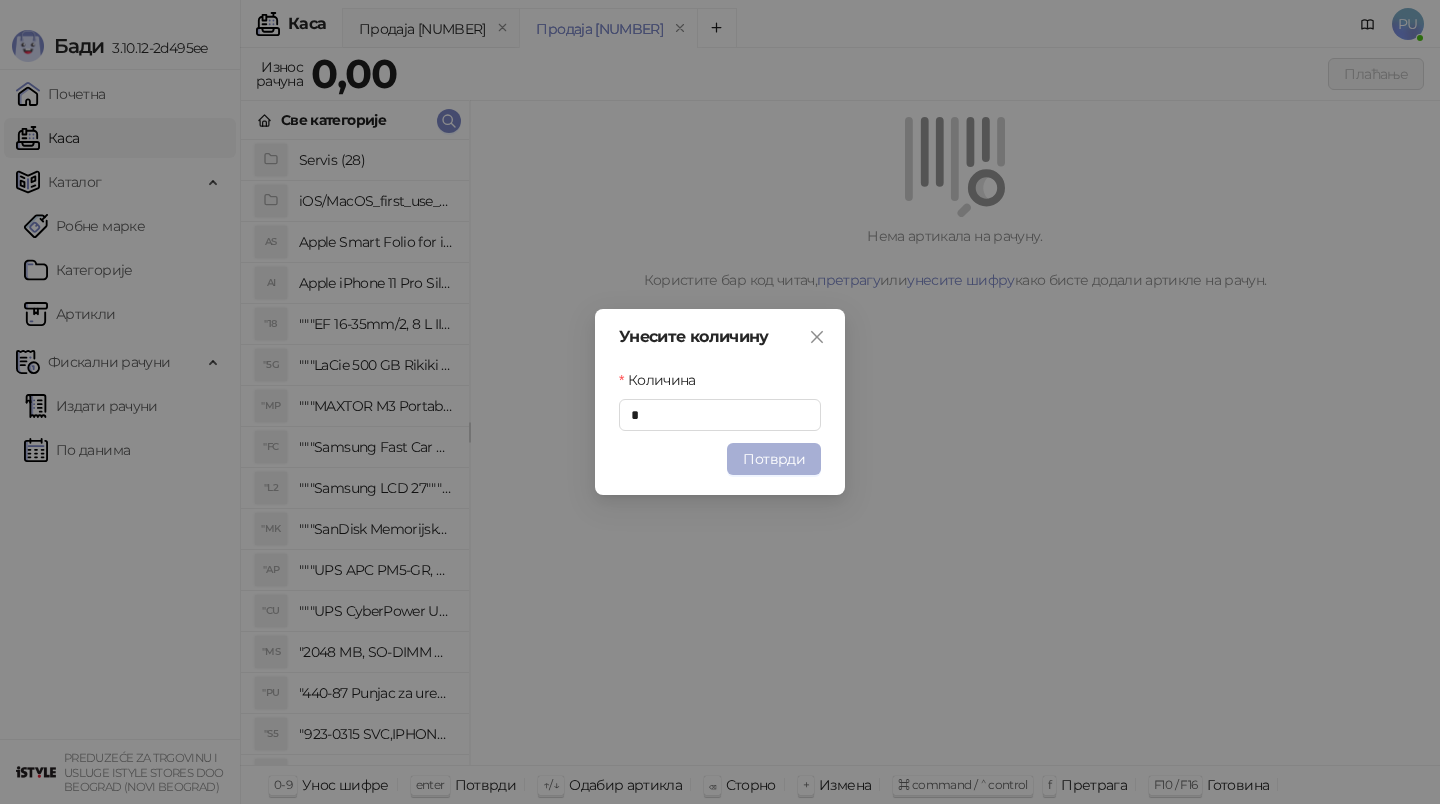 click on "Потврди" at bounding box center [774, 459] 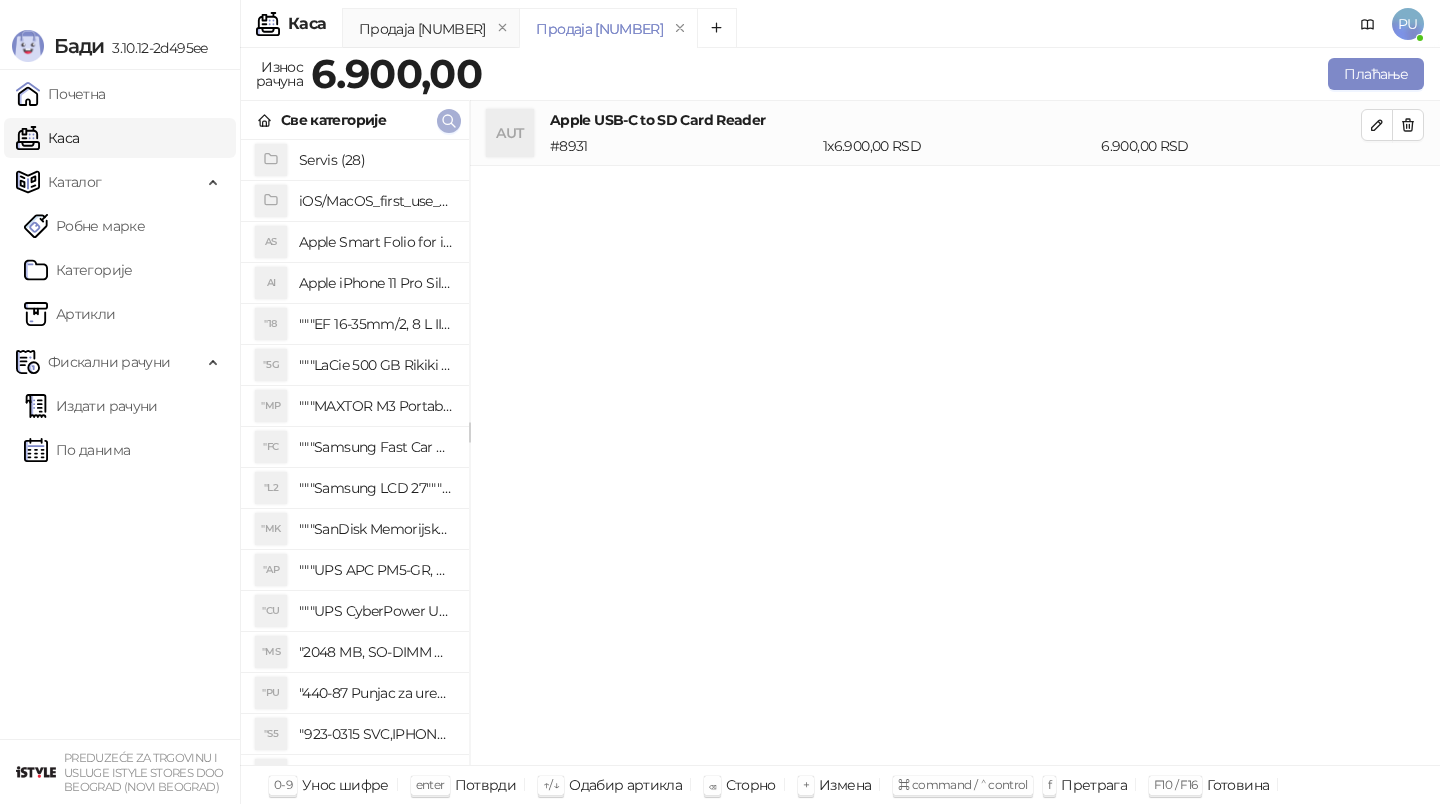 click 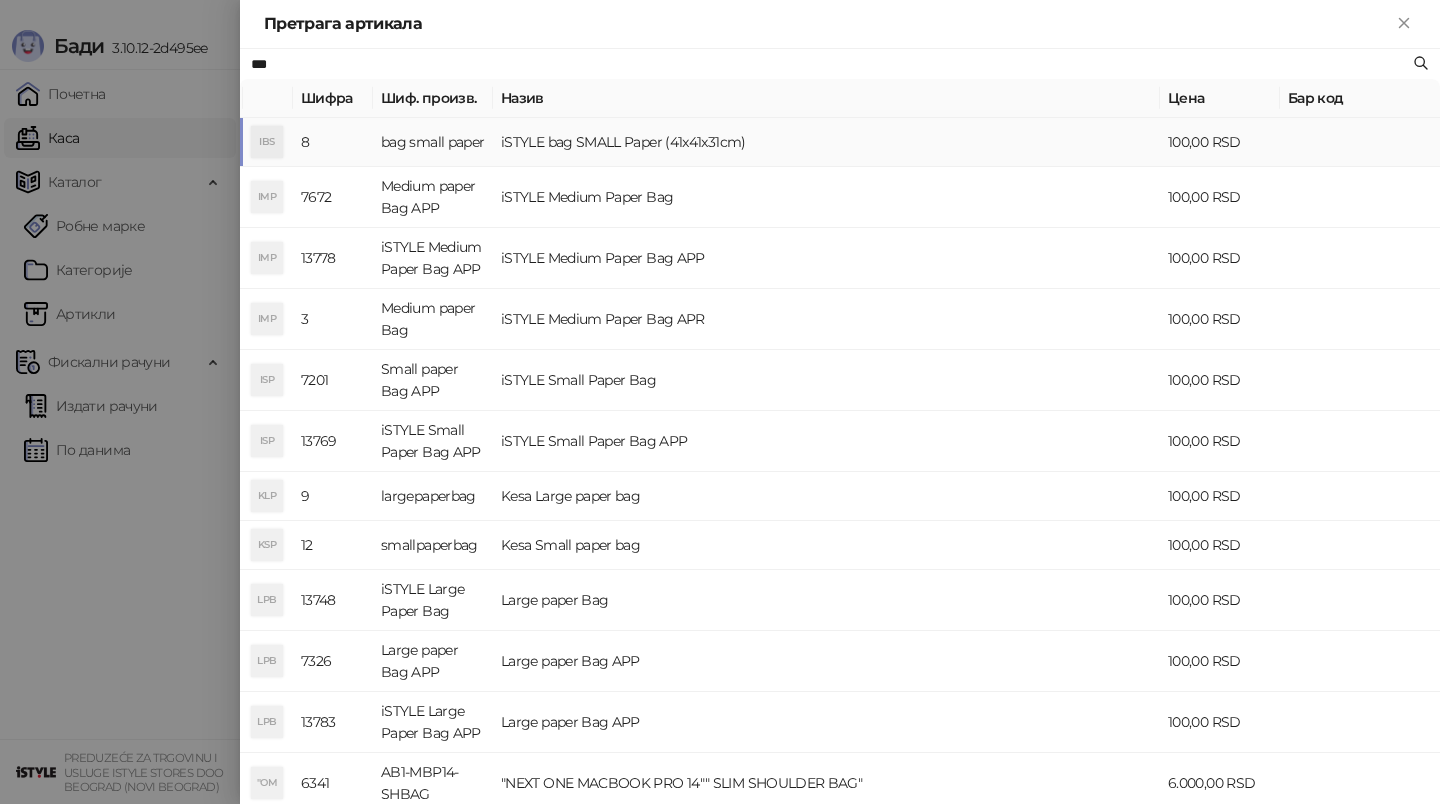 type on "***" 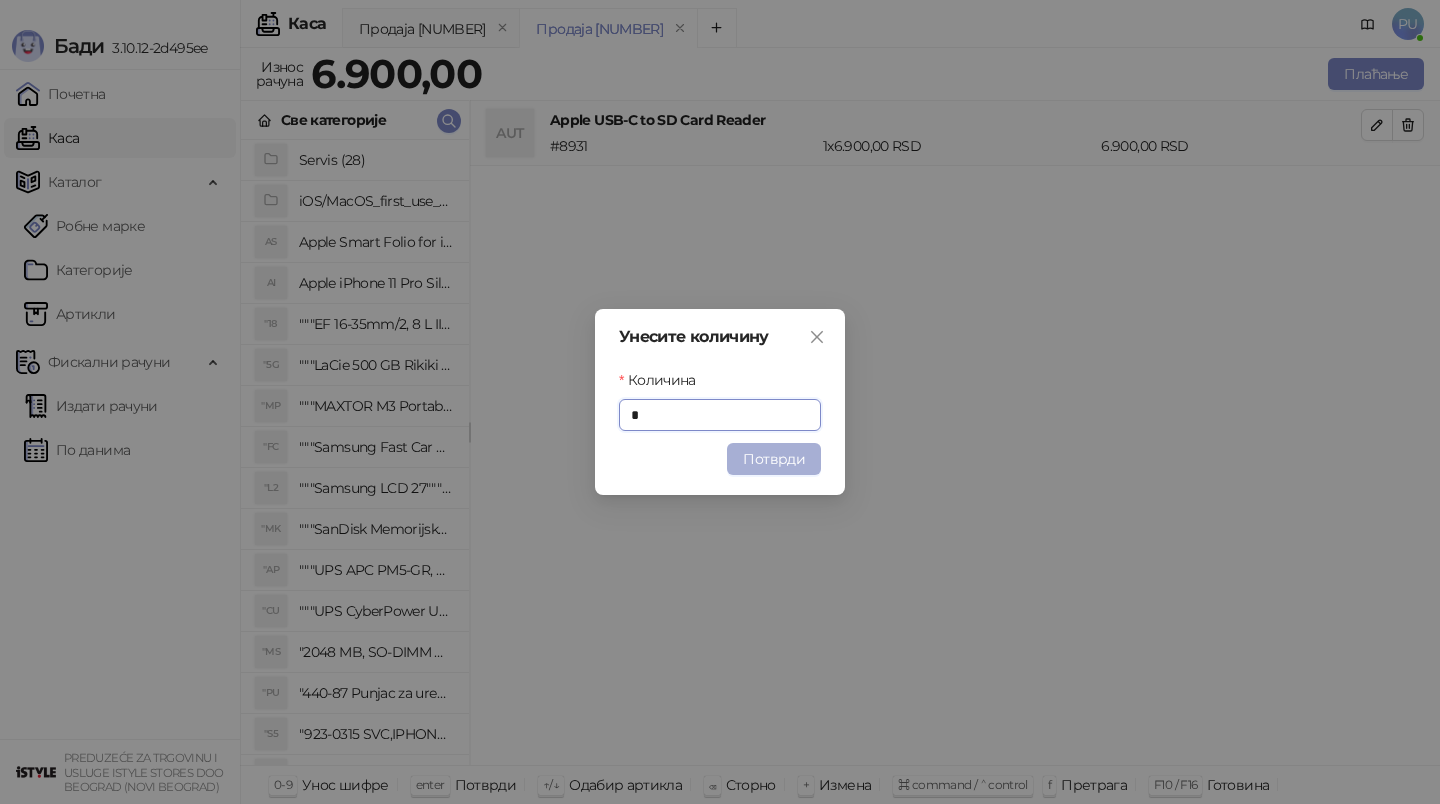 click on "Потврди" at bounding box center (774, 459) 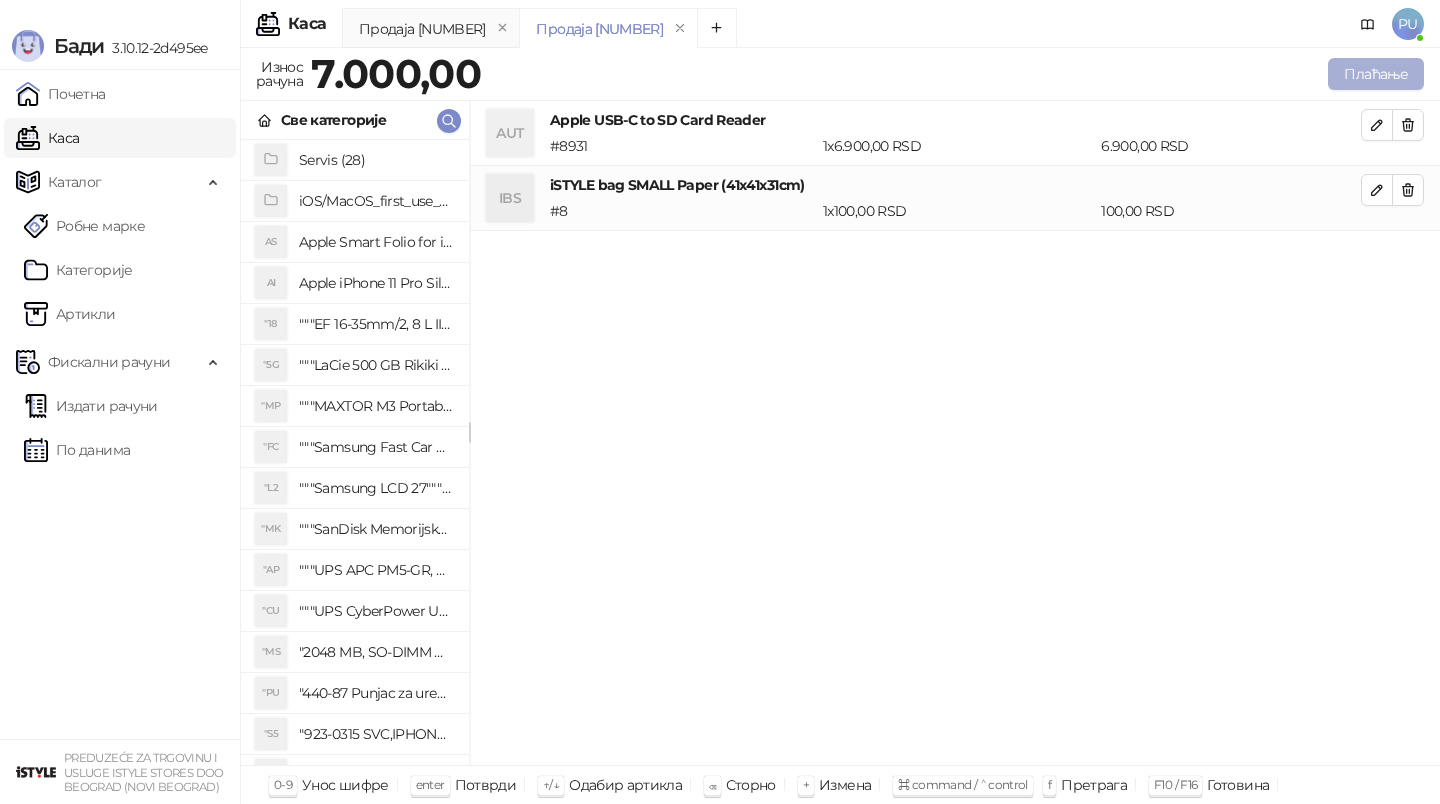 click on "Плаћање" at bounding box center (1376, 74) 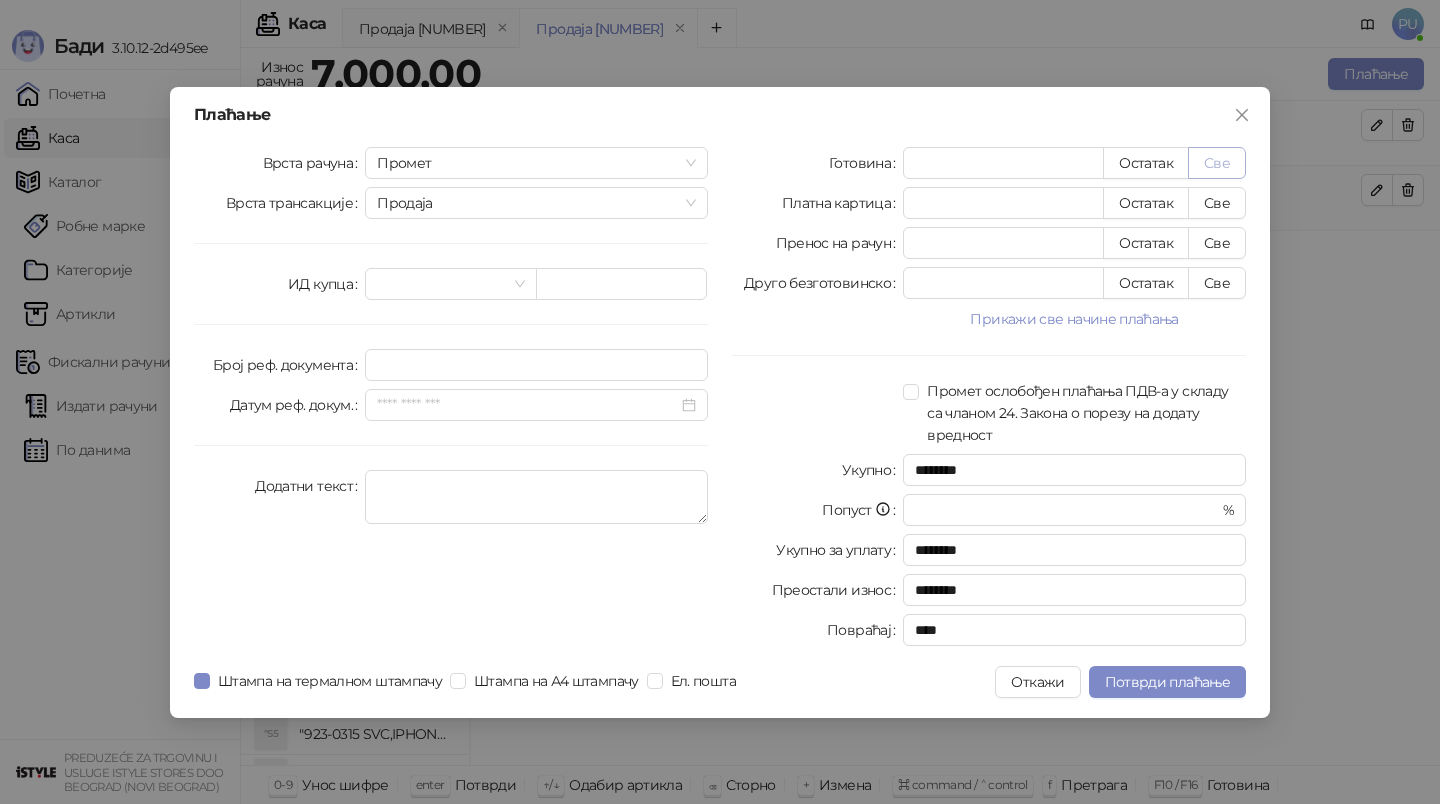 click on "Све" at bounding box center (1217, 163) 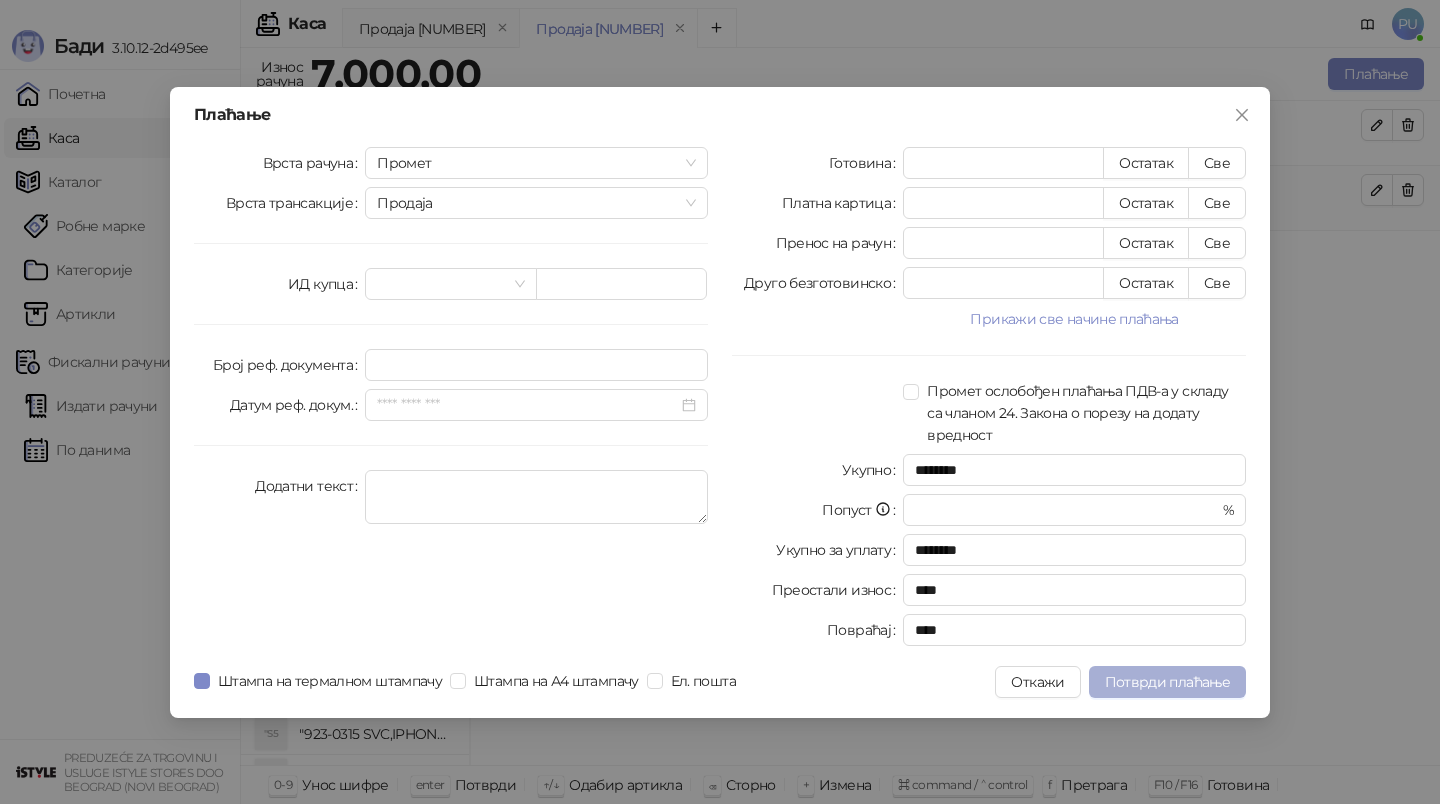 click on "Потврди плаћање" at bounding box center [1167, 682] 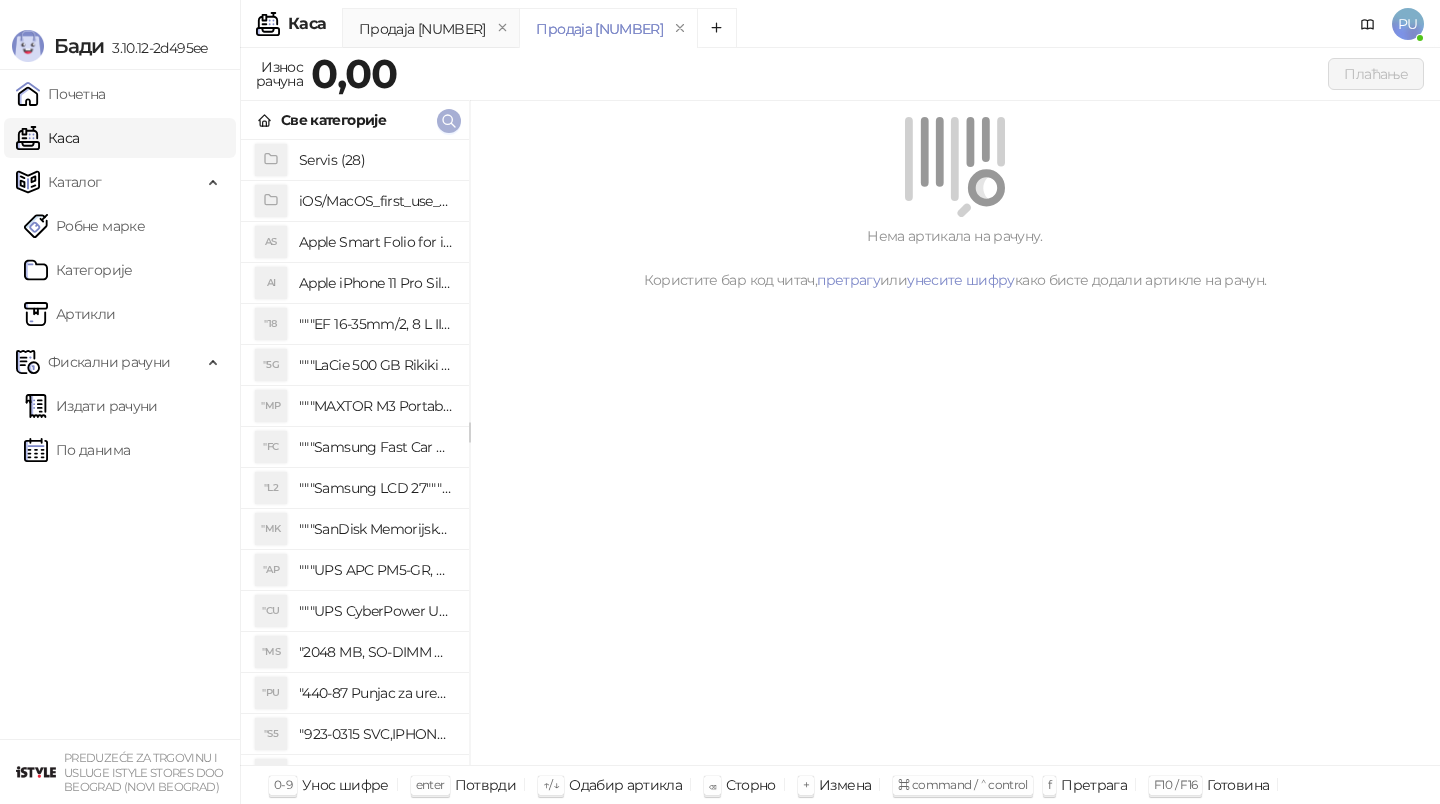 click 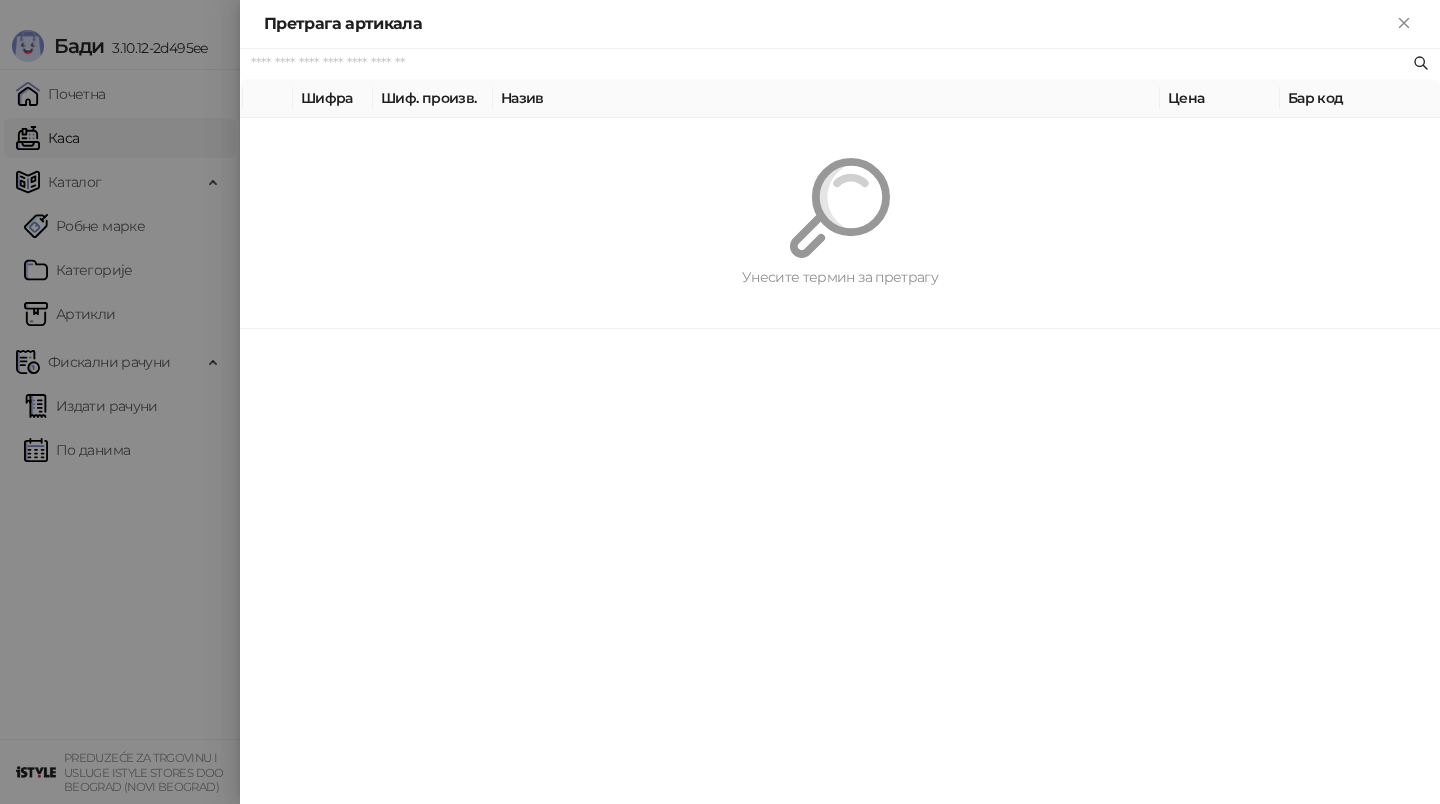 paste on "********" 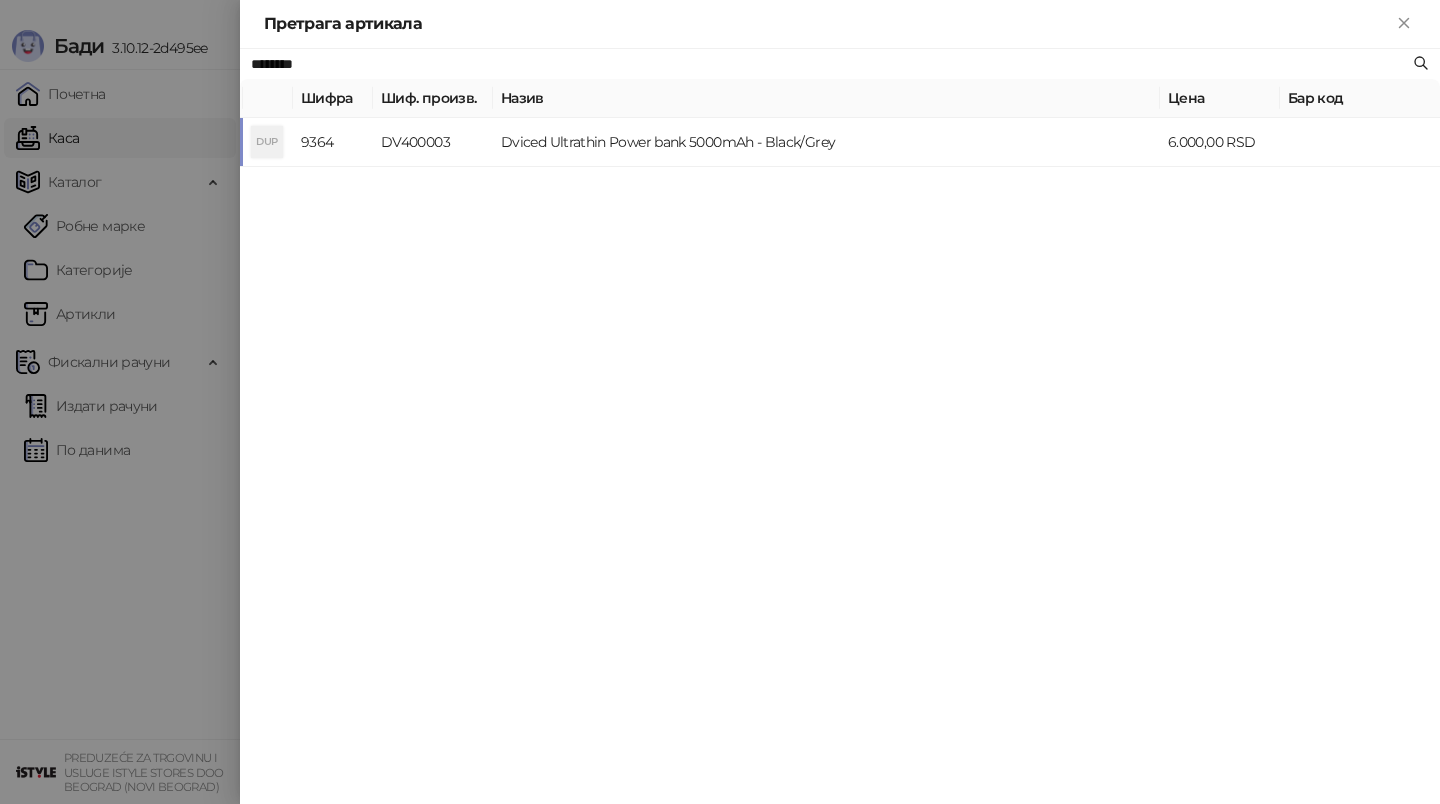 type on "********" 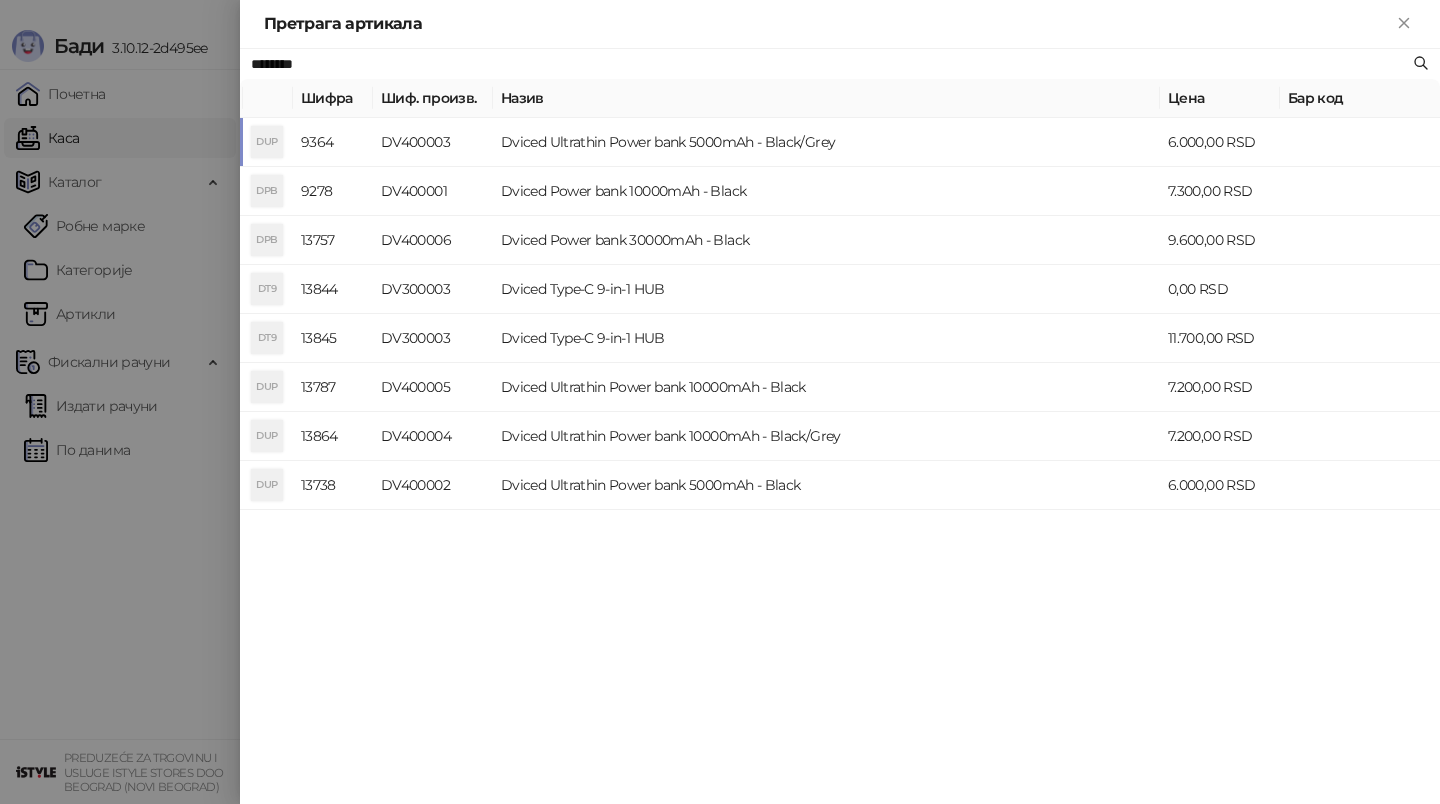 click on "Dviced Ultrathin Power bank 5000mAh - Black/Grey" at bounding box center (826, 142) 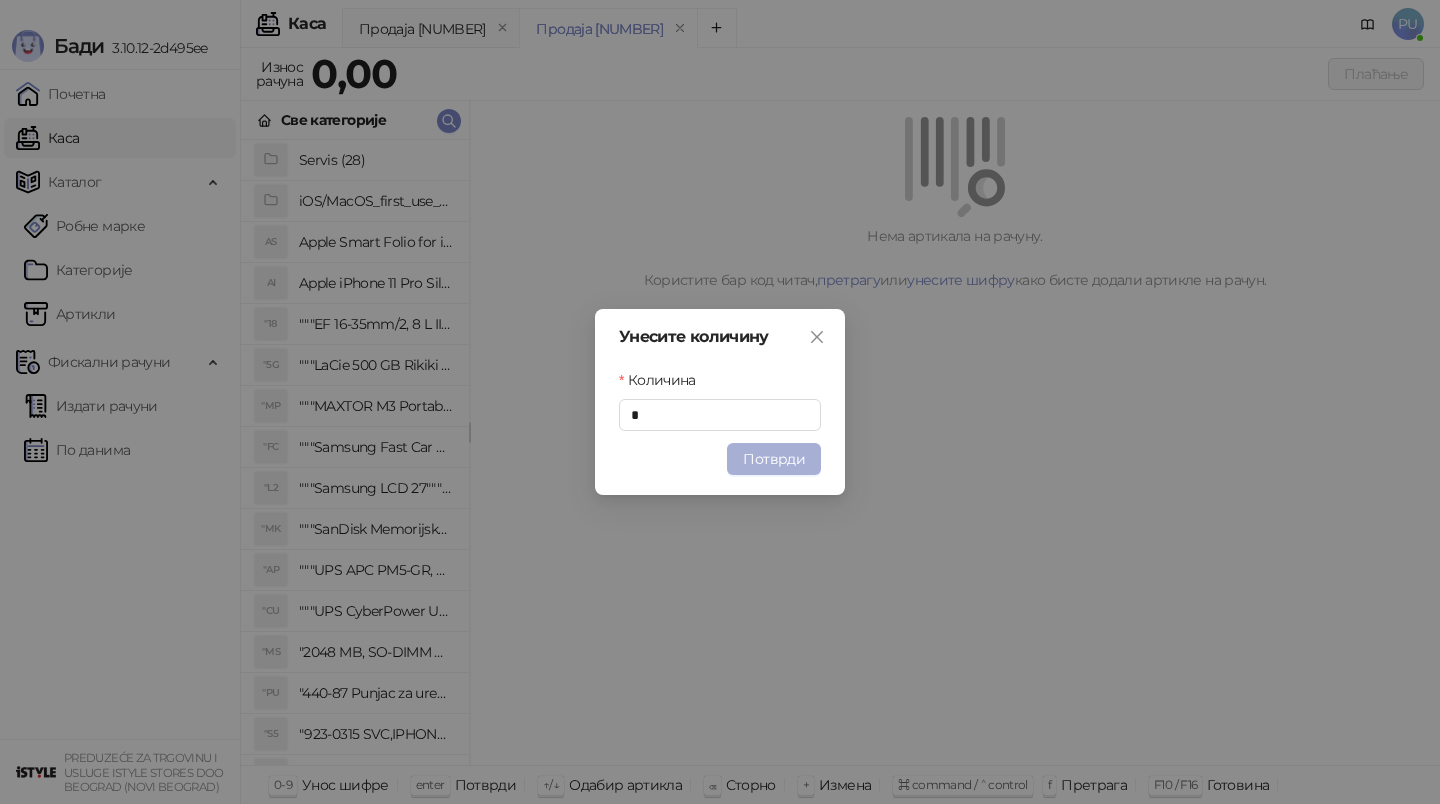 click on "Потврди" at bounding box center (774, 459) 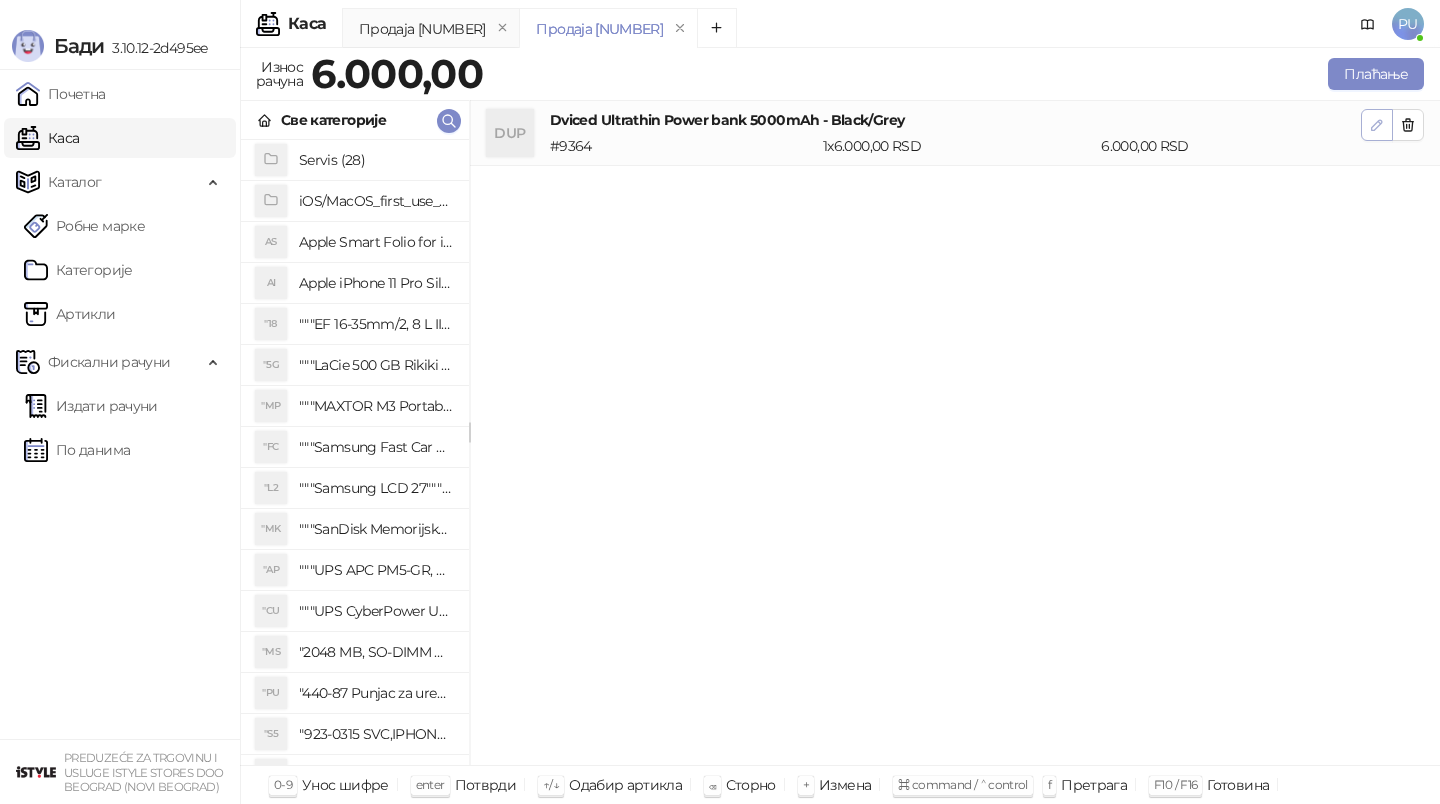 click 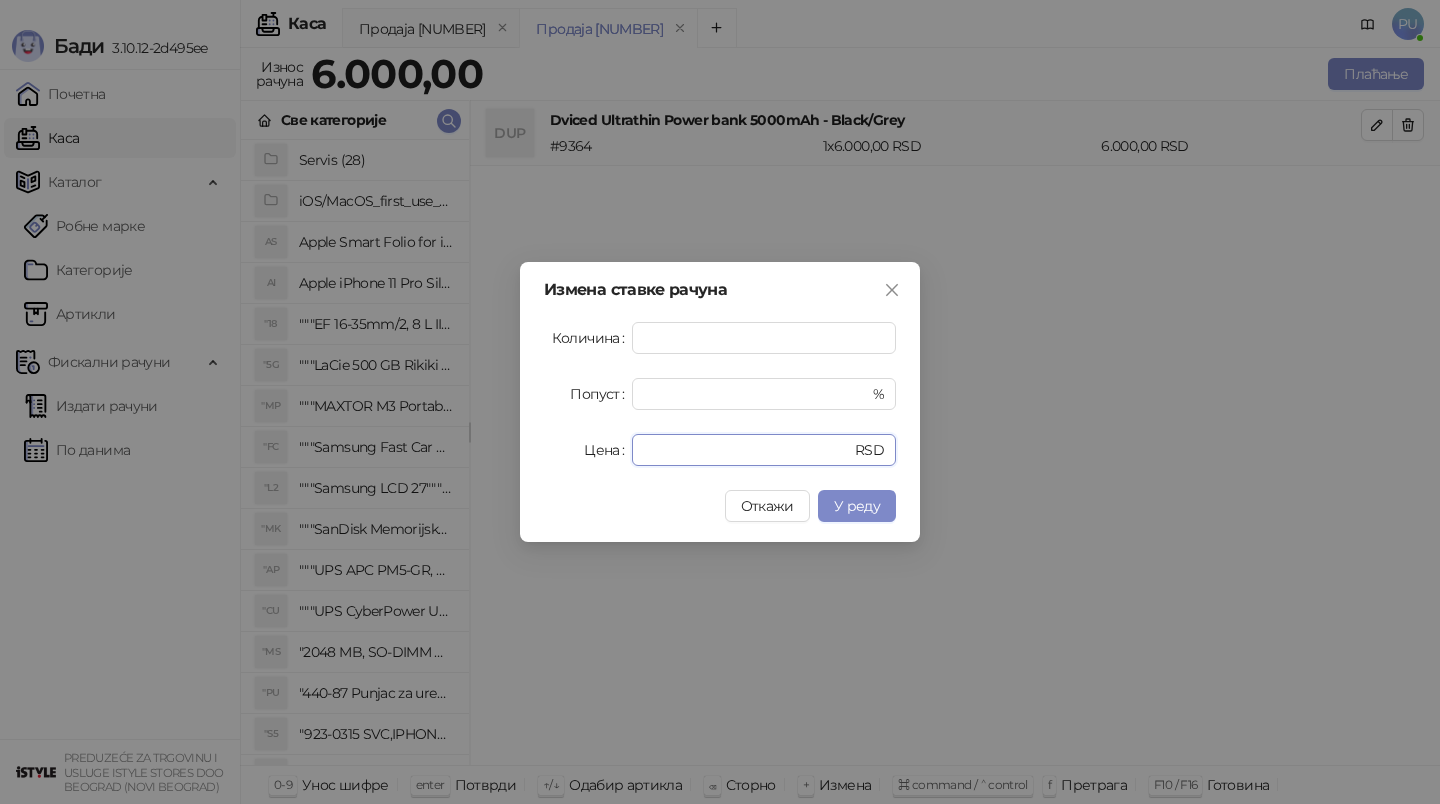 drag, startPoint x: 696, startPoint y: 449, endPoint x: 562, endPoint y: 450, distance: 134.00374 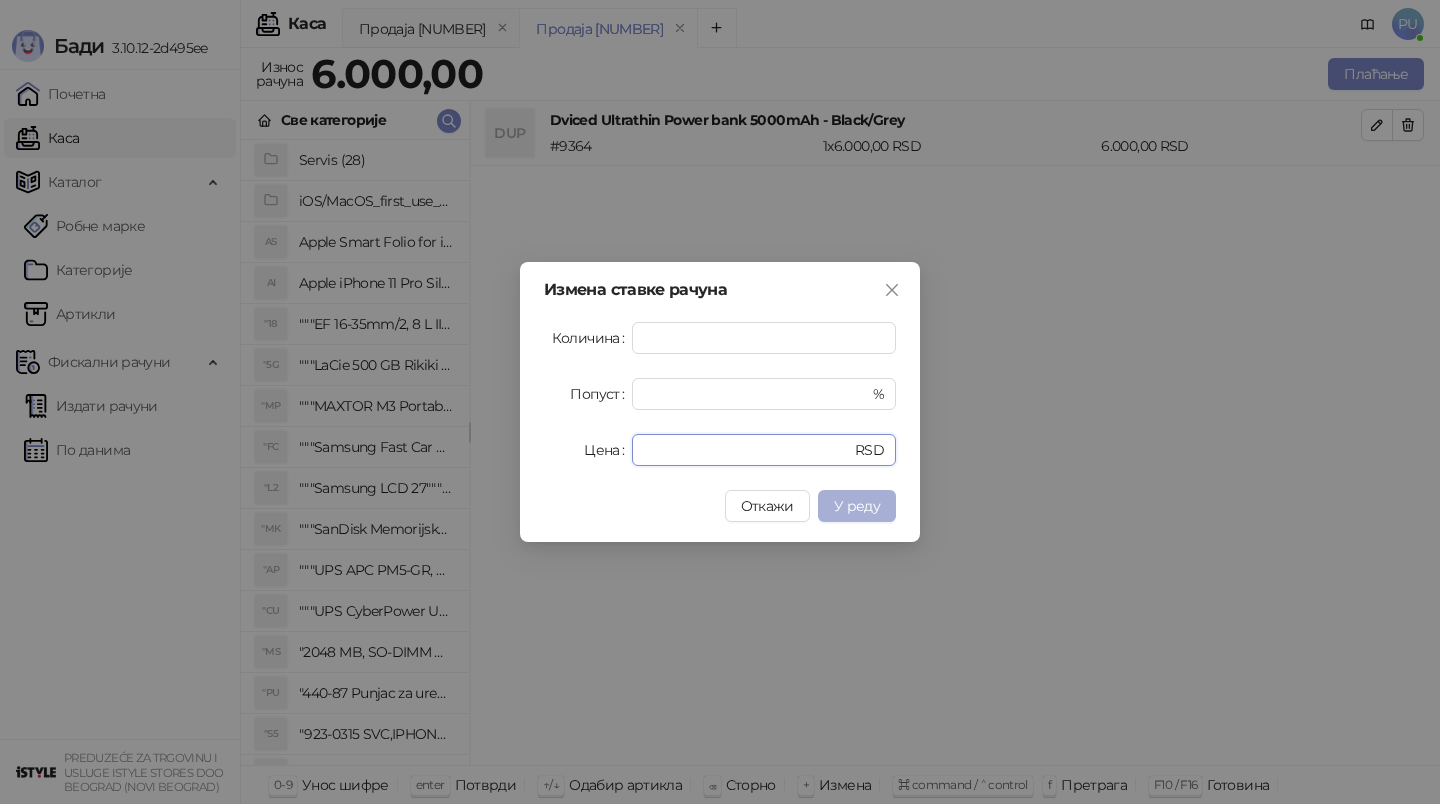 type on "****" 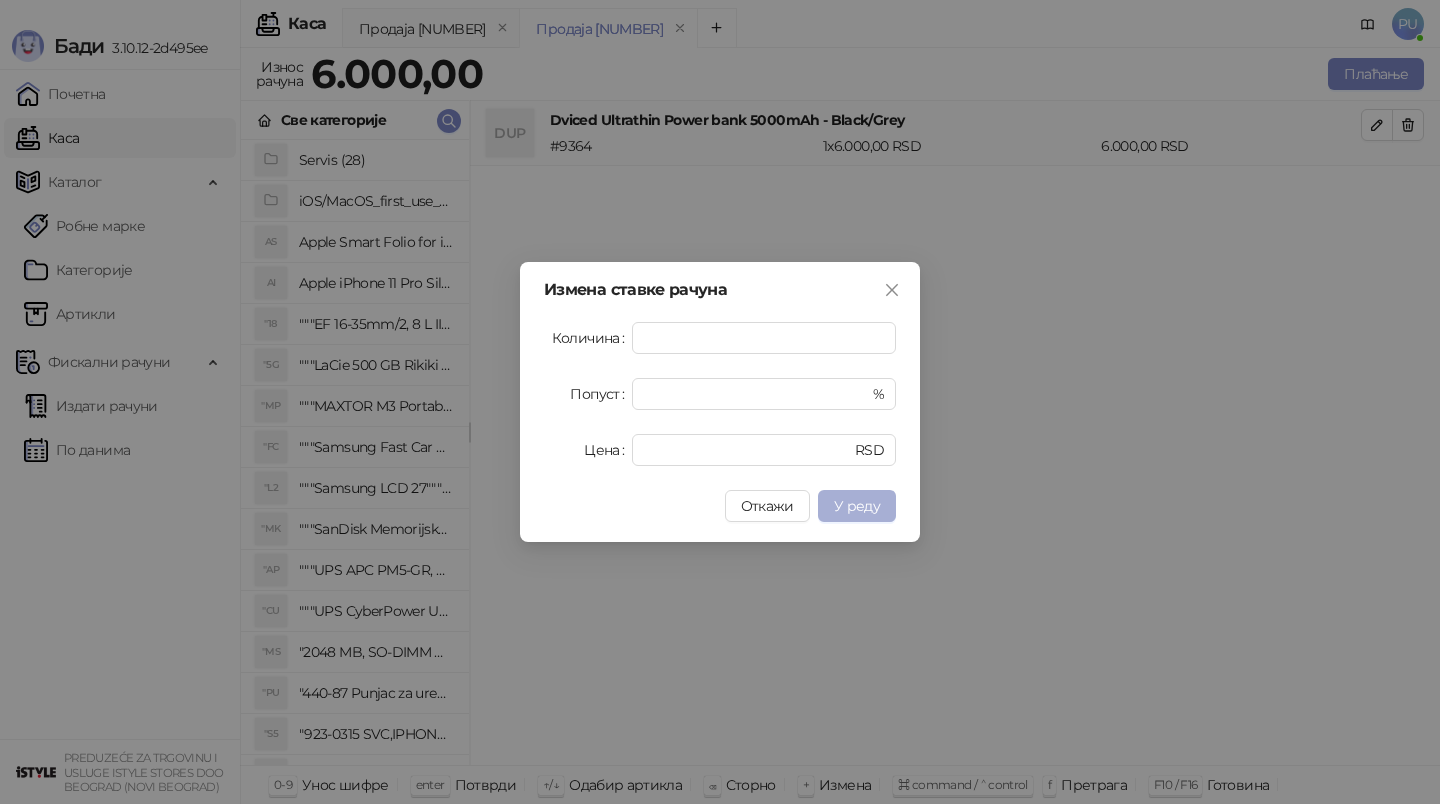 click on "У реду" at bounding box center (857, 506) 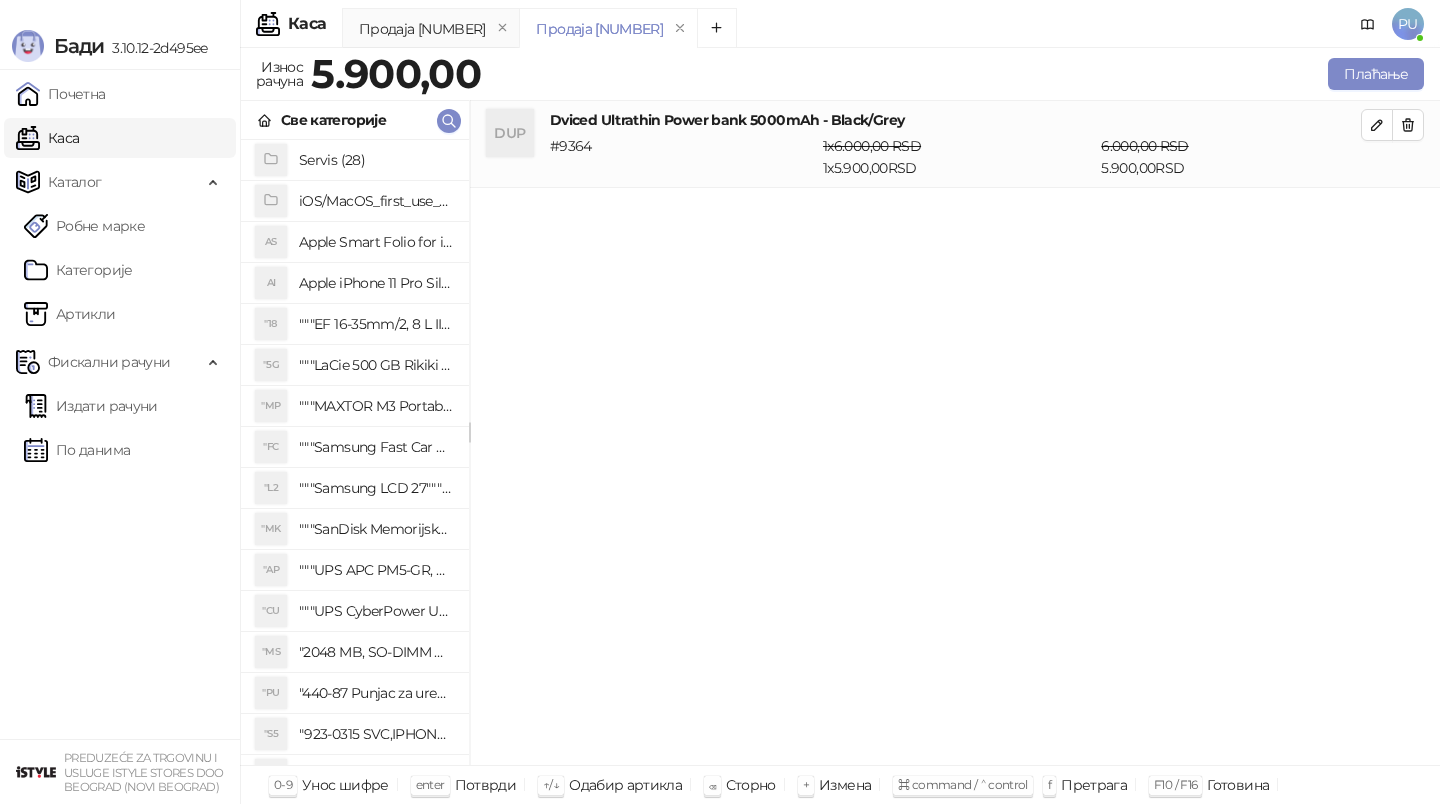 click on "Све категорије" at bounding box center [355, 120] 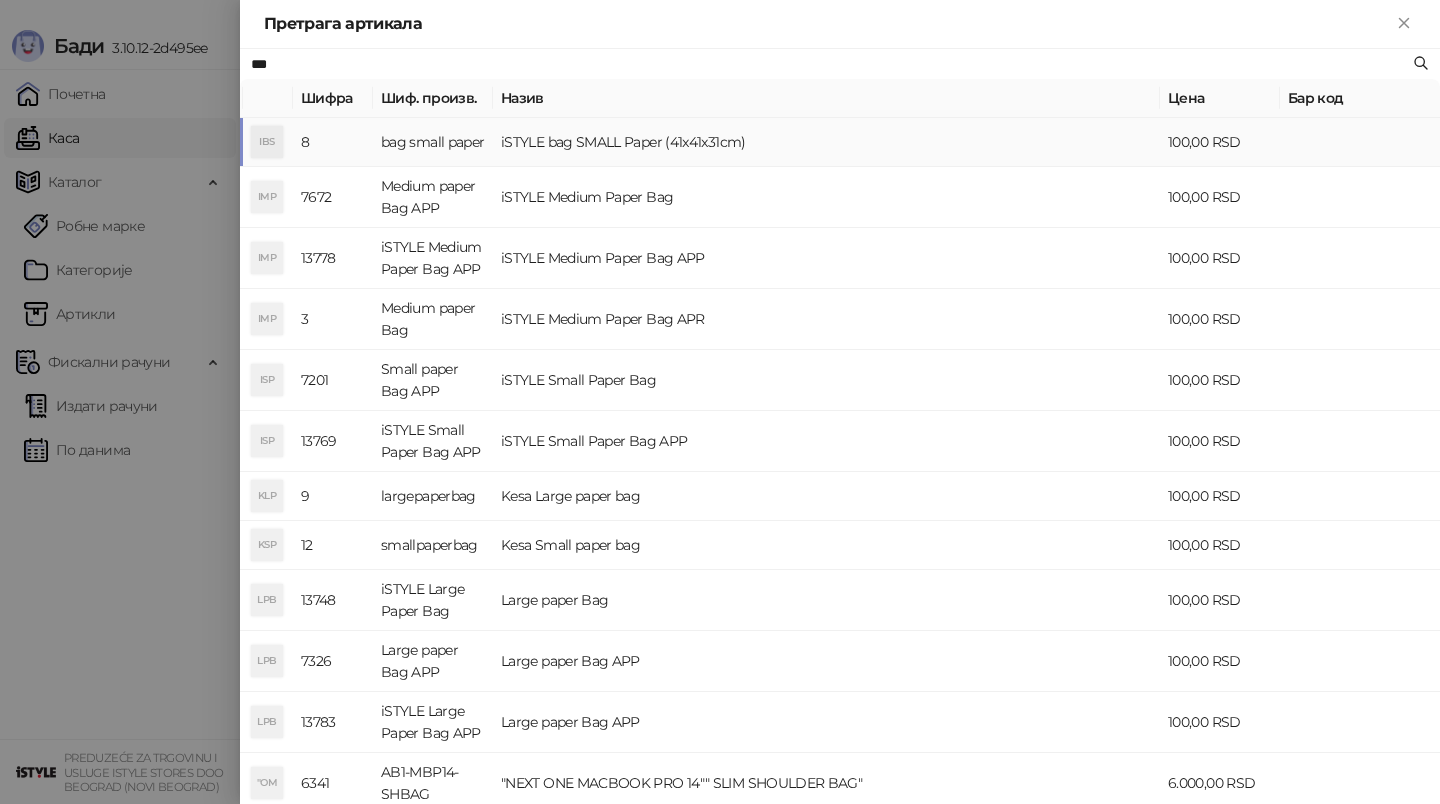 type on "***" 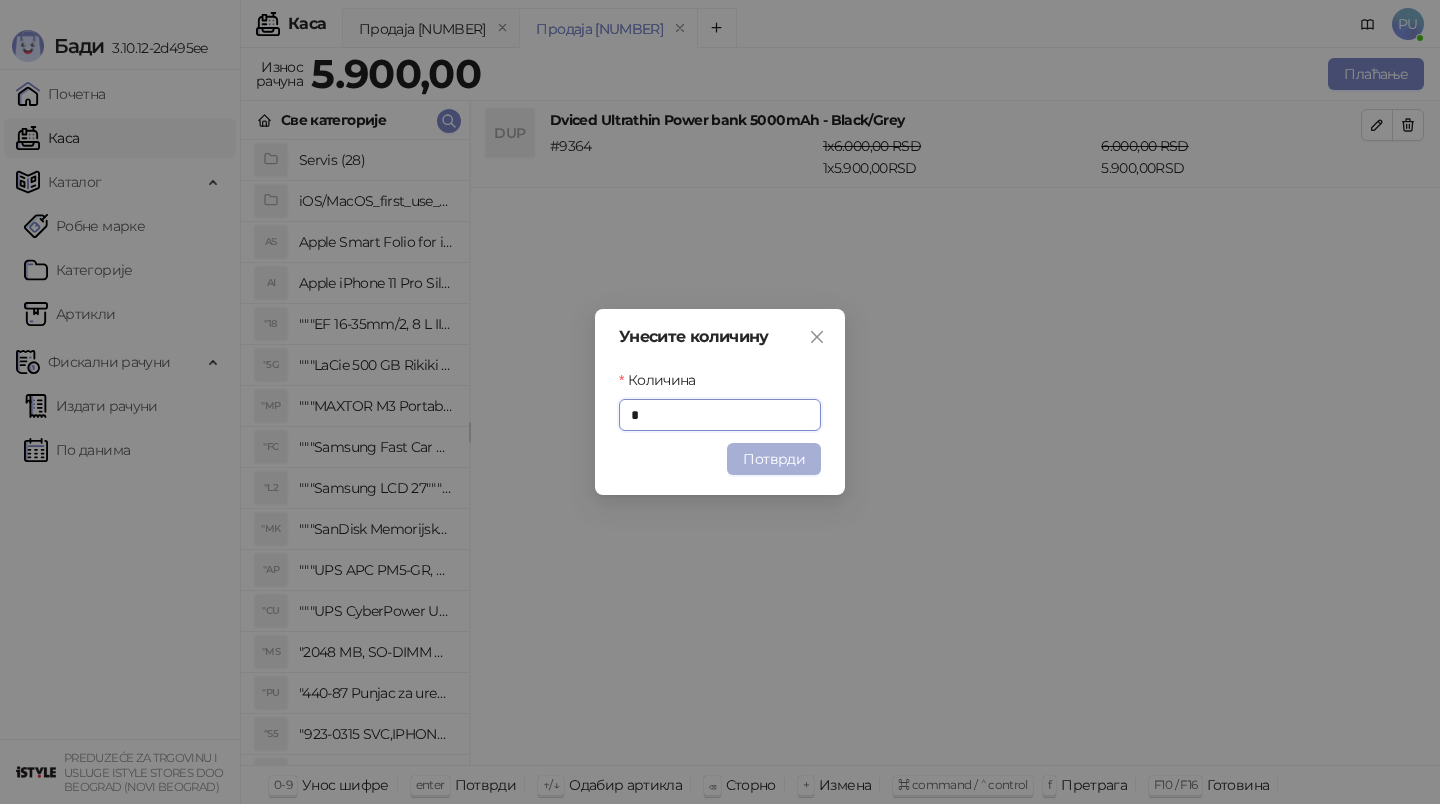 click on "Потврди" at bounding box center (774, 459) 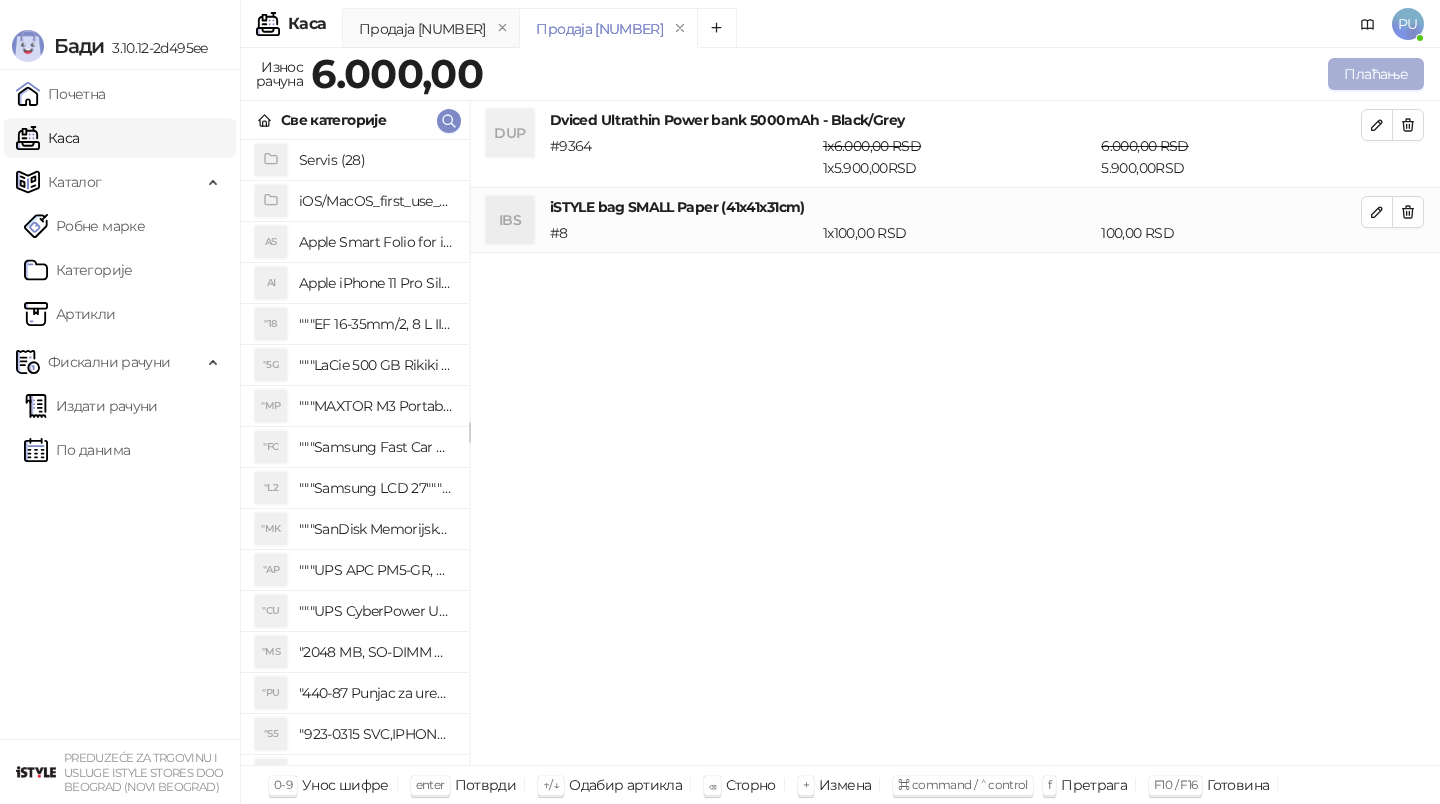 click on "Плаћање" at bounding box center [1376, 74] 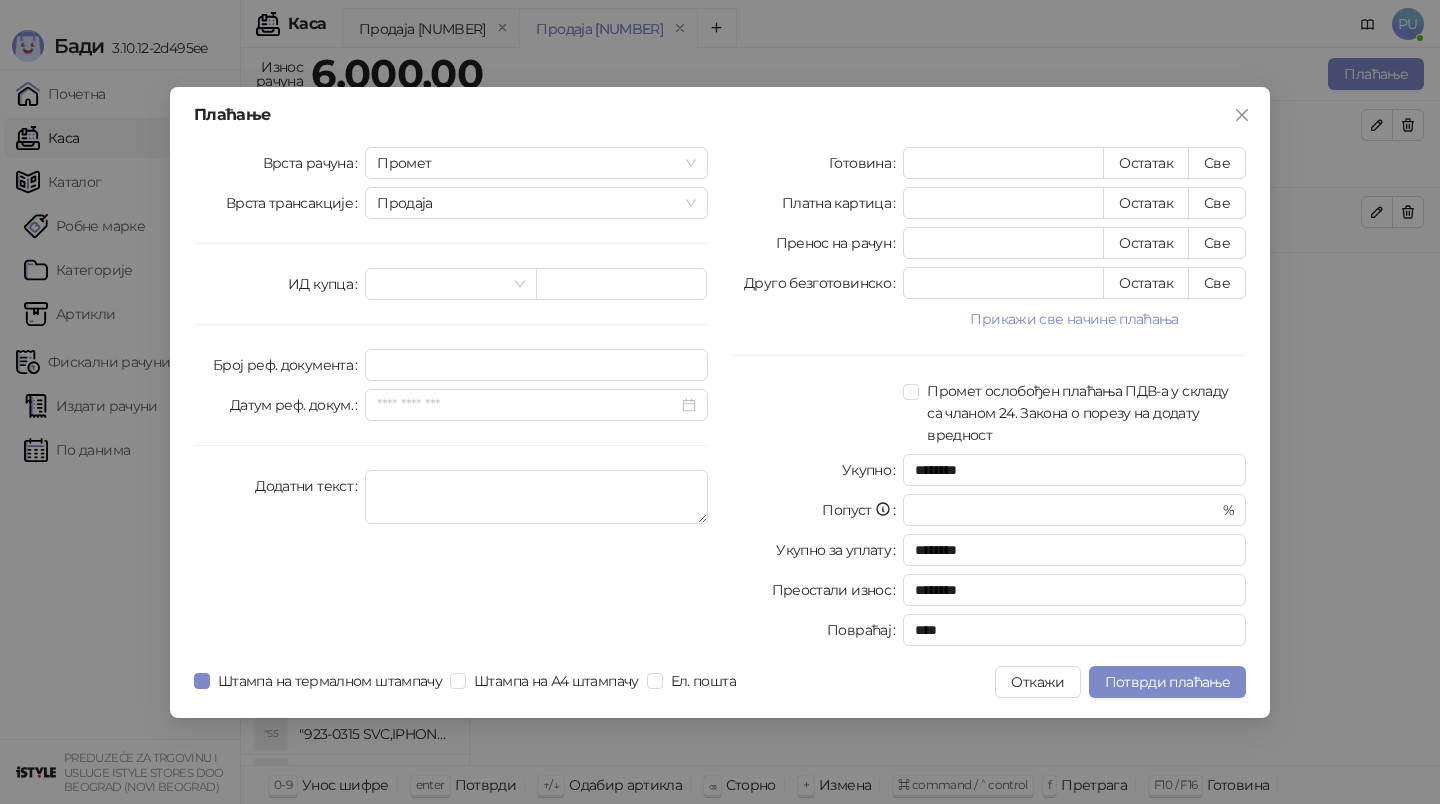click on "Плаћање Врста рачуна Промет Врста трансакције Продаја ИД купца Број реф. документа Датум реф. докум. Додатни текст Готовина * Остатак Све Платна картица * Остатак Све Пренос на рачун * Остатак Све Друго безготовинско * Остатак Све Прикажи све начине плаћања Чек * Остатак Све Ваучер * Остатак Све Инстант плаћање * Остатак Све   Промет ослобођен плаћања ПДВ-а у складу са чланом 24. Закона о порезу на додату вредност Укупно ******** Попуст   * % Укупно за уплату ******** Преостали износ ******** Повраћај **** Штампа на термалном штампачу Штампа на А4 штампачу Ел. пошта Откажи" at bounding box center (720, 402) 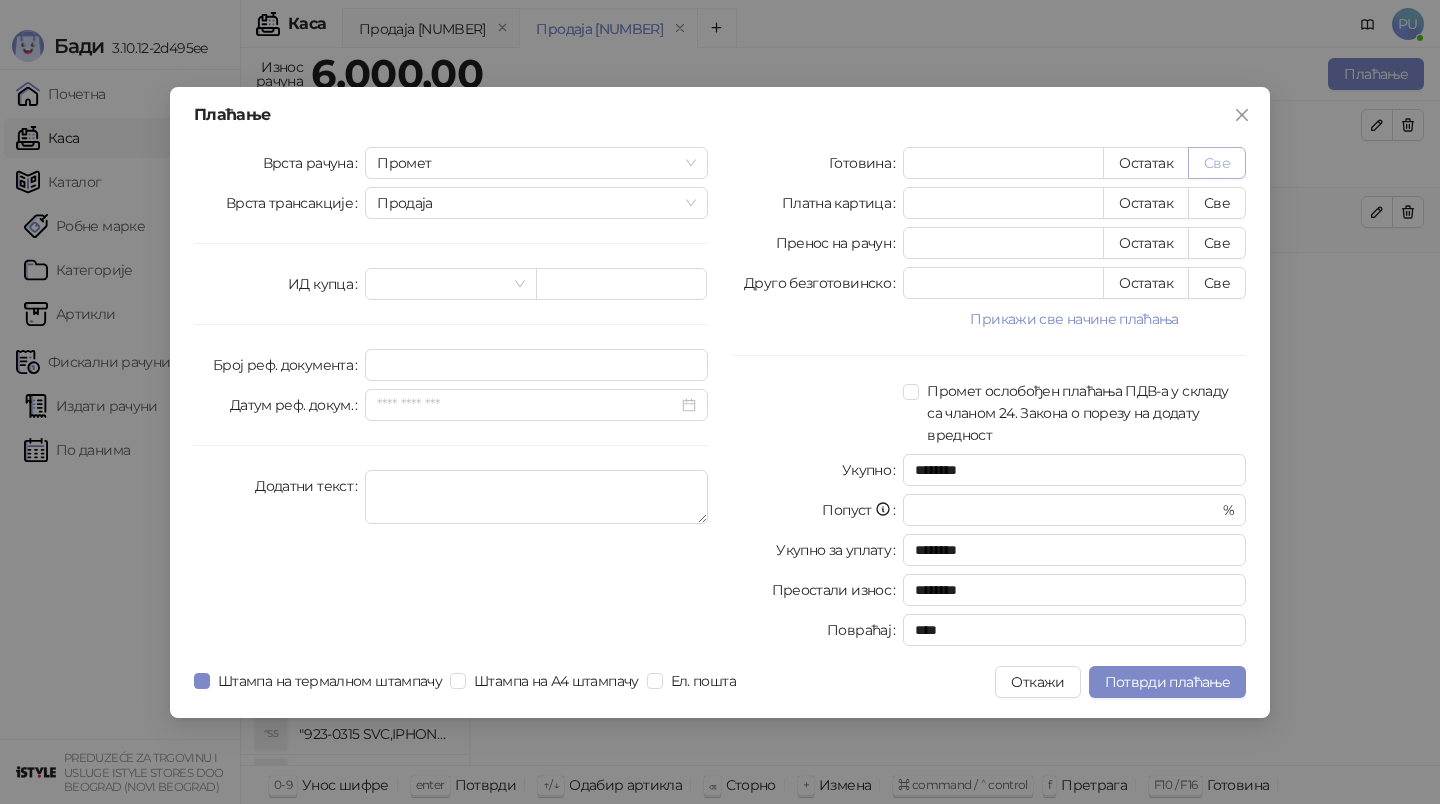 click on "Све" at bounding box center [1217, 163] 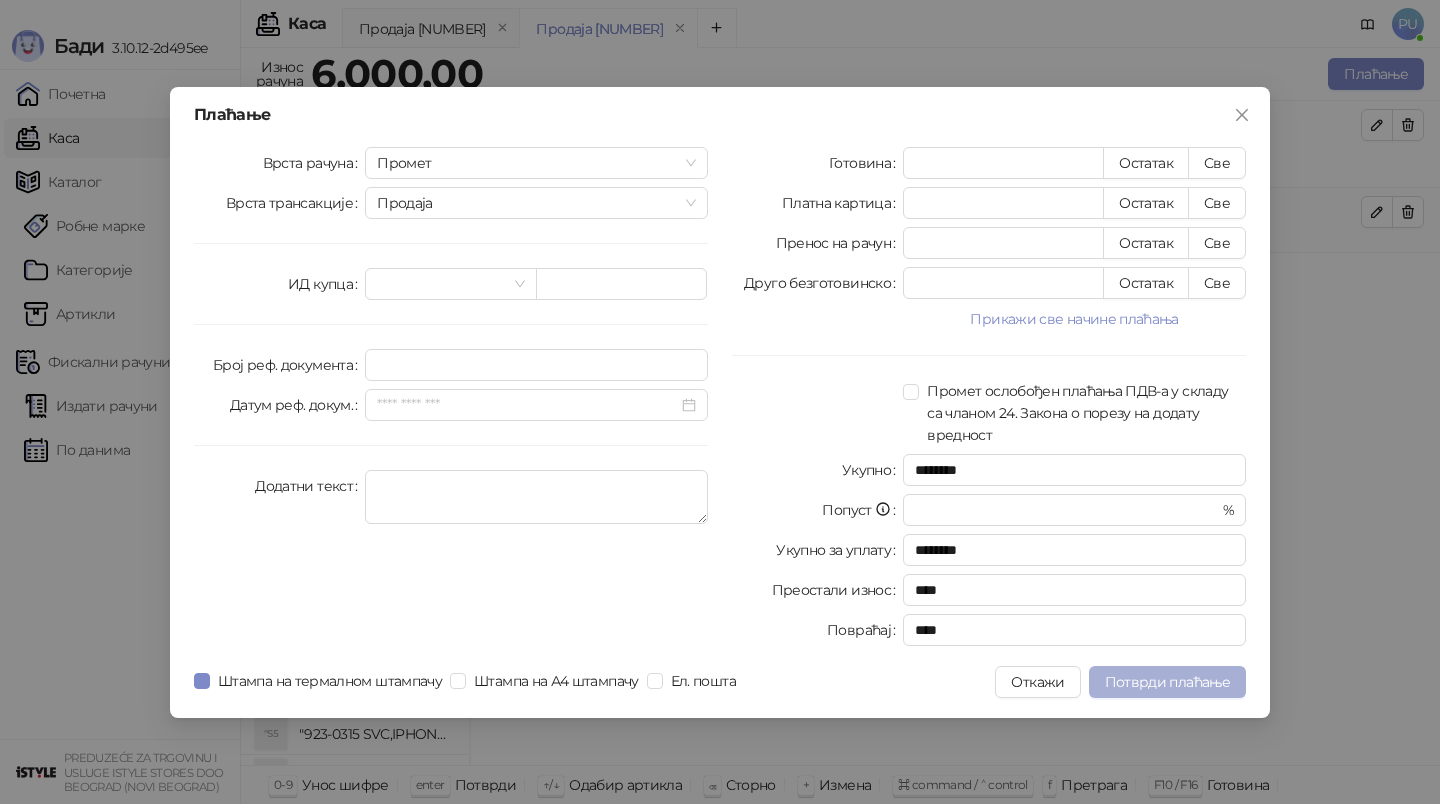 click on "Потврди плаћање" at bounding box center [1167, 682] 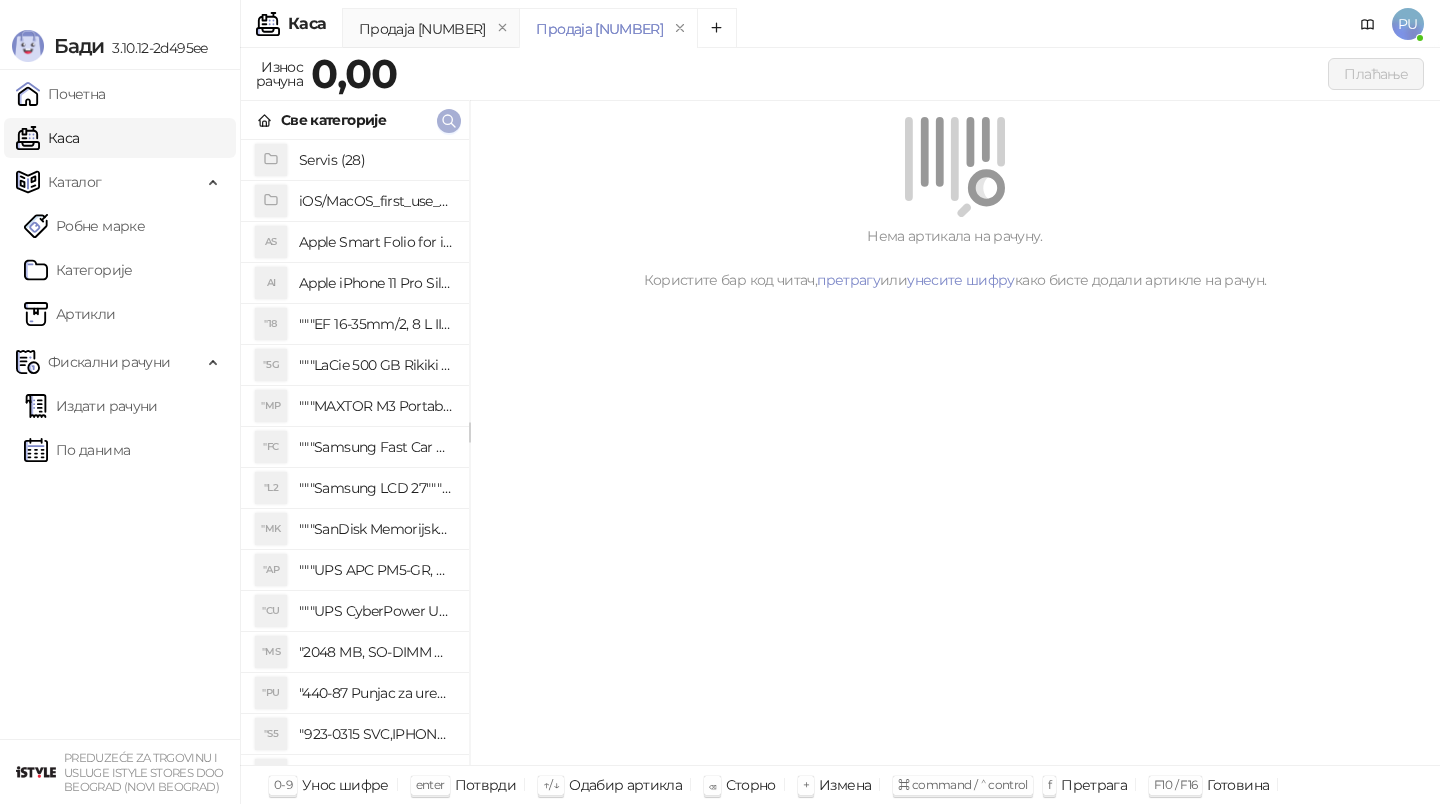 click 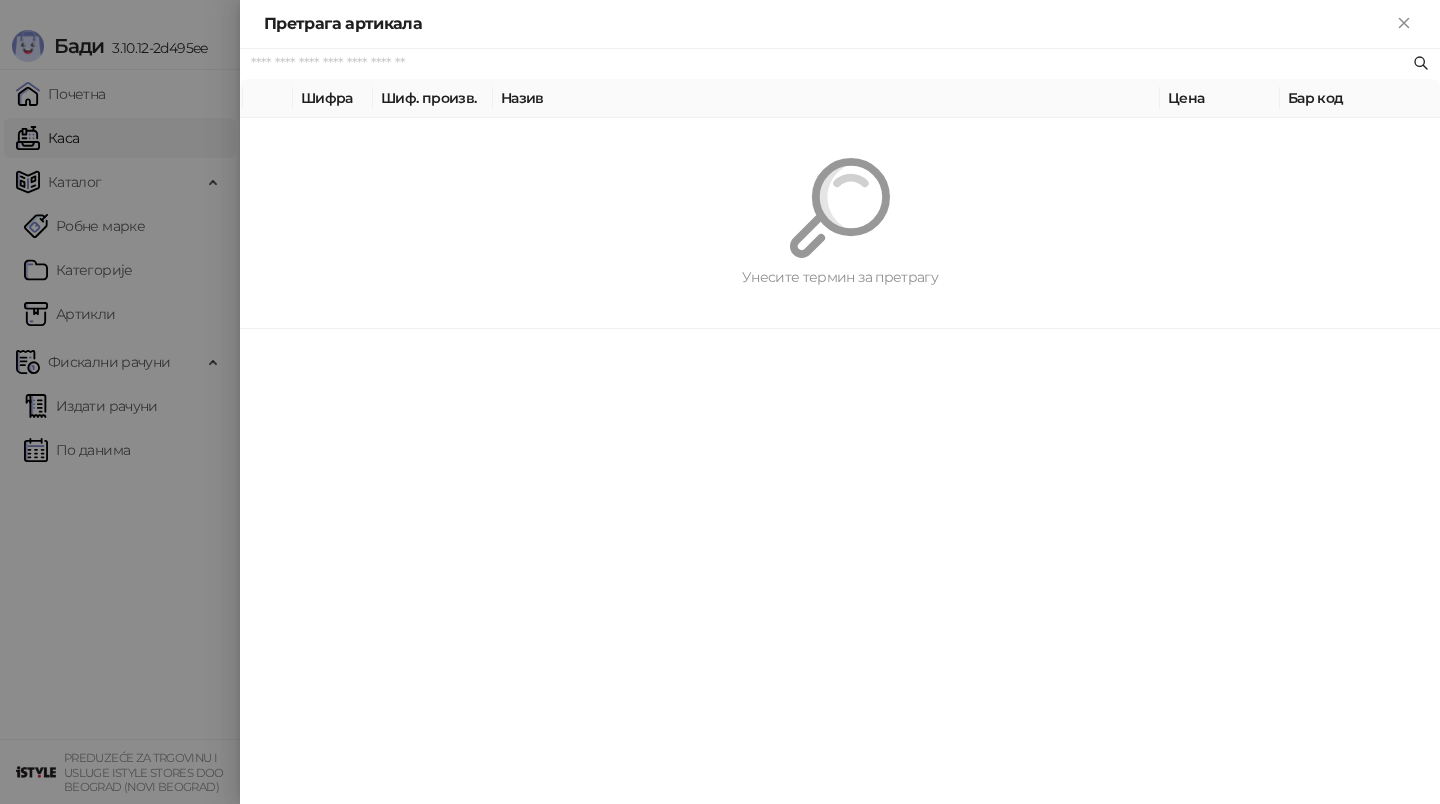 paste on "**********" 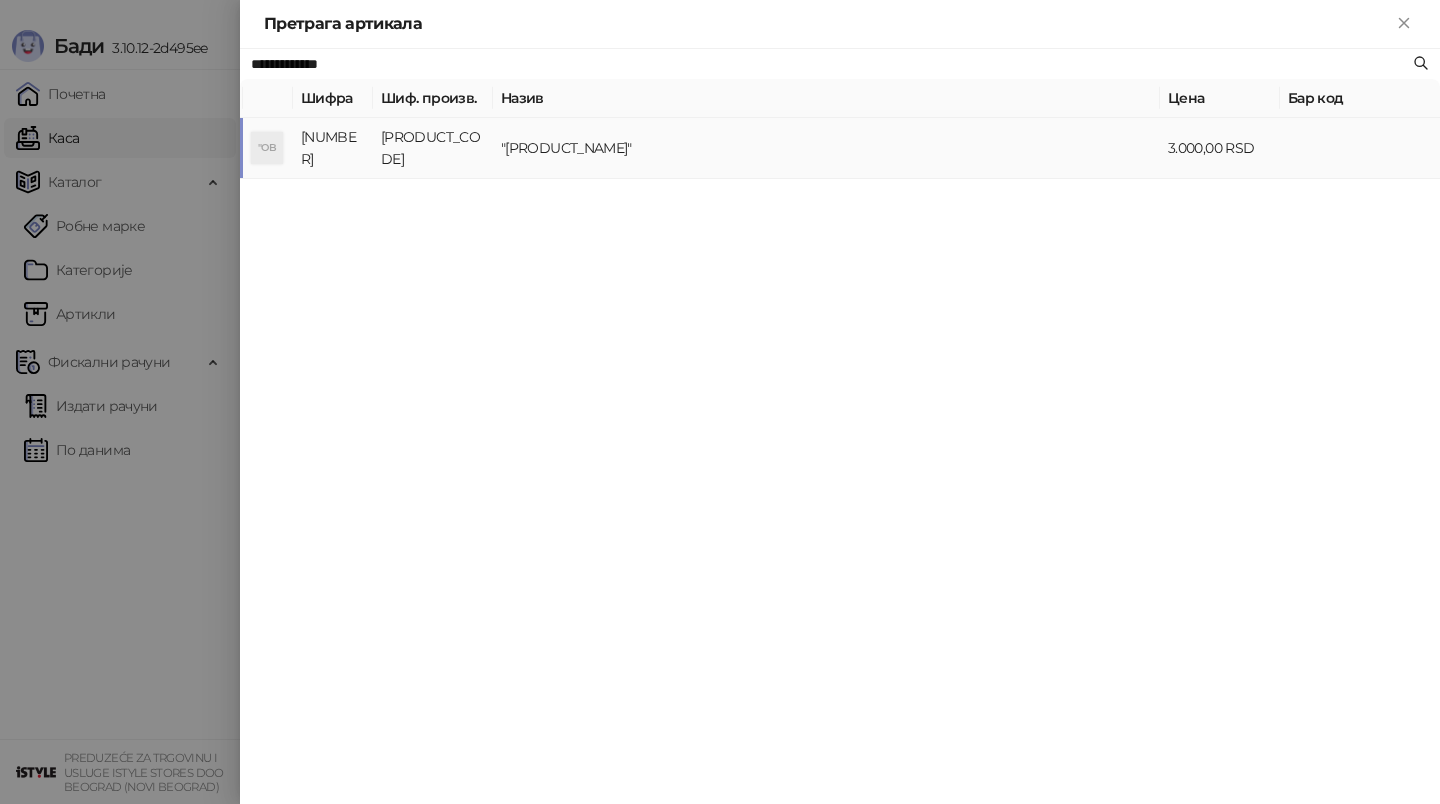 click on ""[PRODUCT_NAME]"" at bounding box center (826, 148) 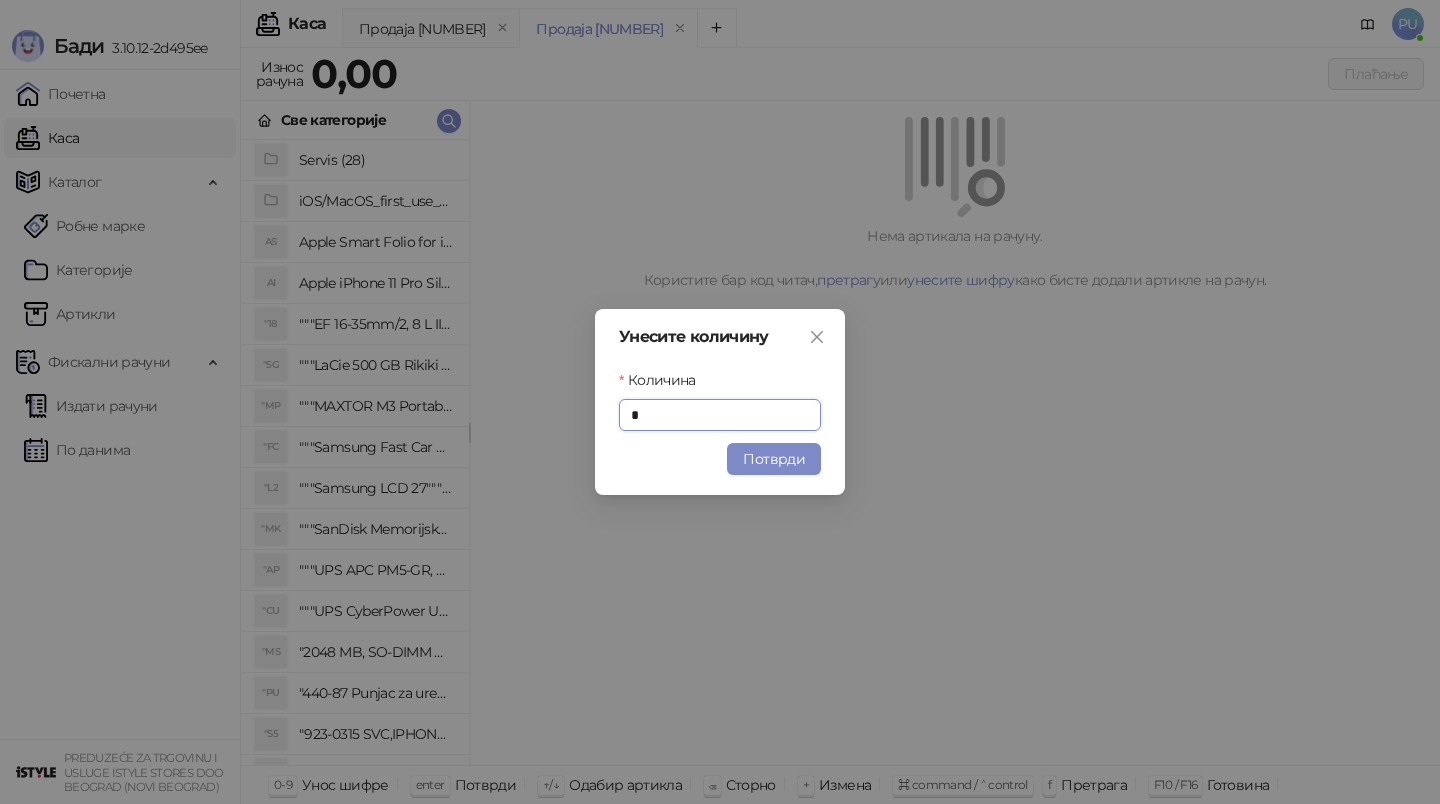 click on "Унесите количину Количина * Потврди" at bounding box center (720, 402) 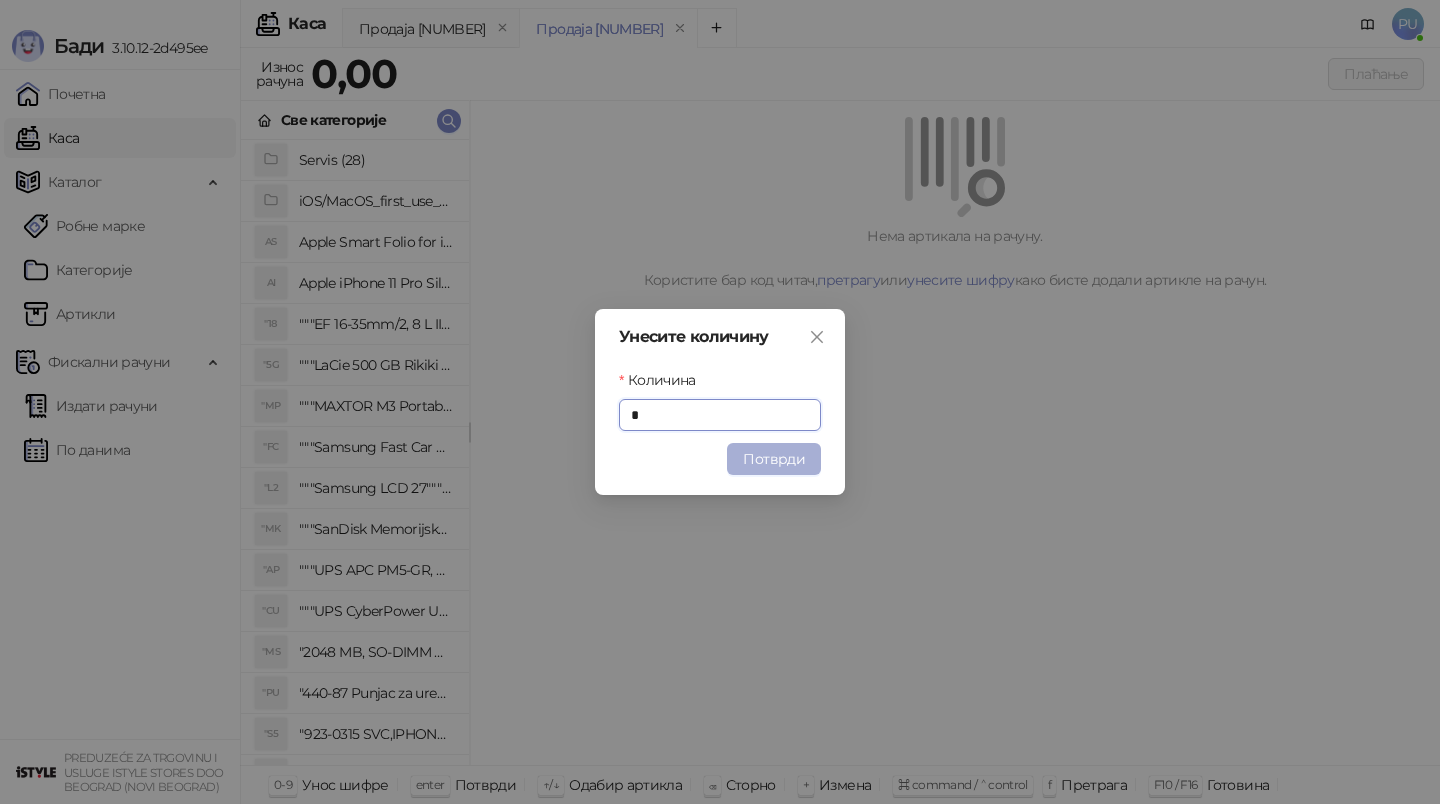 click on "Потврди" at bounding box center (774, 459) 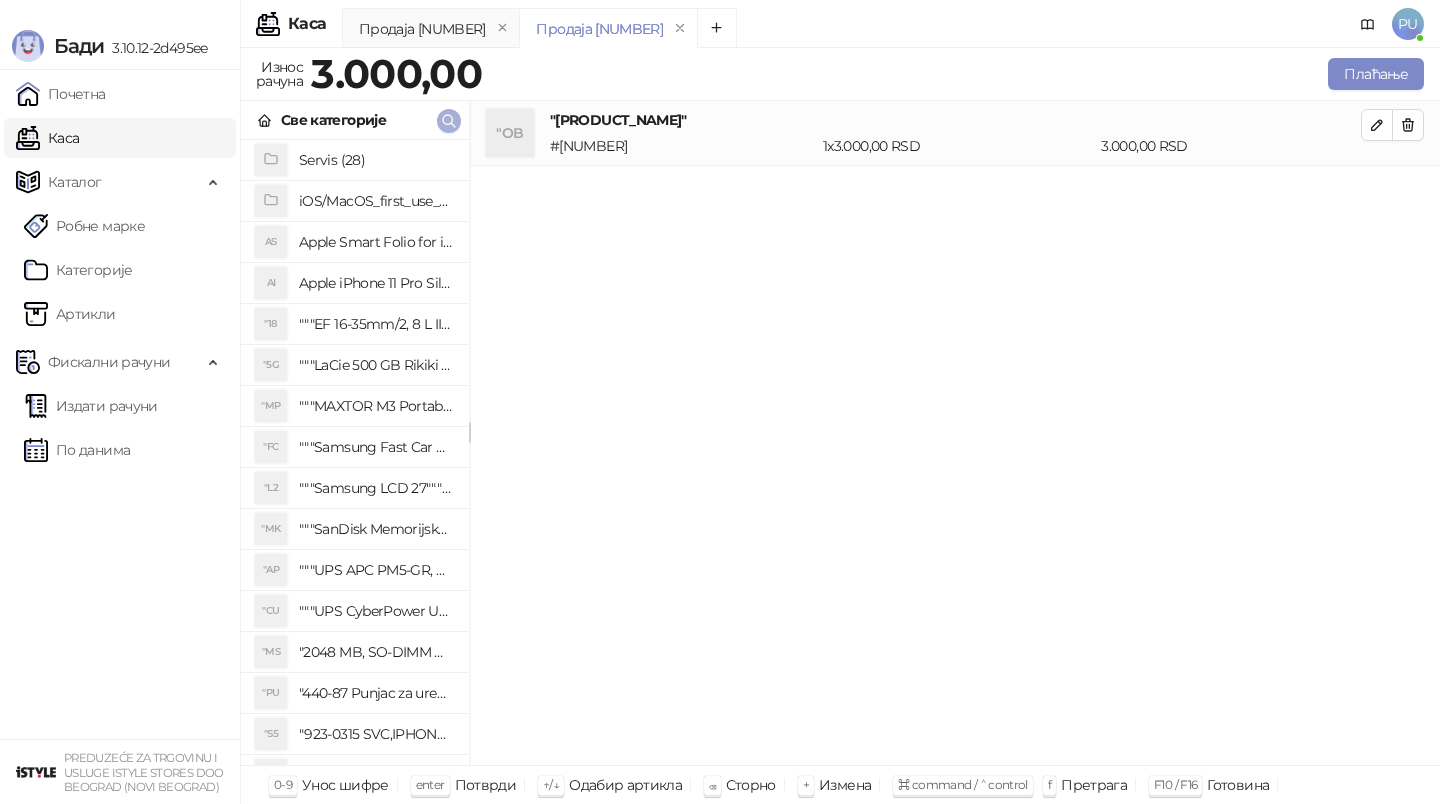 click 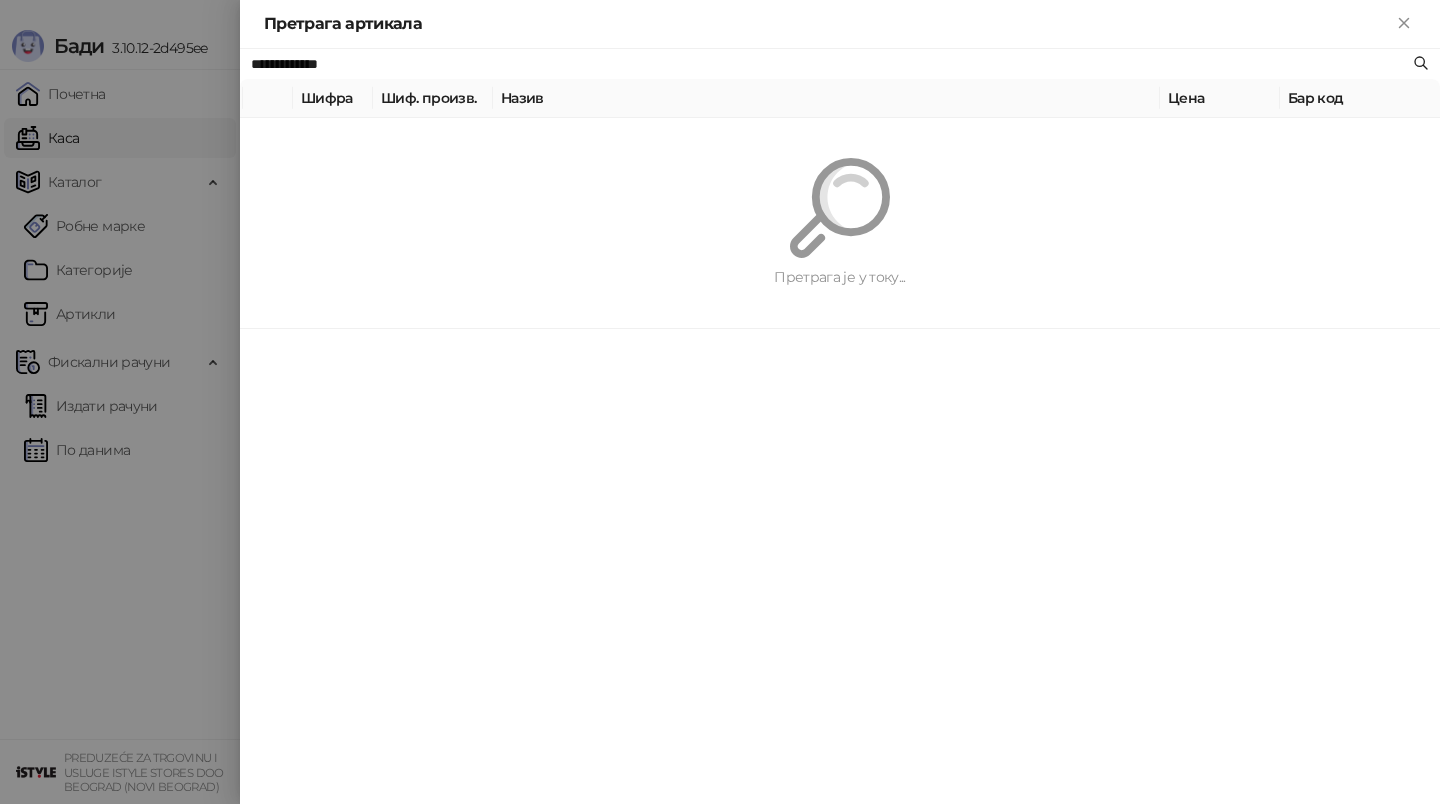 paste on "***" 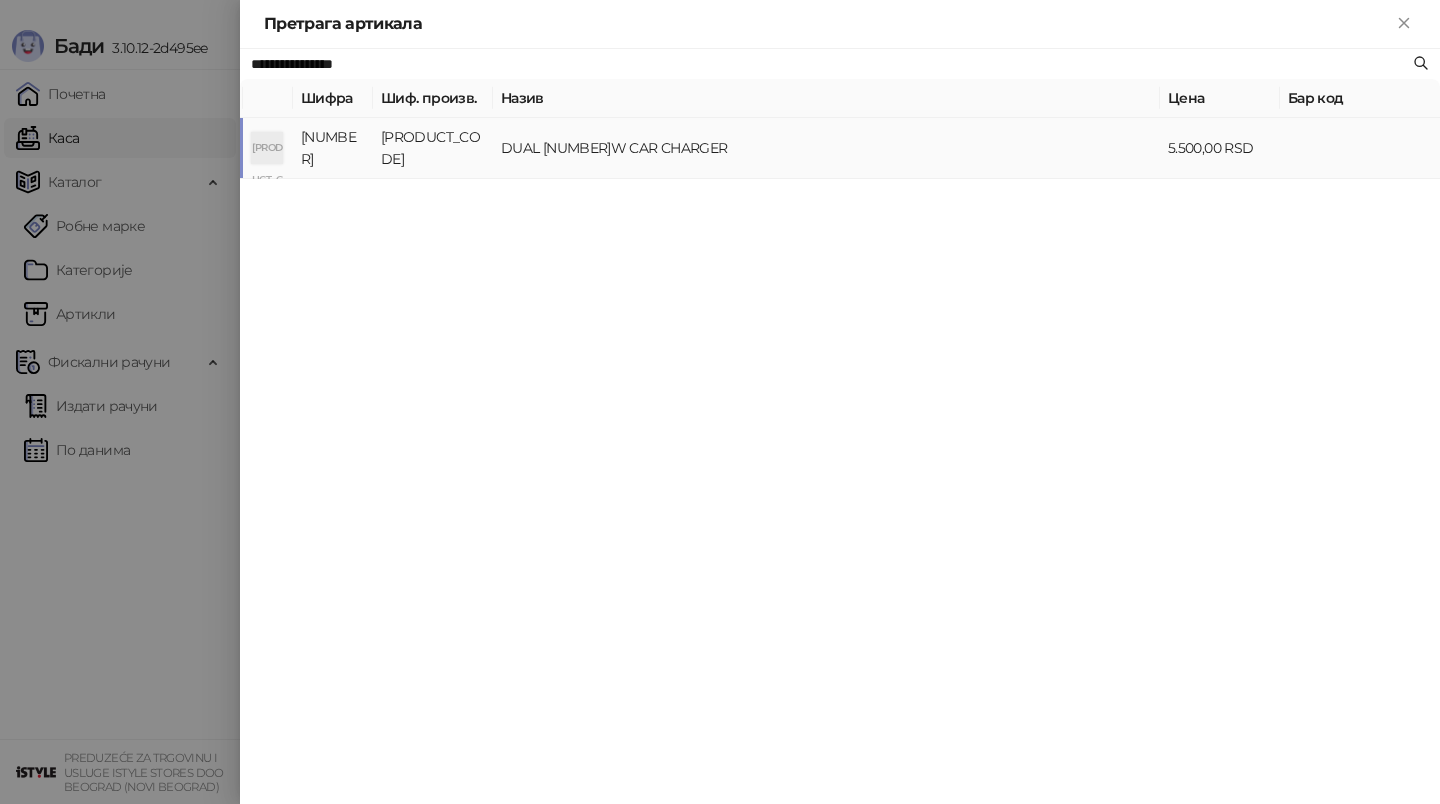 click on "DUAL [NUMBER]W CAR CHARGER" at bounding box center [826, 148] 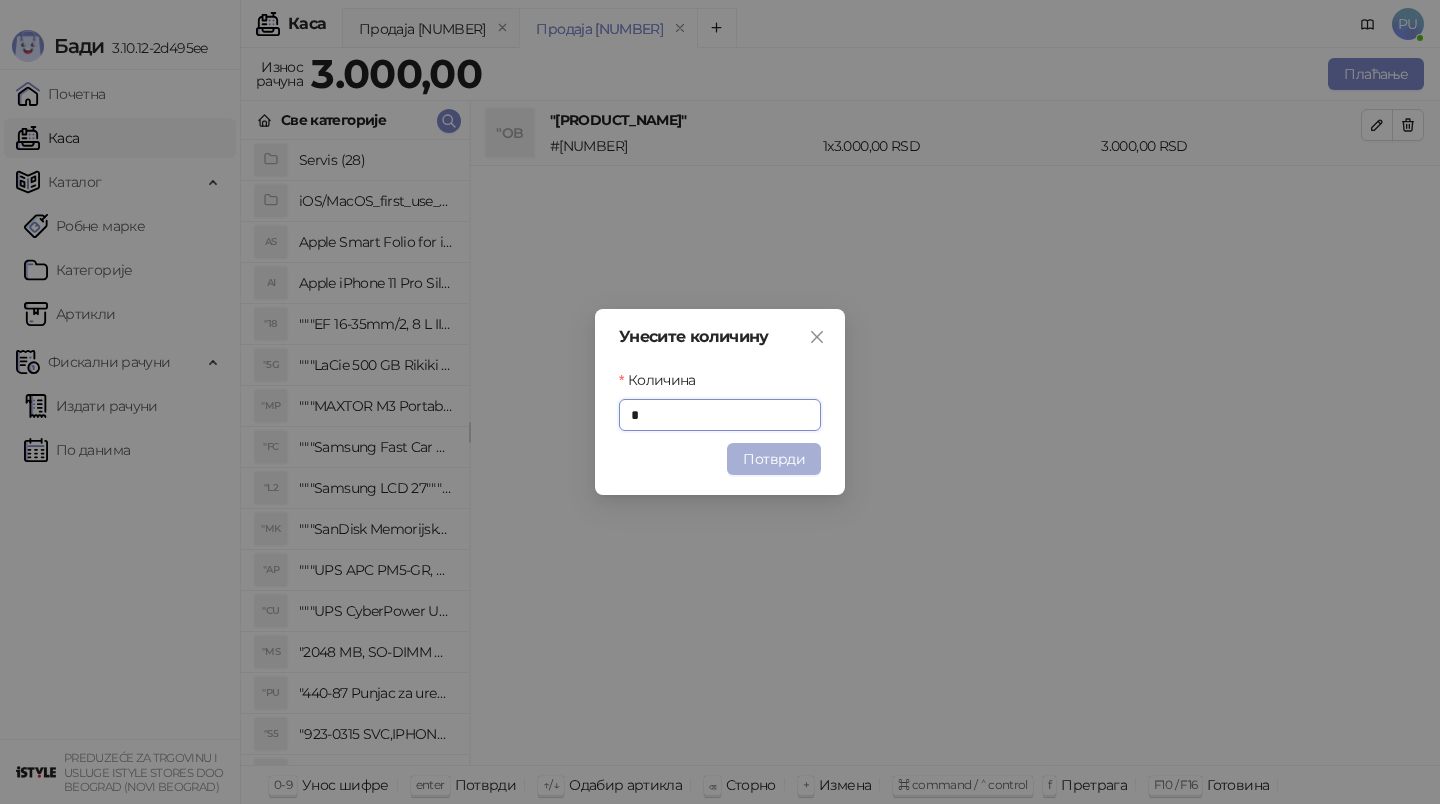 click on "Потврди" at bounding box center [774, 459] 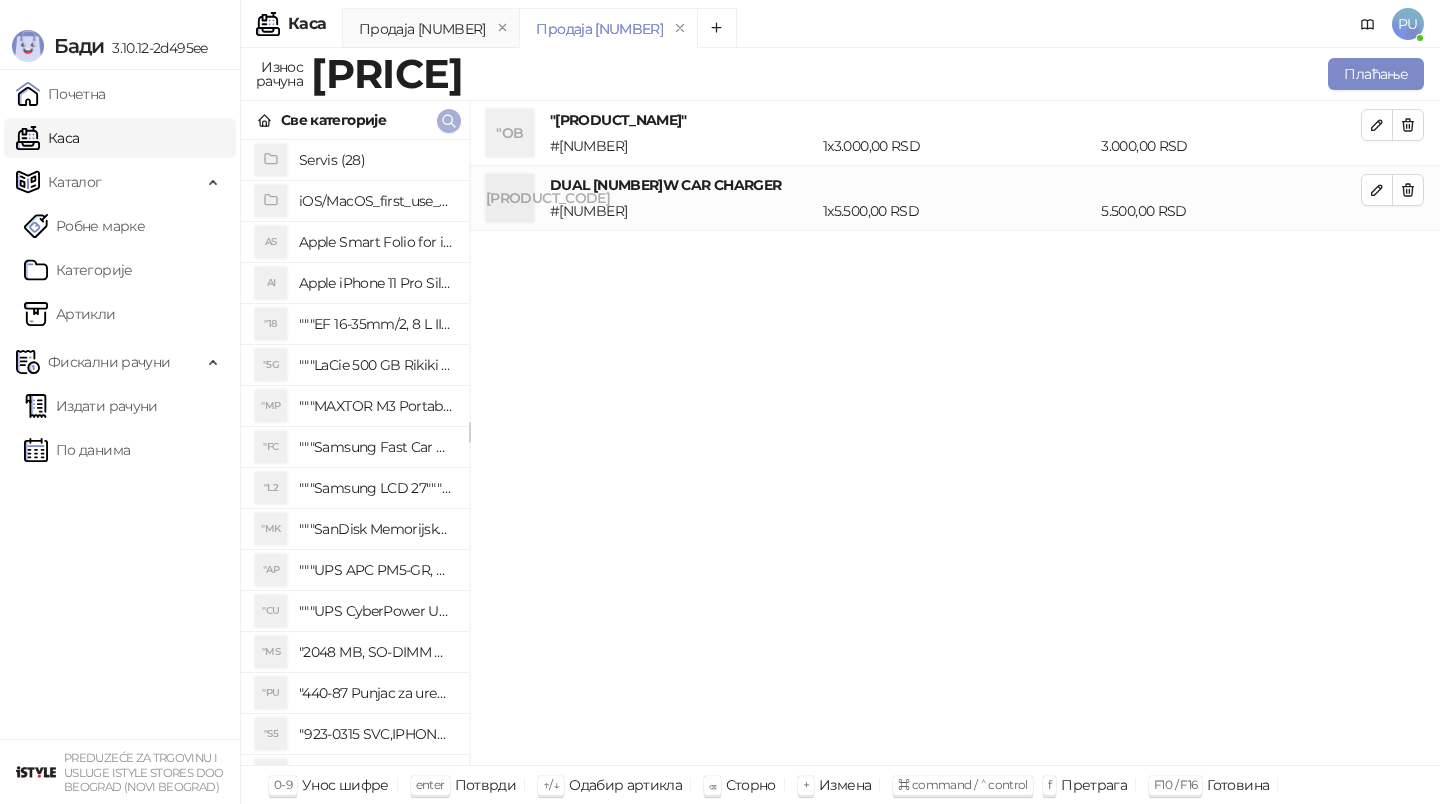 click at bounding box center (449, 121) 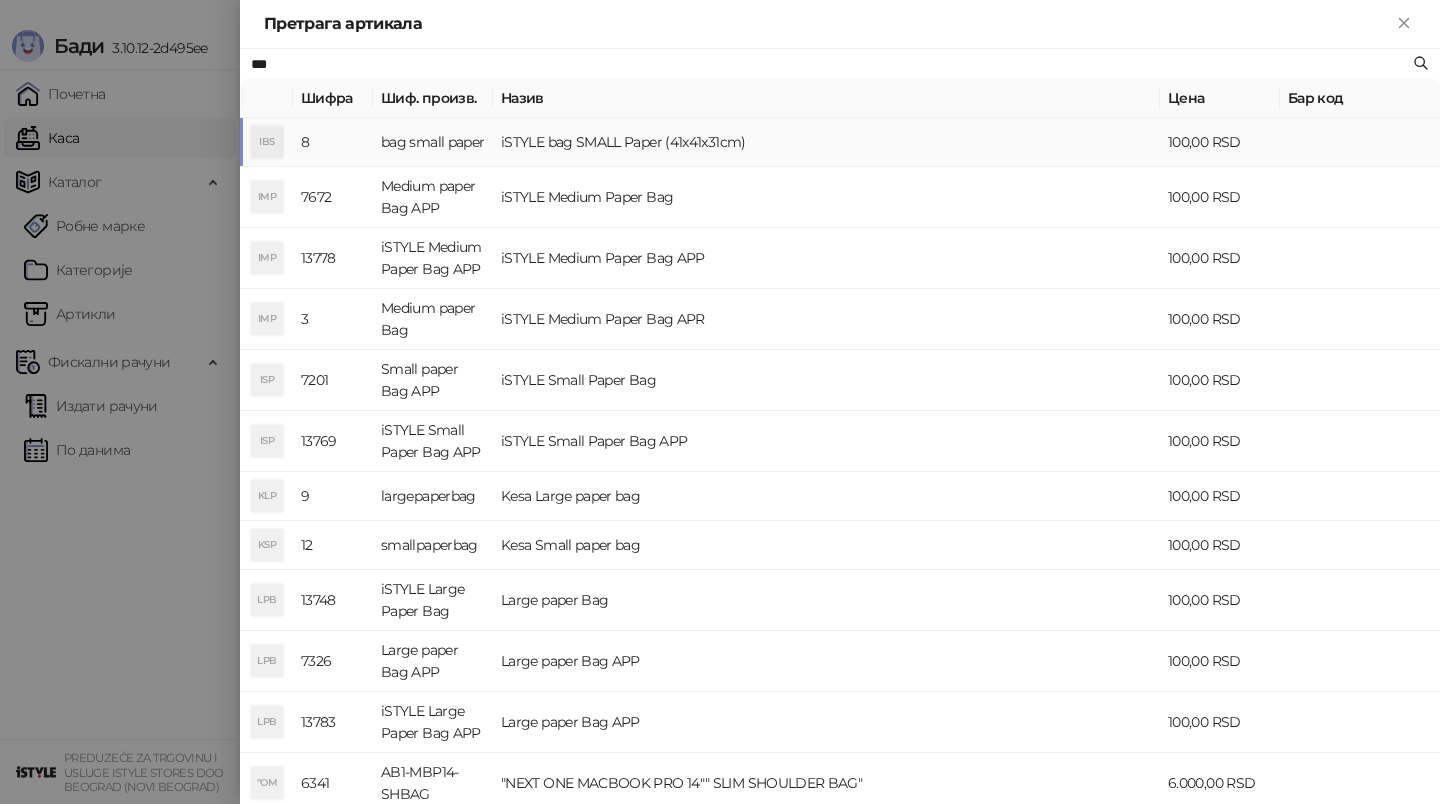 type on "***" 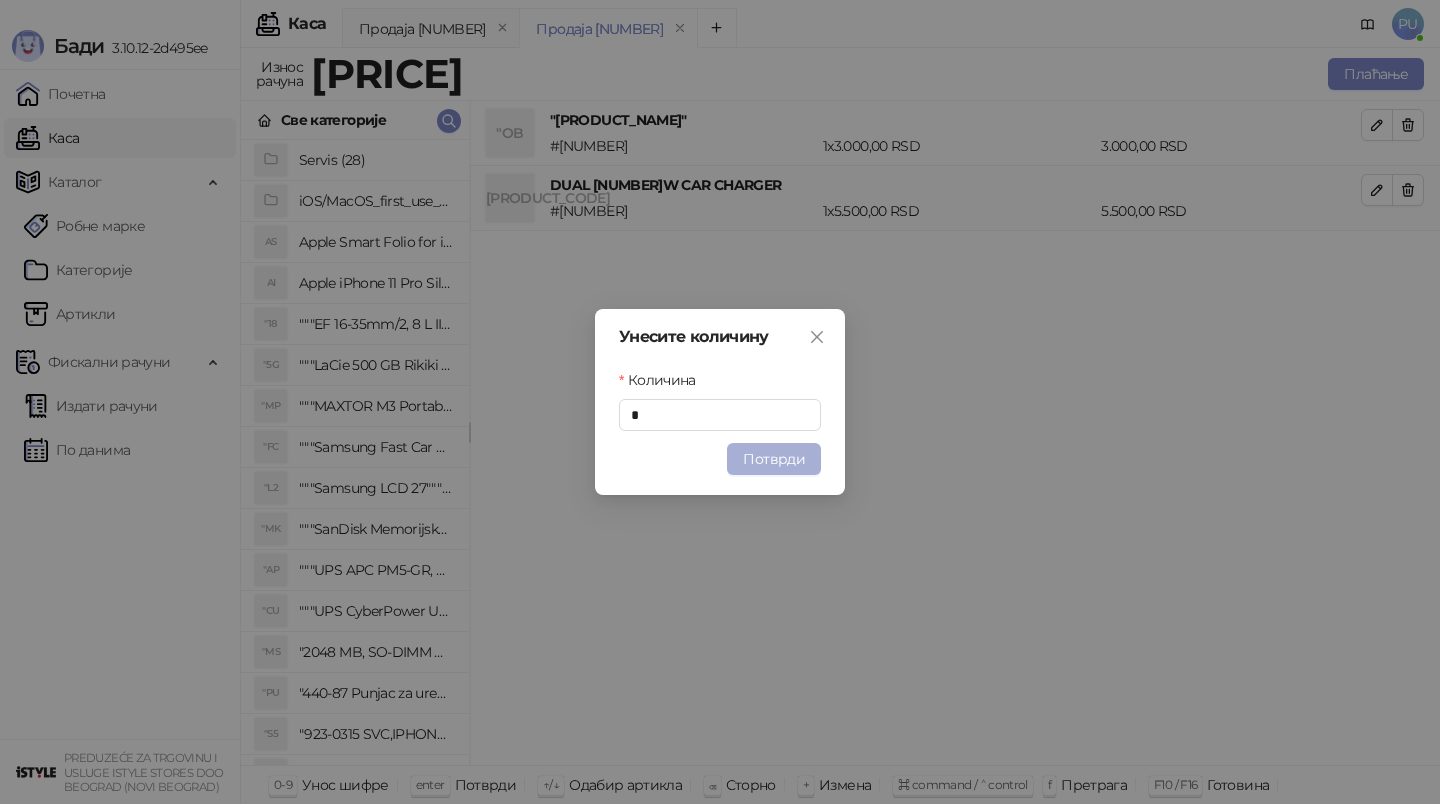 click on "Потврди" at bounding box center [774, 459] 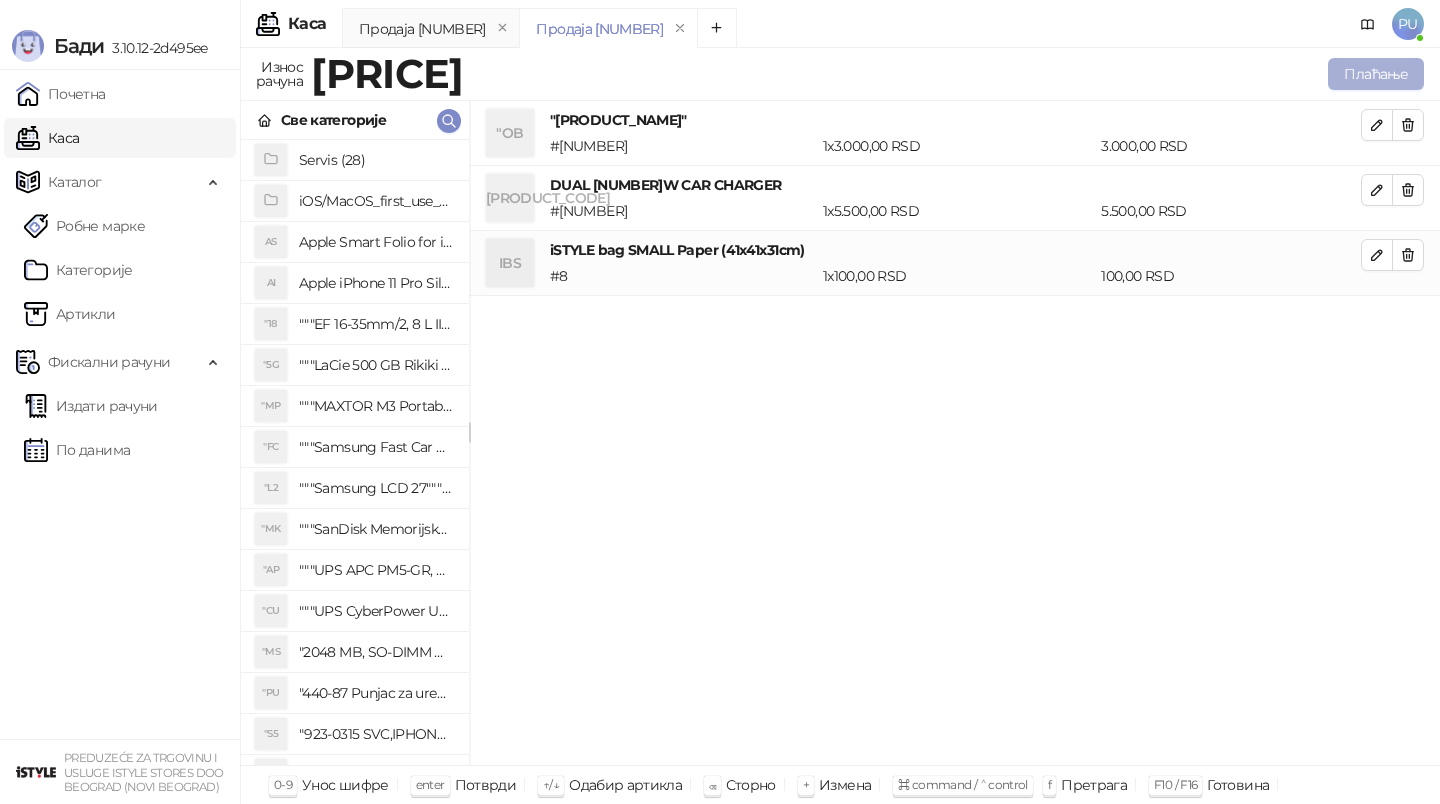 click on "Плаћање" at bounding box center (1376, 74) 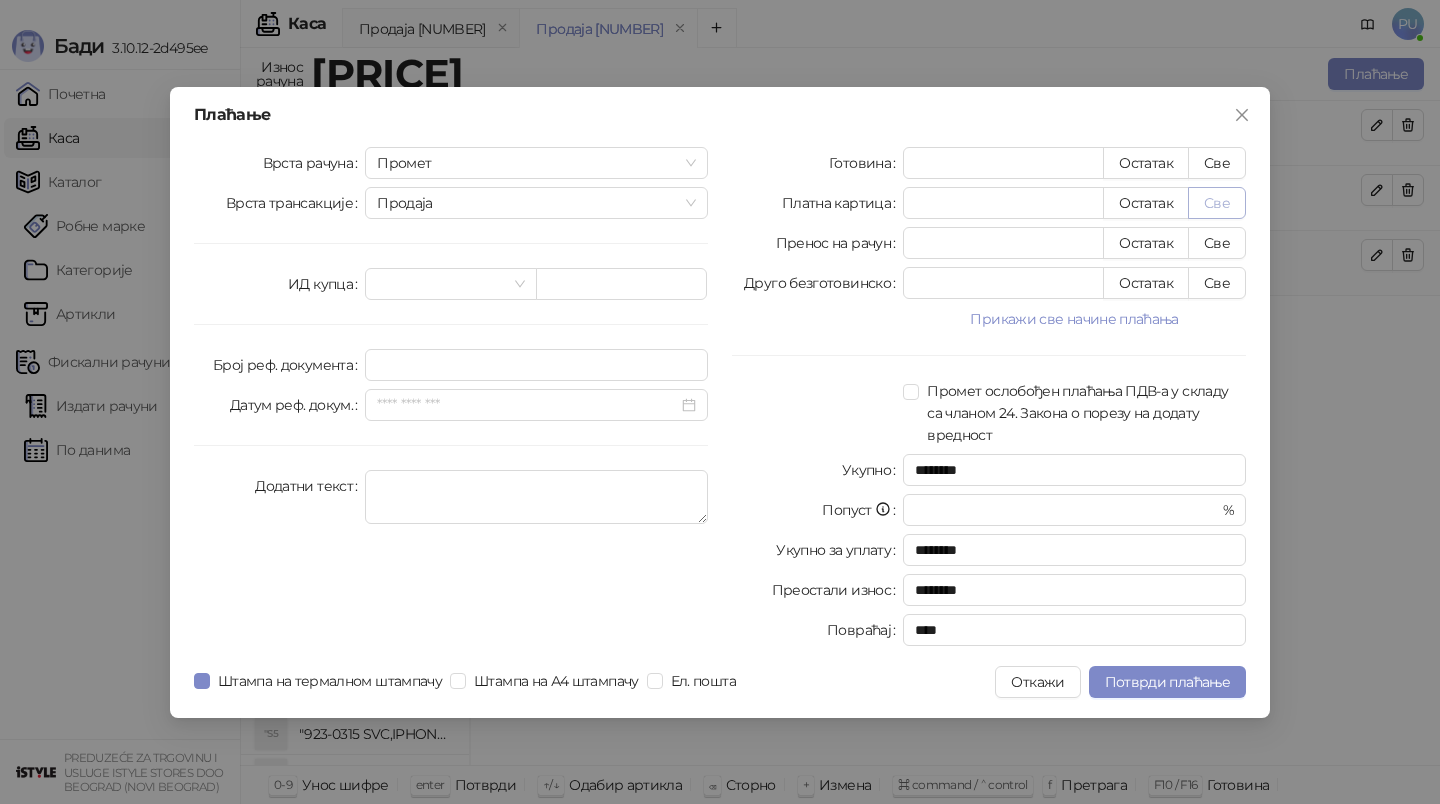 click on "Све" at bounding box center (1217, 203) 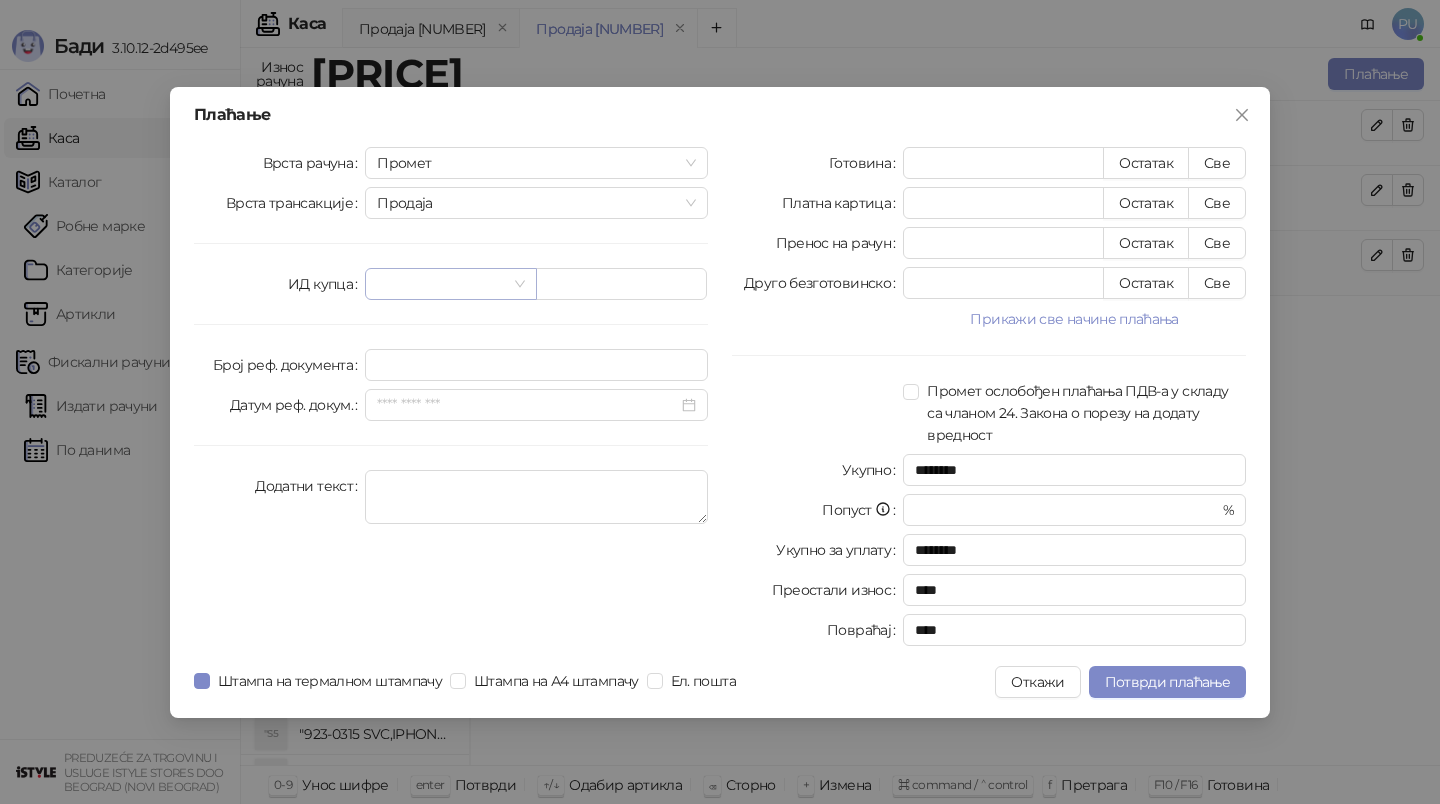 click at bounding box center (441, 284) 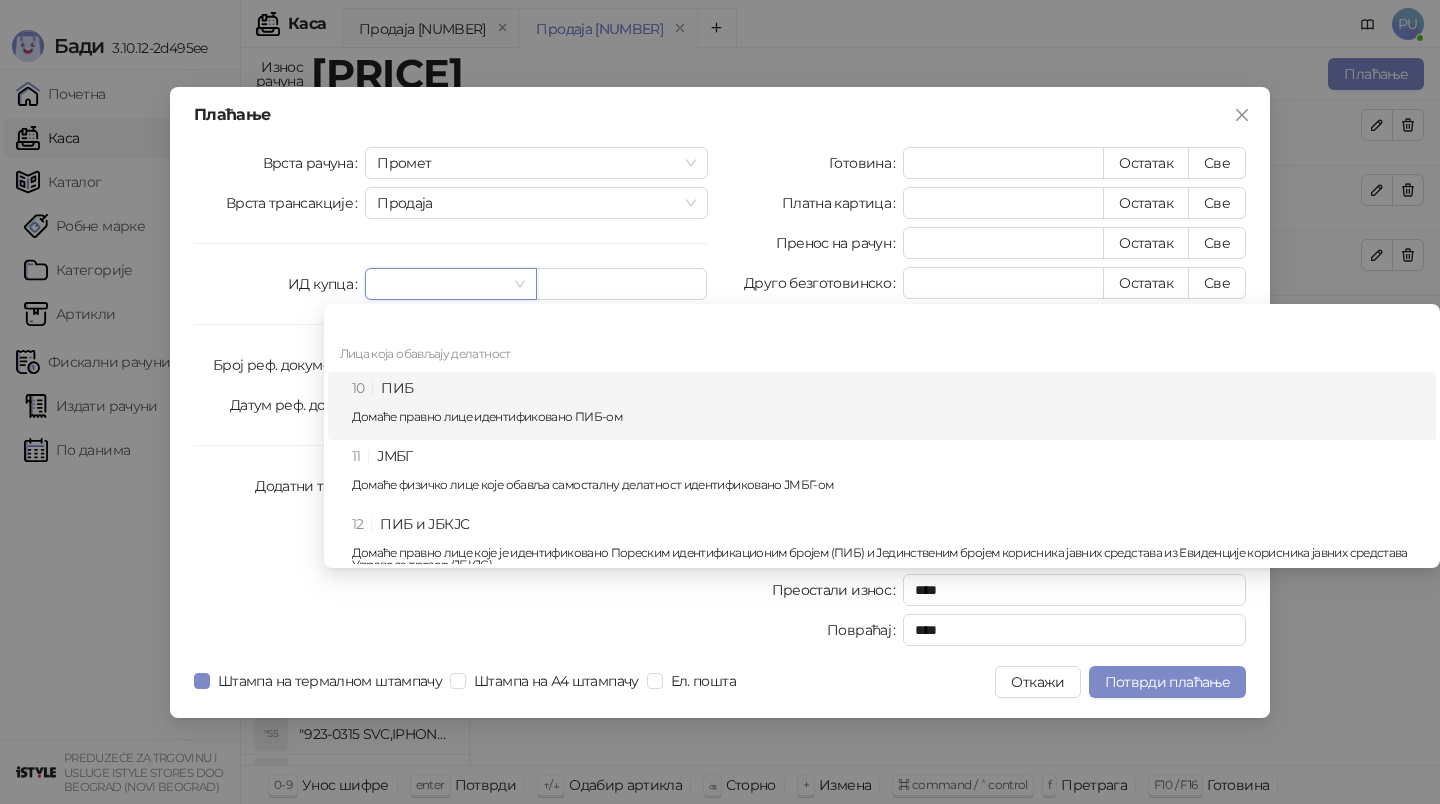 click on "10 ПИБ Домаће правно лице идентификовано ПИБ-ом" at bounding box center (888, 406) 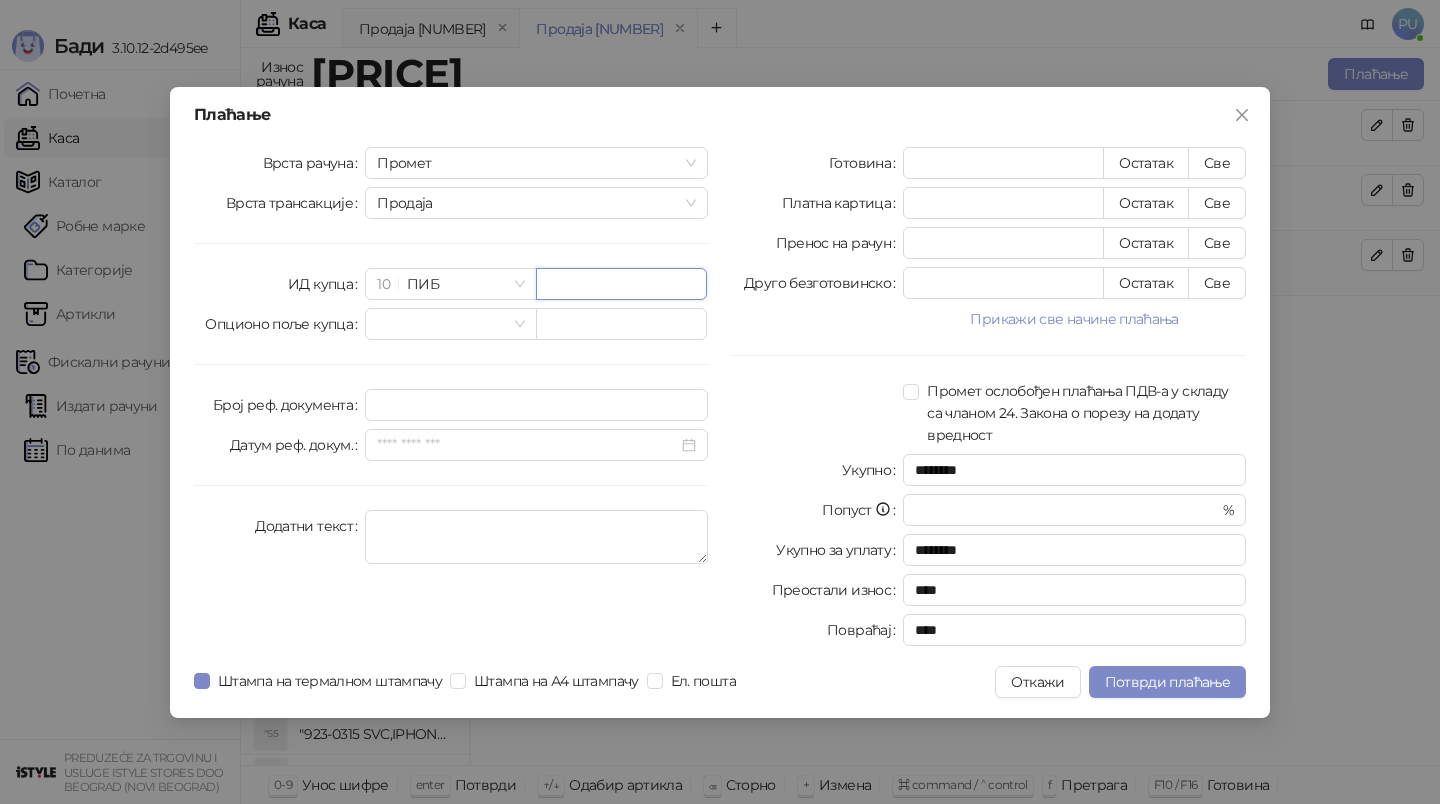 paste on "*********" 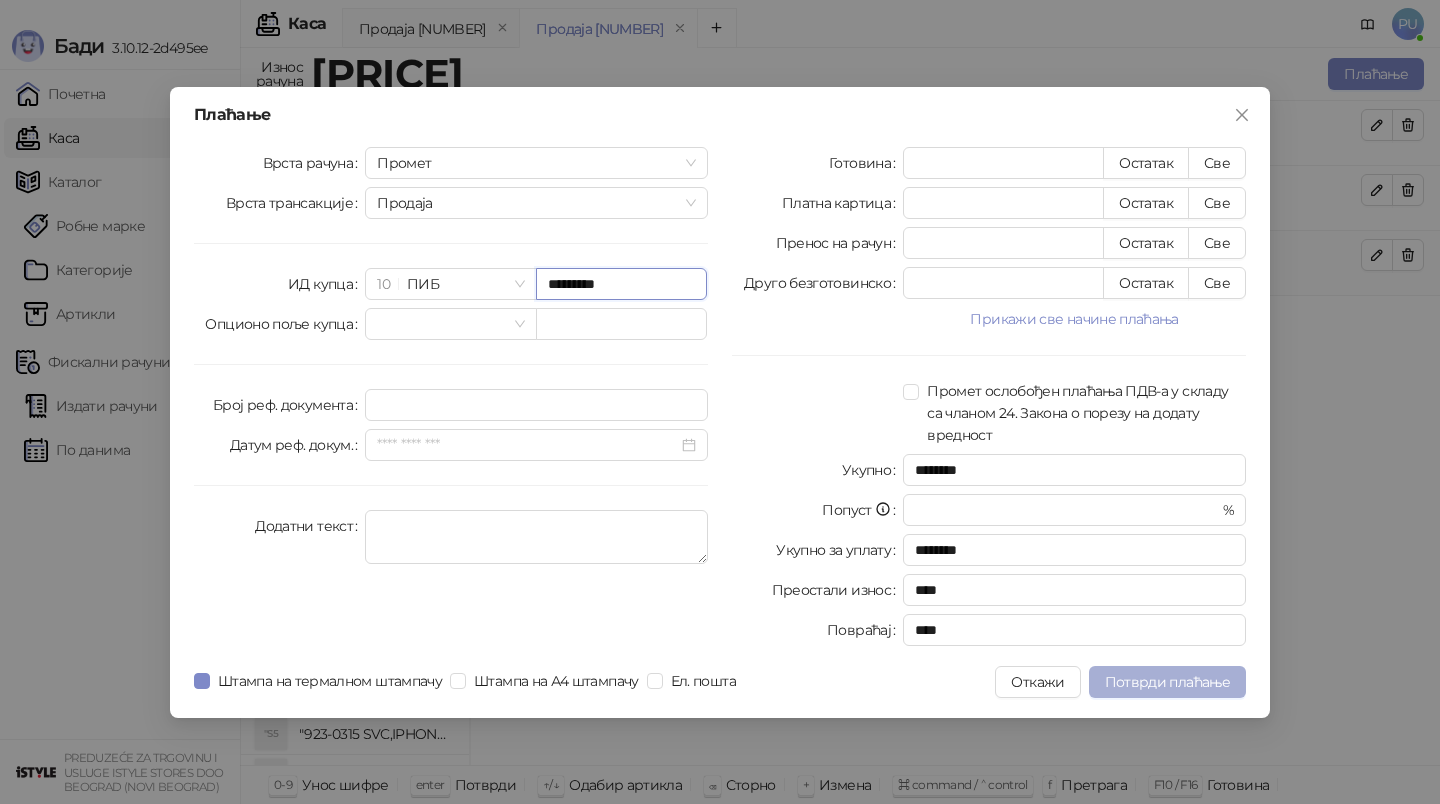 type on "*********" 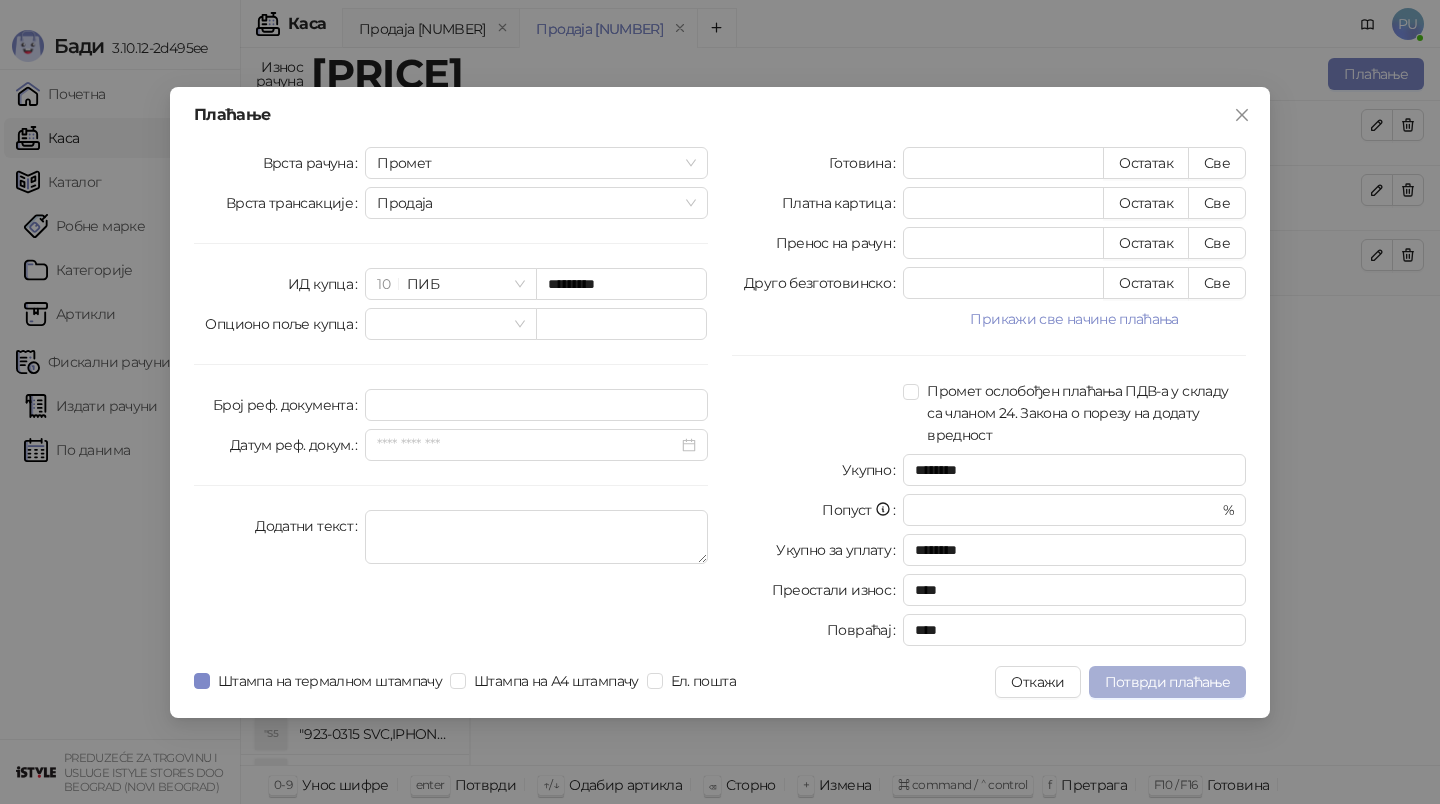 click on "Потврди плаћање" at bounding box center [1167, 682] 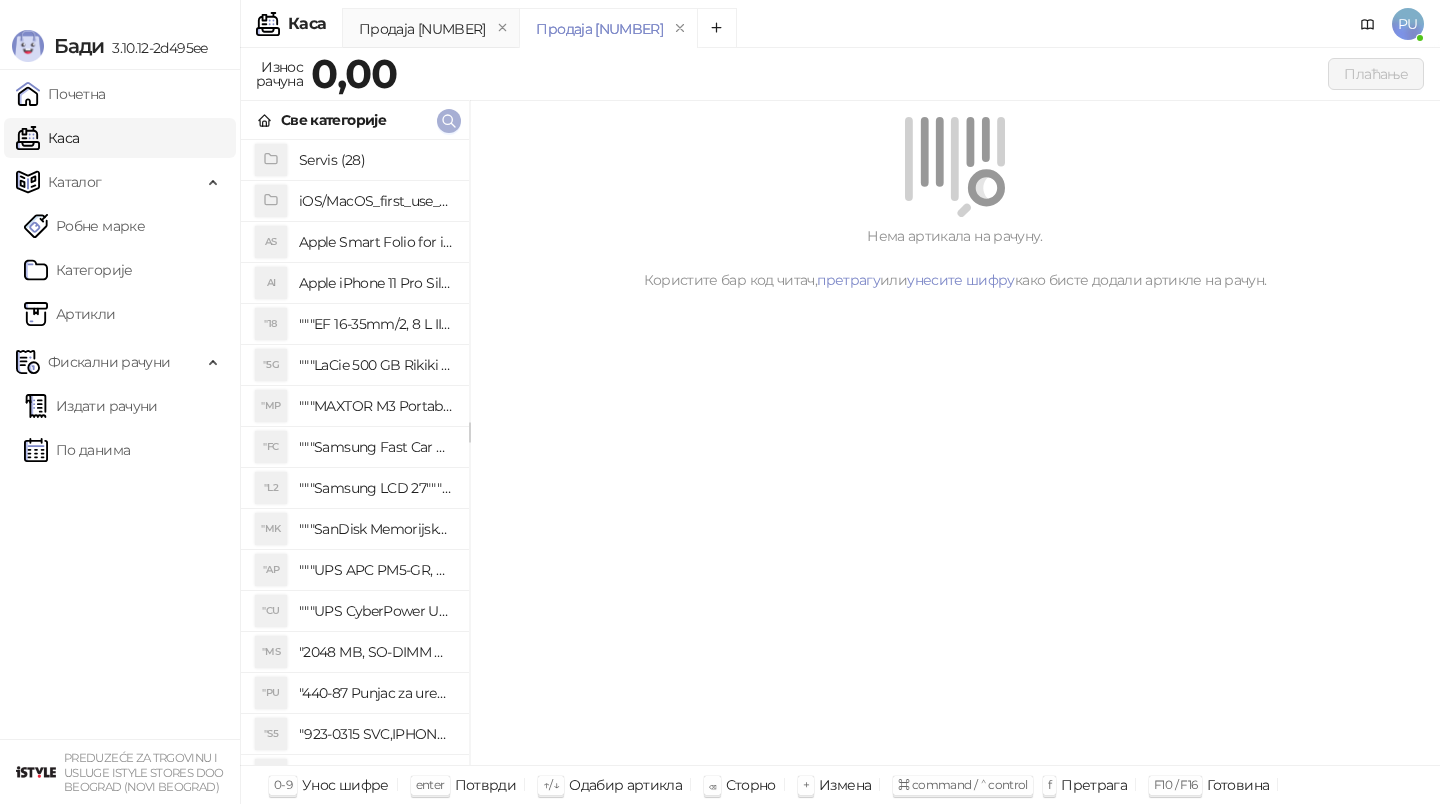 click at bounding box center (449, 121) 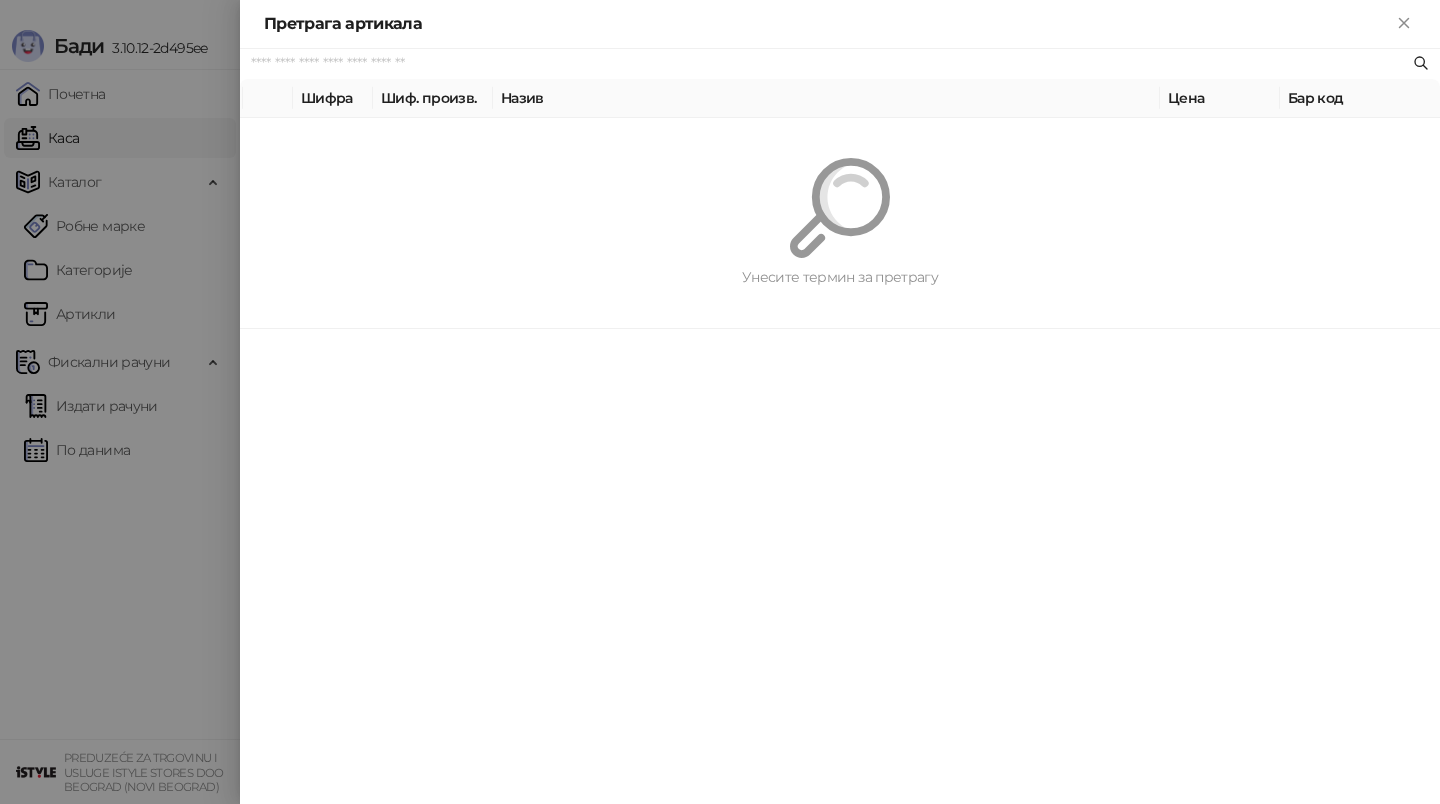 paste on "*********" 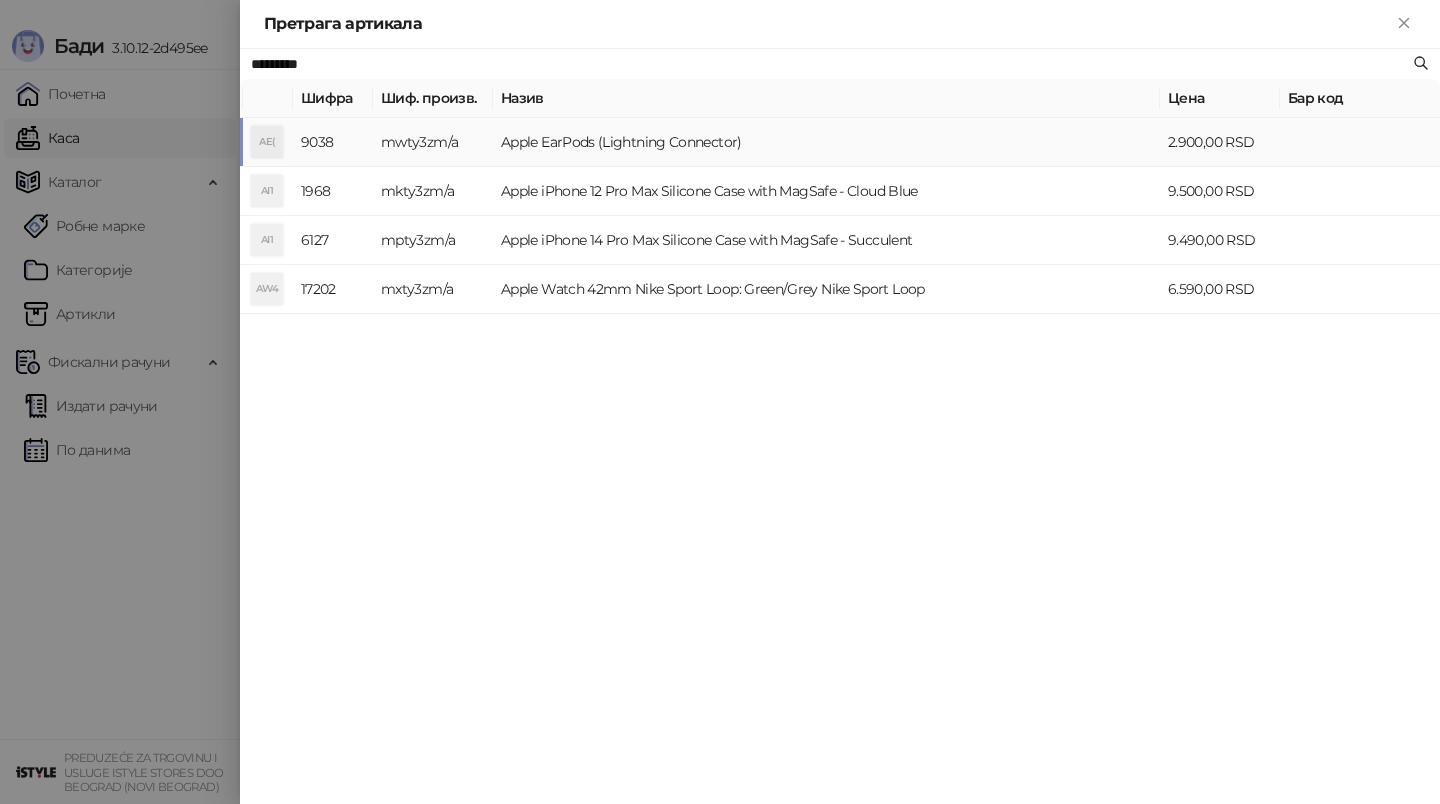 click on "Apple EarPods (Lightning Connector)" at bounding box center (826, 142) 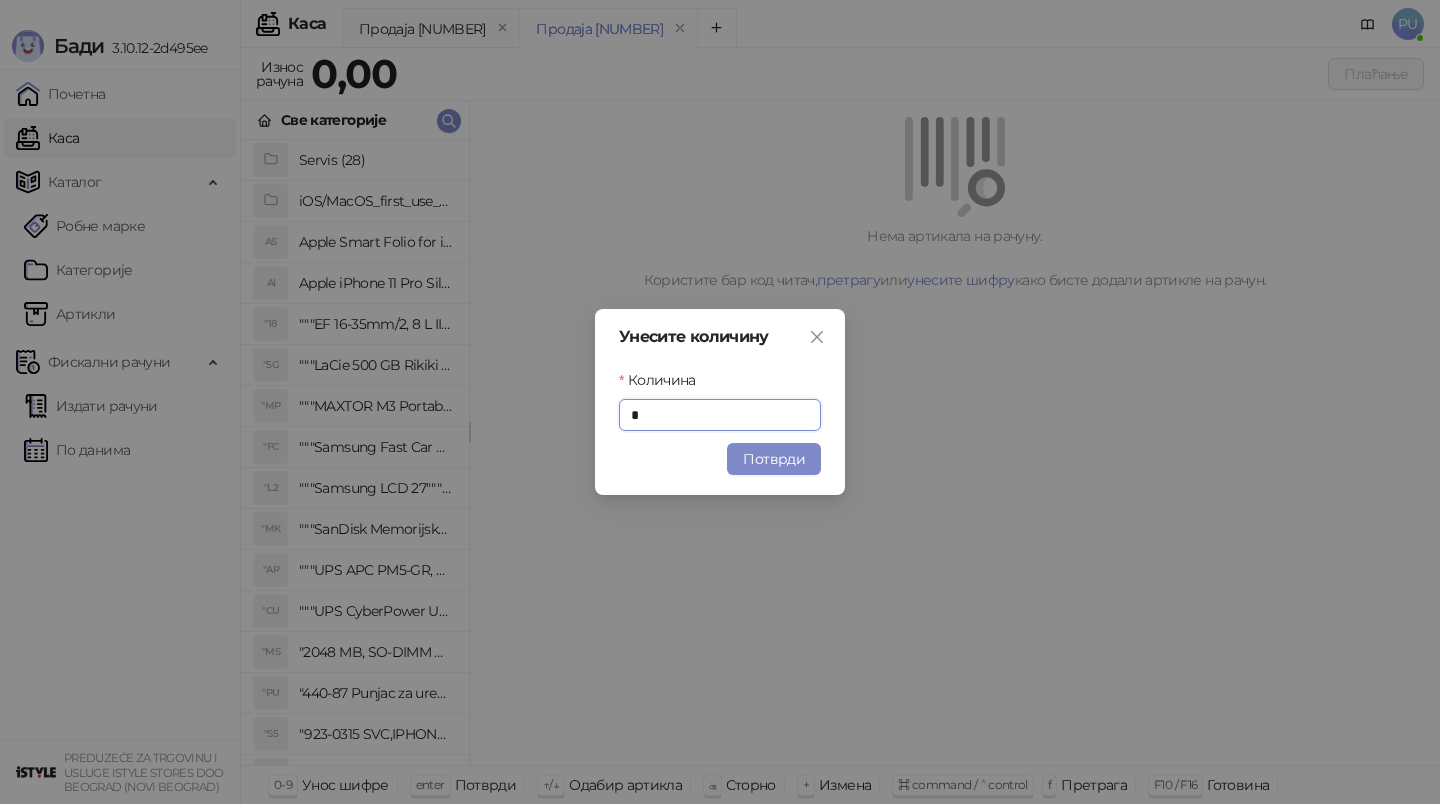 click on "Унесите количину Количина * Потврди" at bounding box center (720, 402) 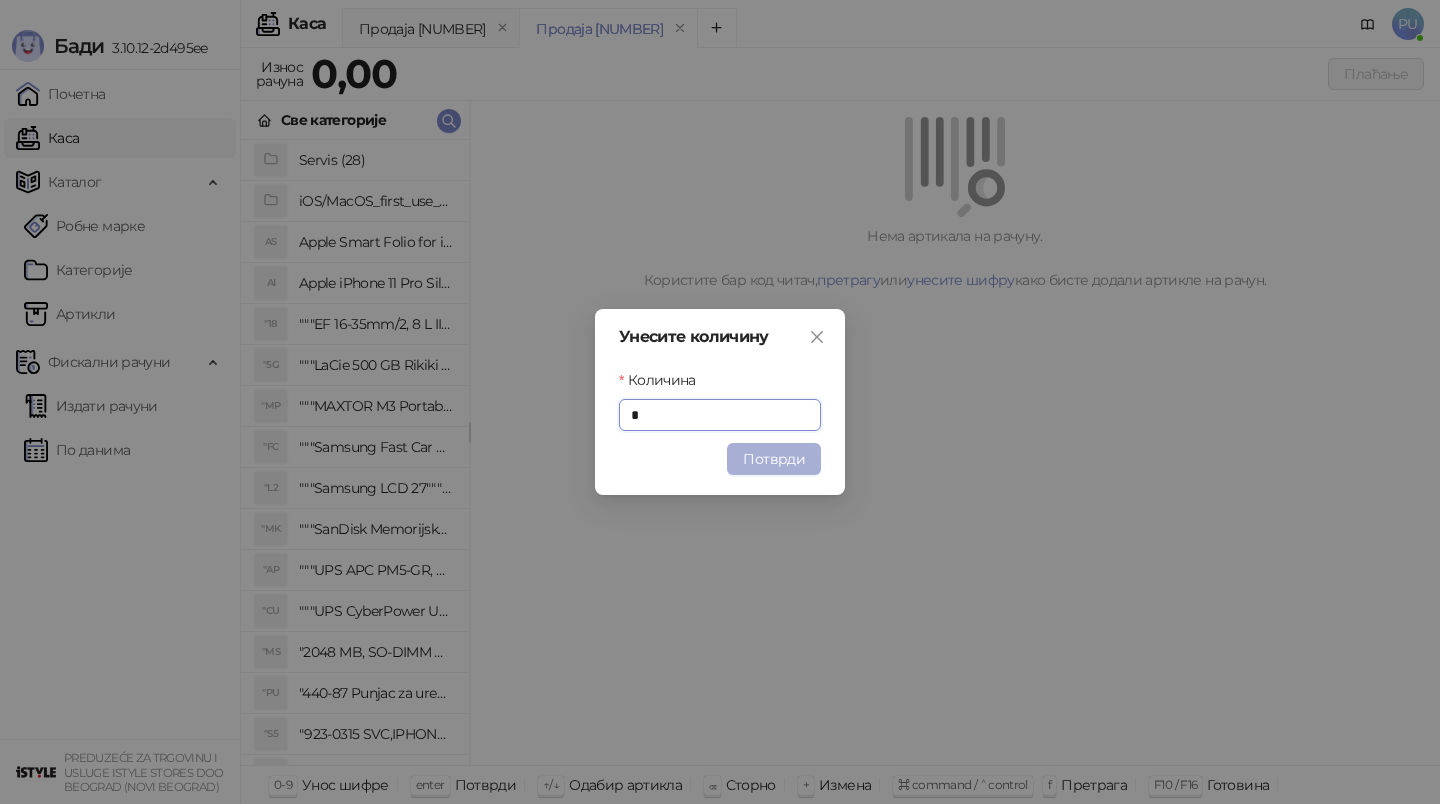 click on "Потврди" at bounding box center [774, 459] 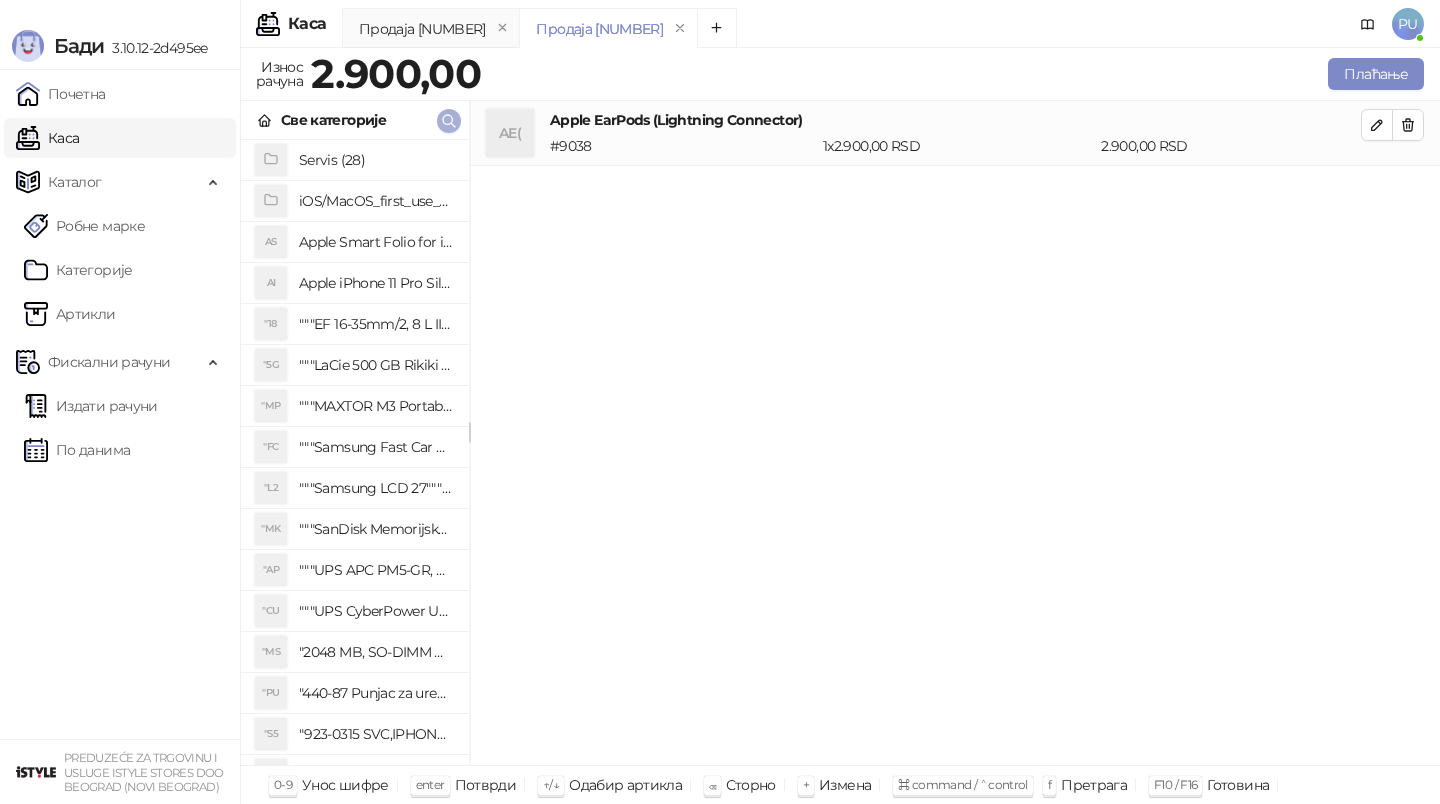 click 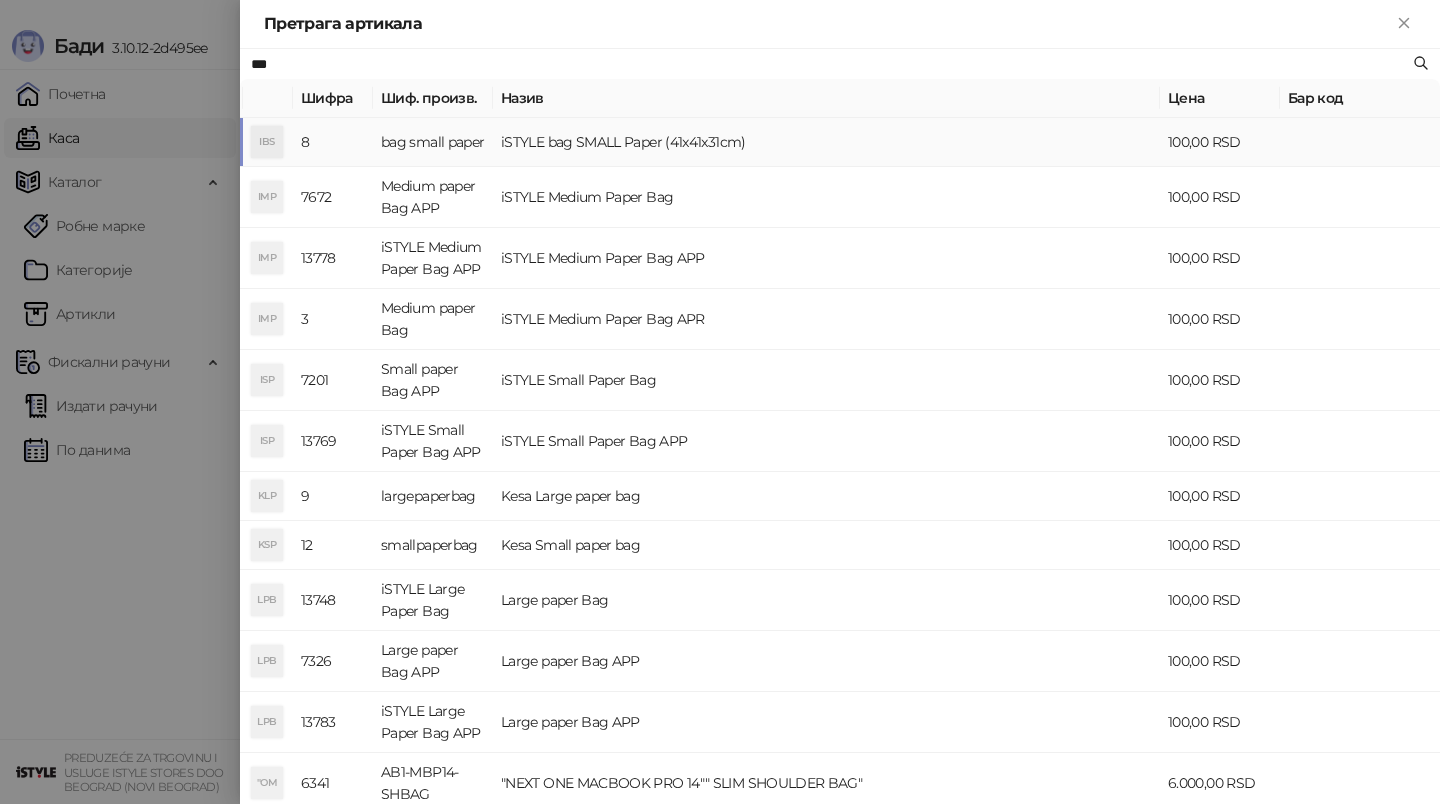 type on "***" 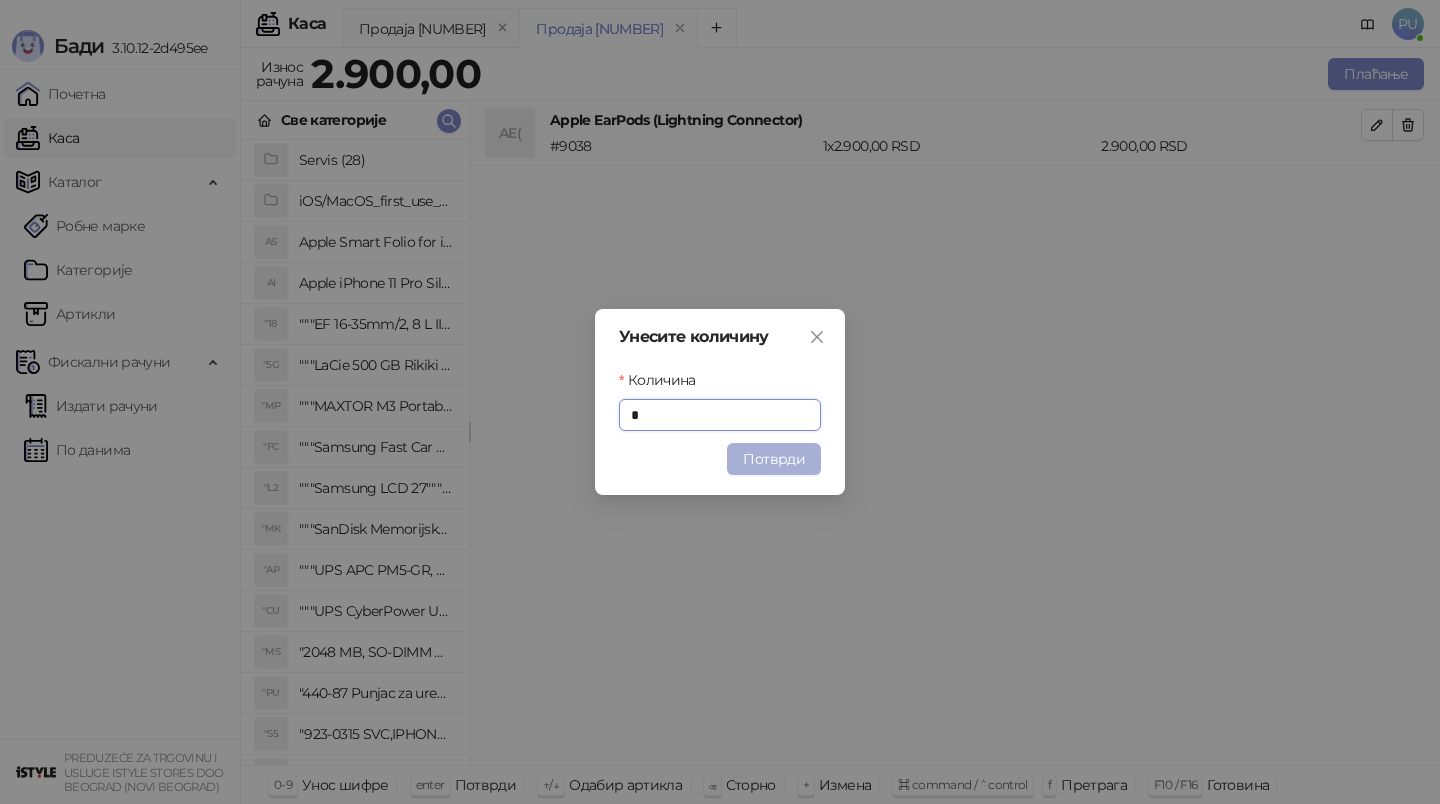 click on "Потврди" at bounding box center (774, 459) 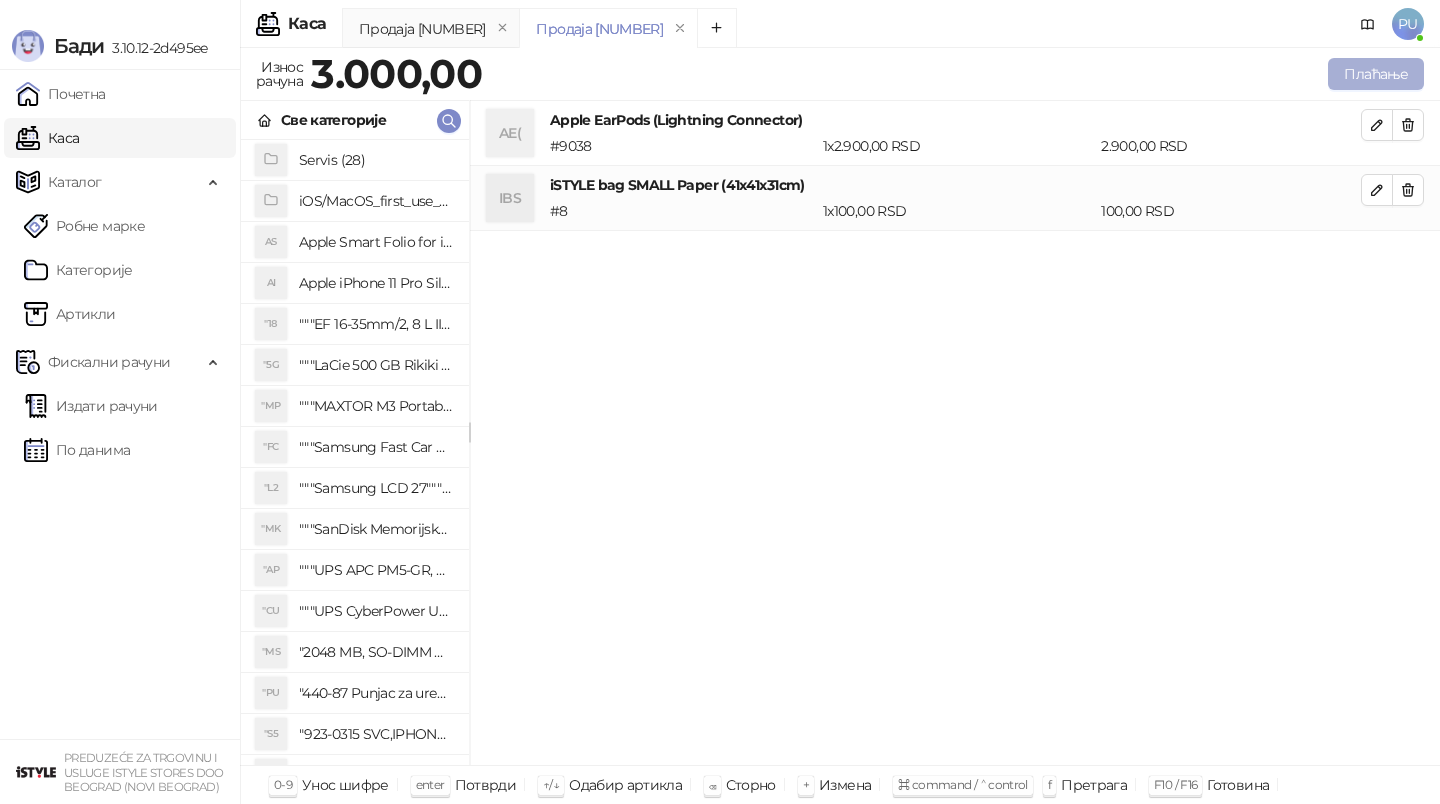 click on "Плаћање" at bounding box center (1376, 74) 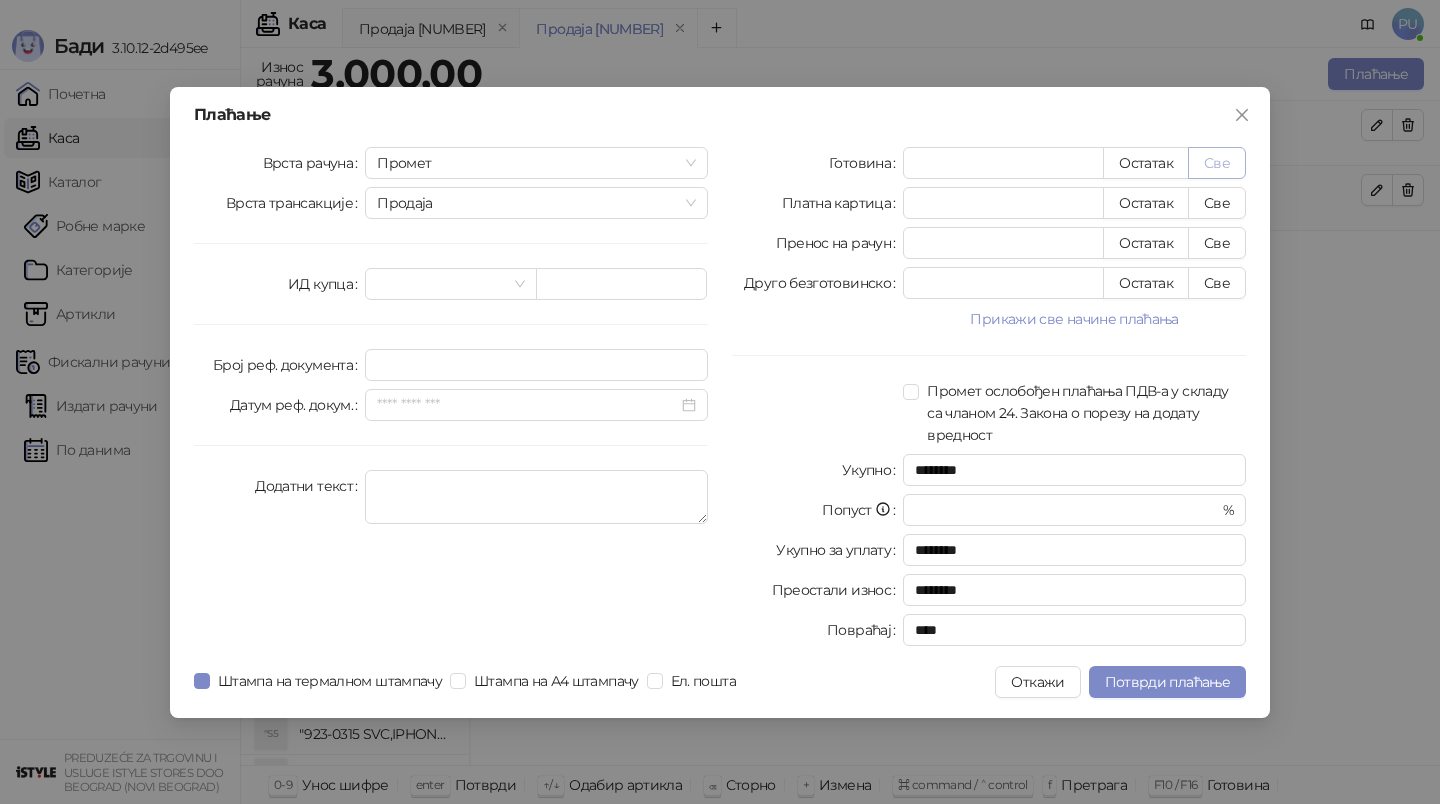 click on "Све" at bounding box center [1217, 163] 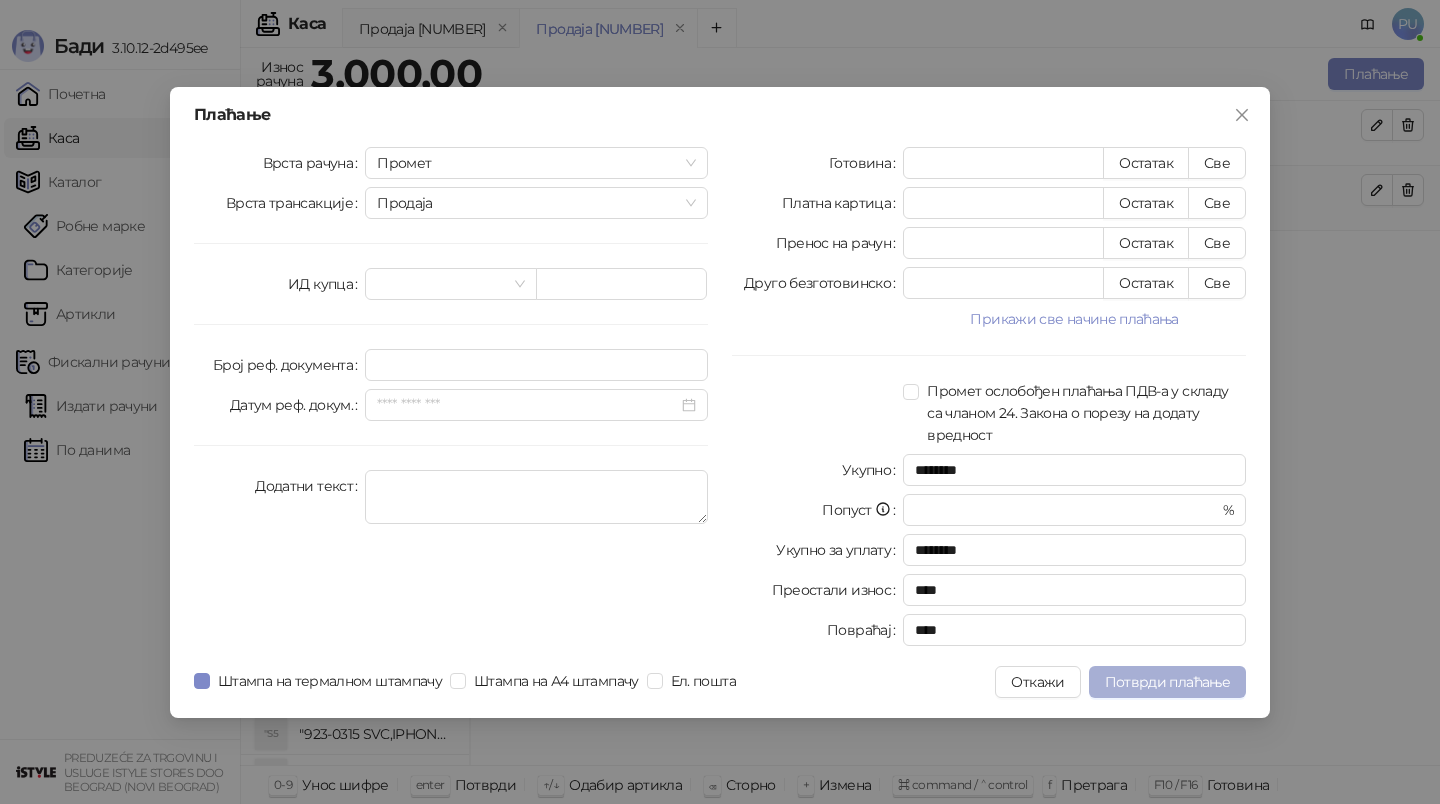 click on "Потврди плаћање" at bounding box center [1167, 682] 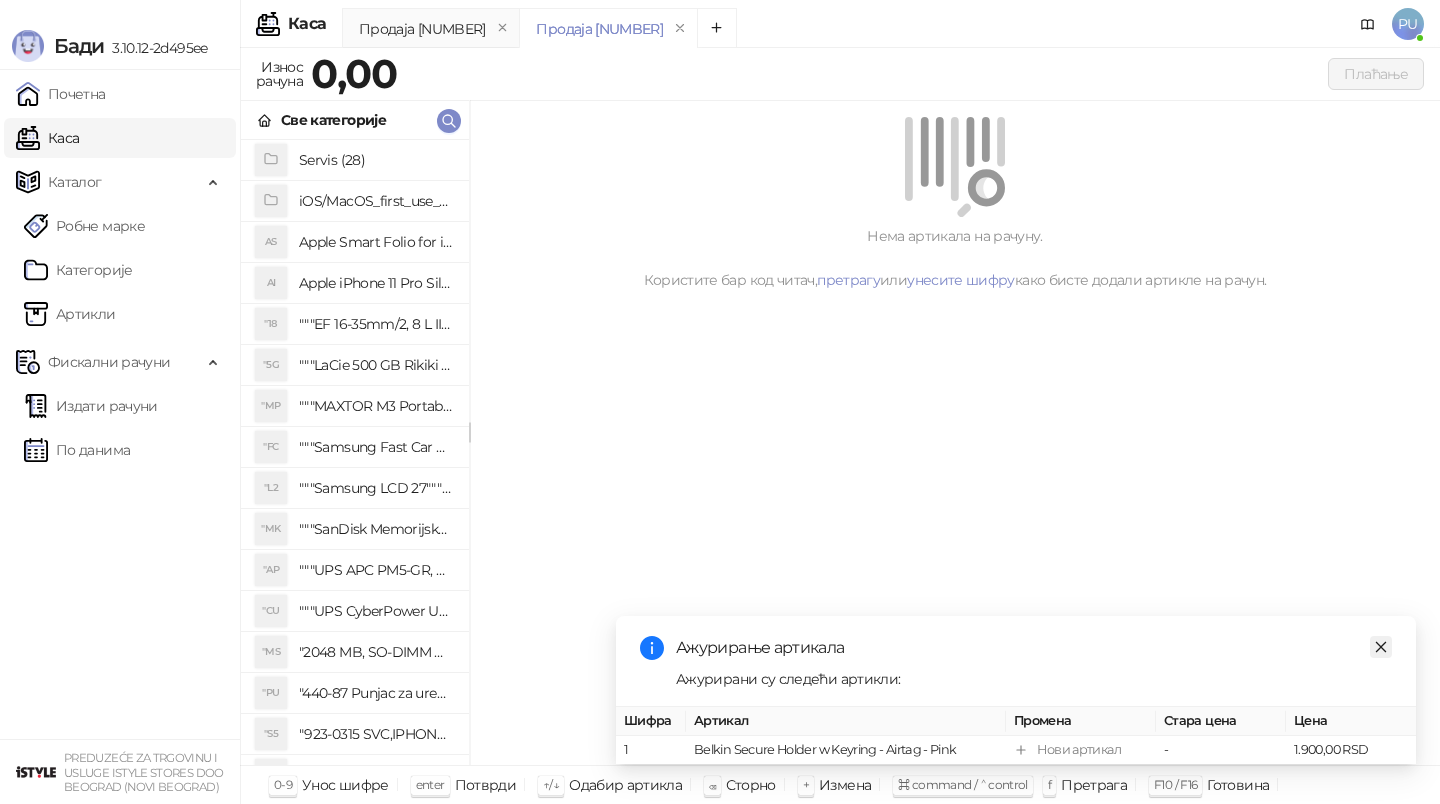 click 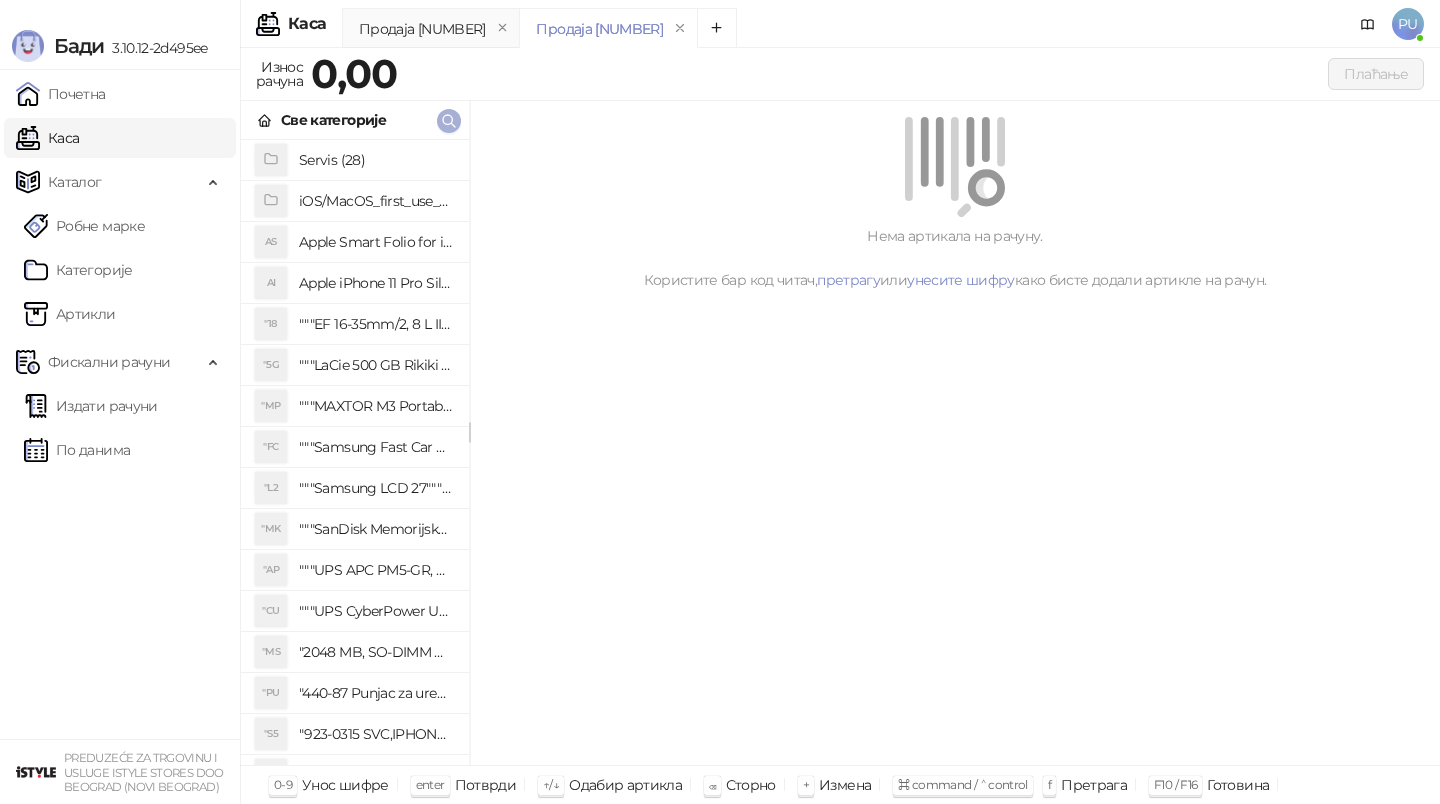 click 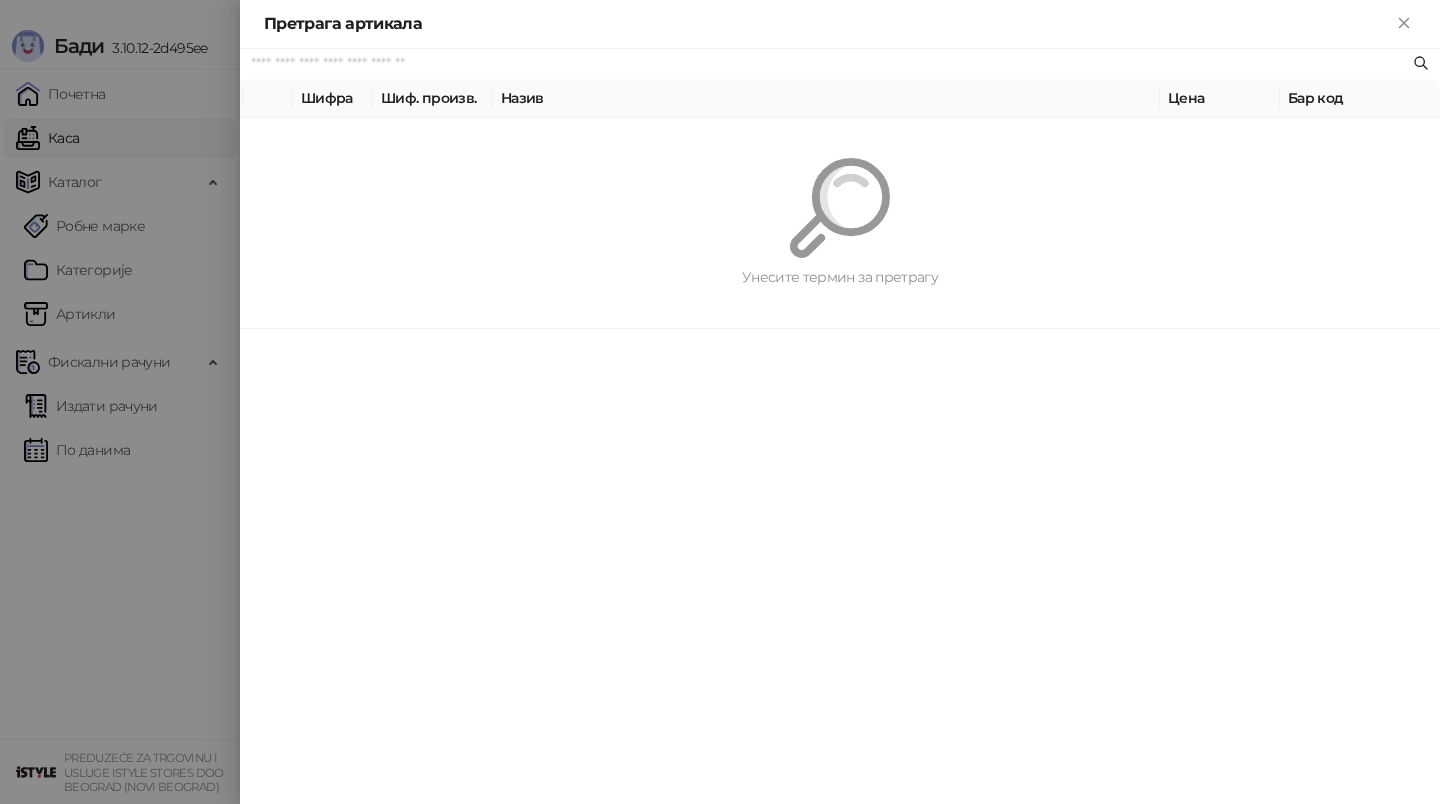 paste on "**********" 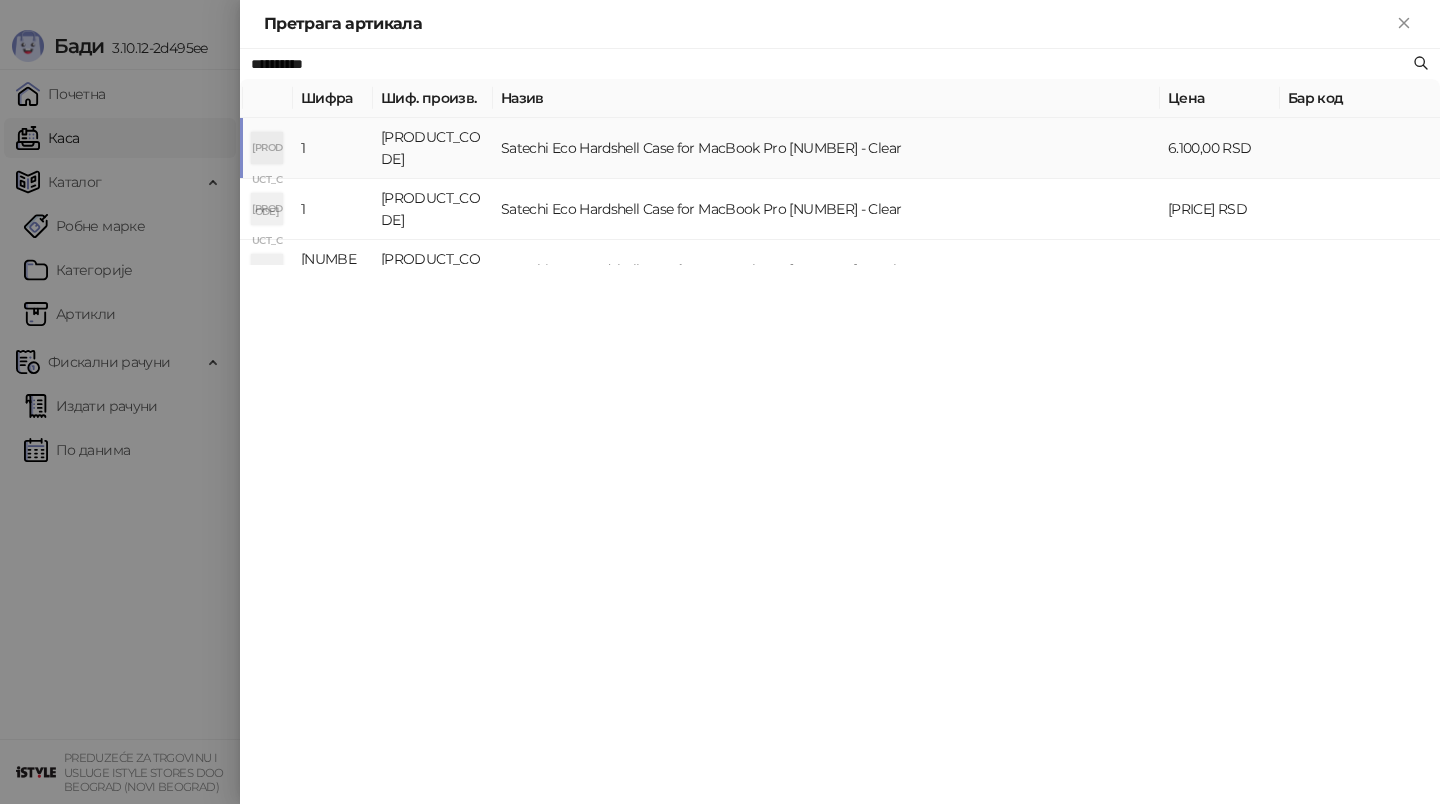 click on "Satechi Eco Hardshell Case for MacBook Pro [NUMBER] - Clear" at bounding box center (826, 148) 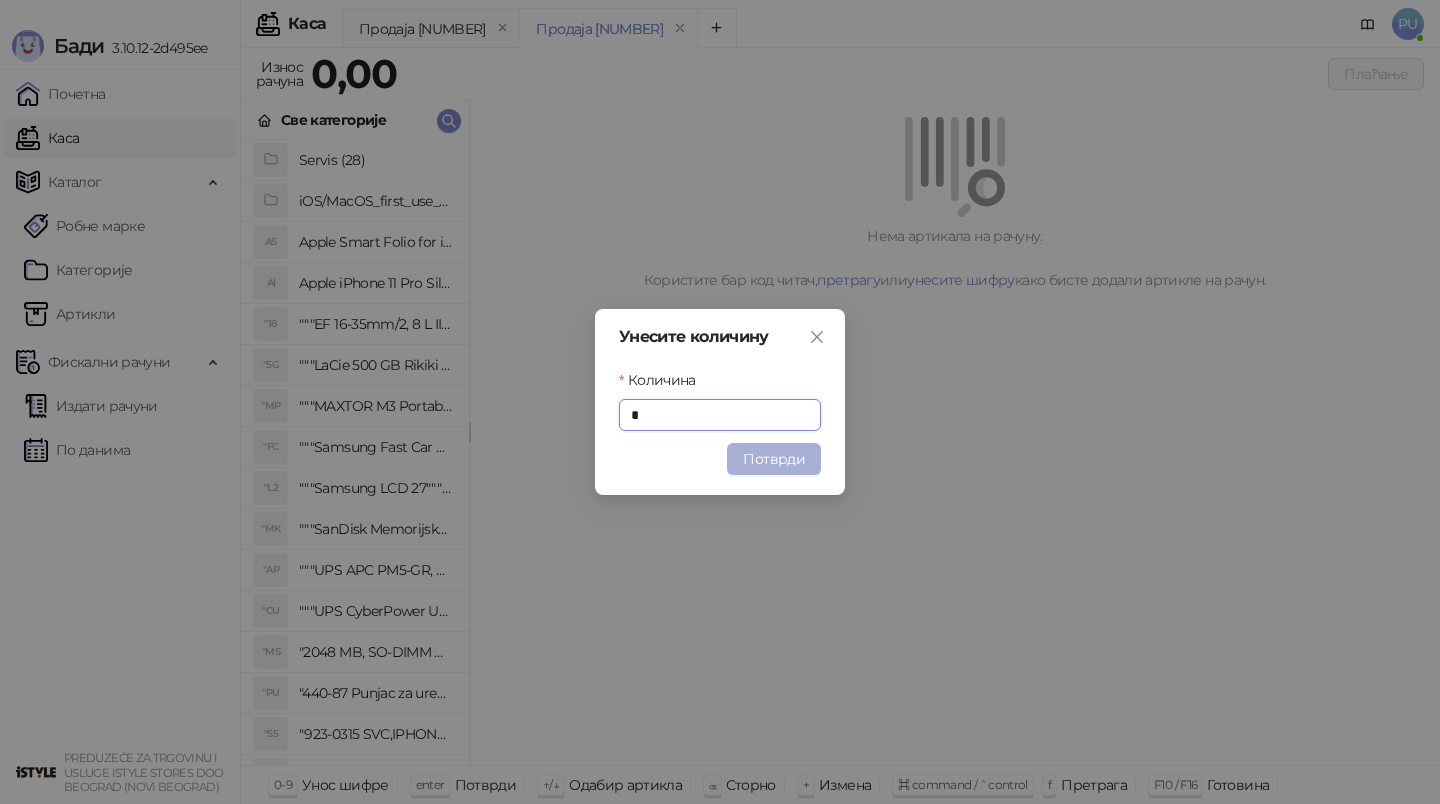 click on "Потврди" at bounding box center [774, 459] 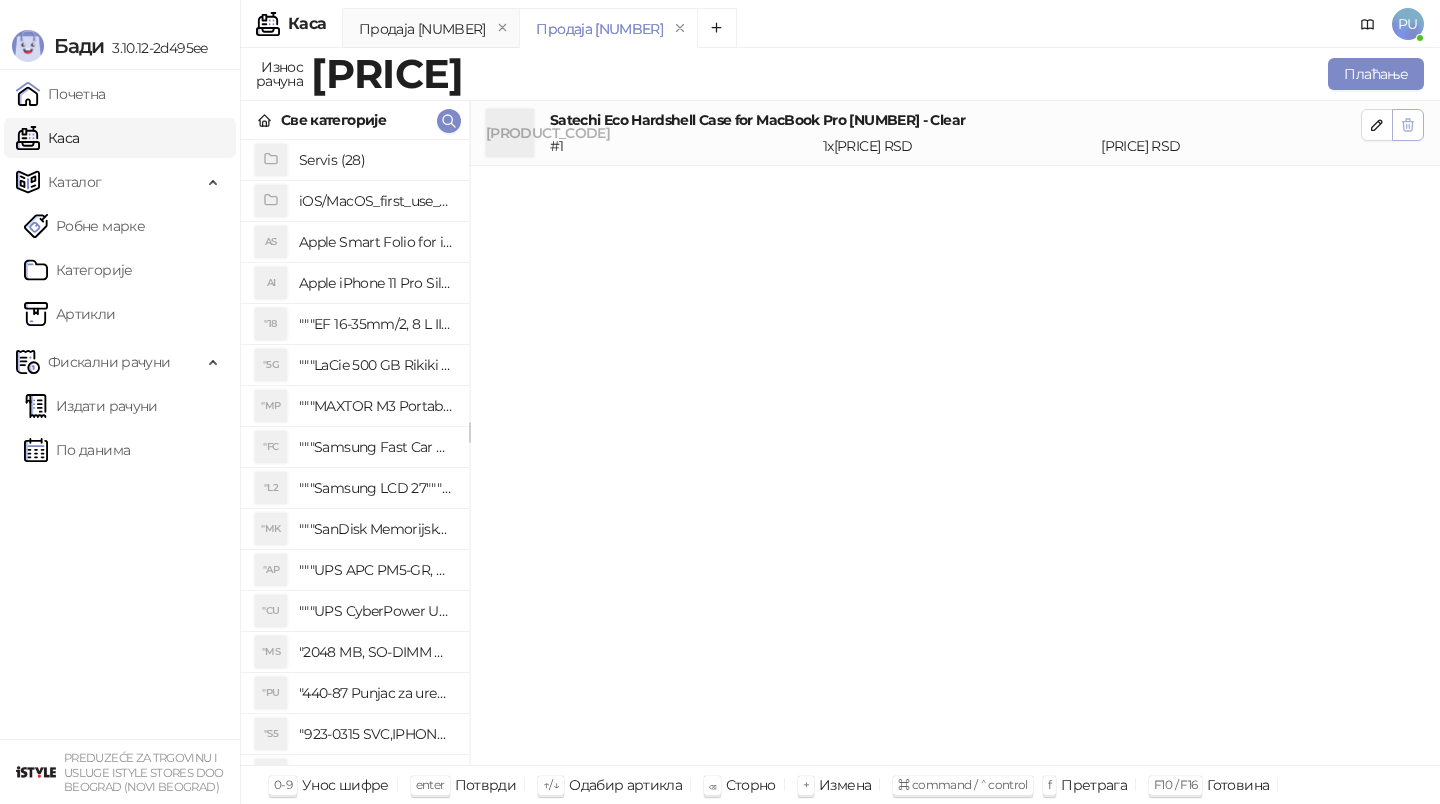 click 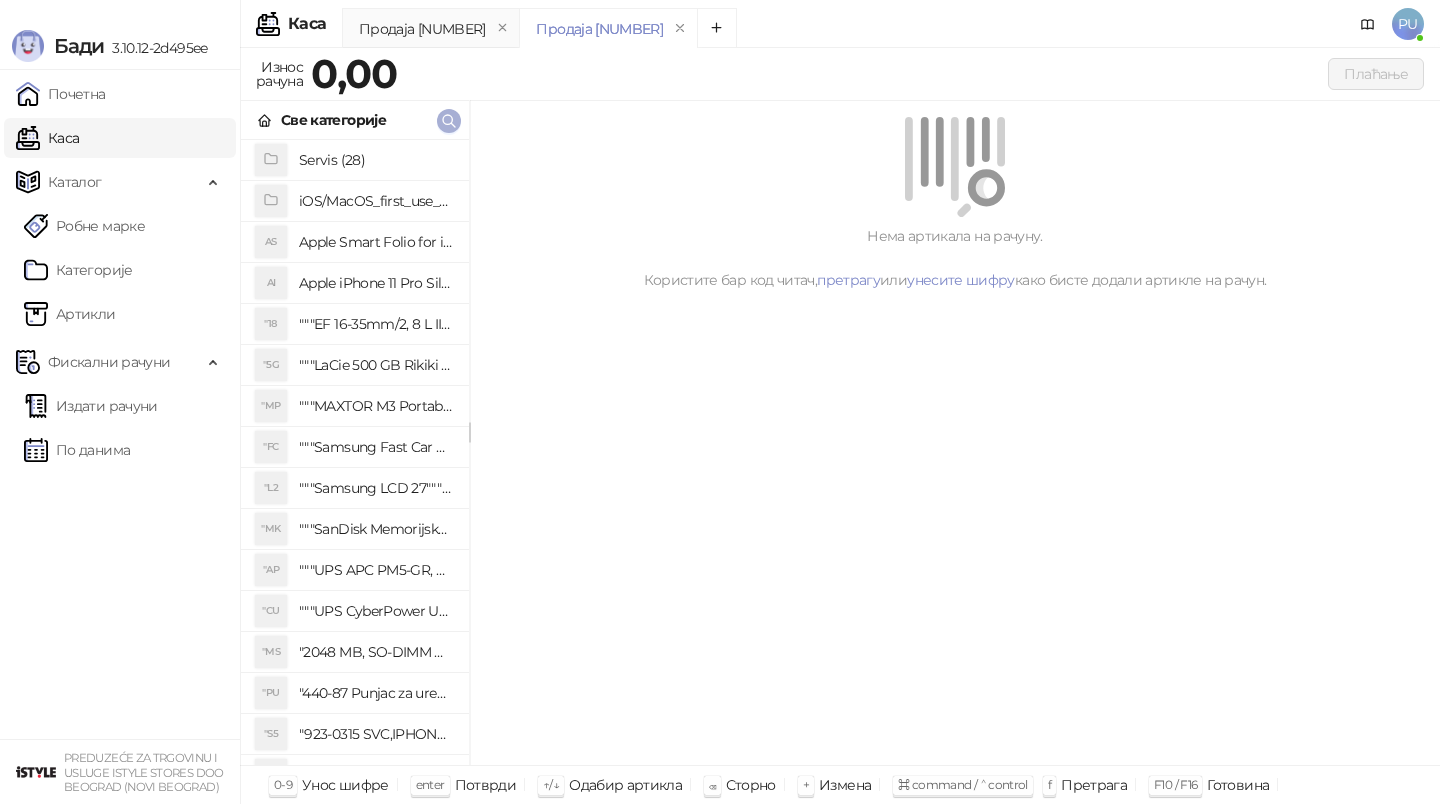 click 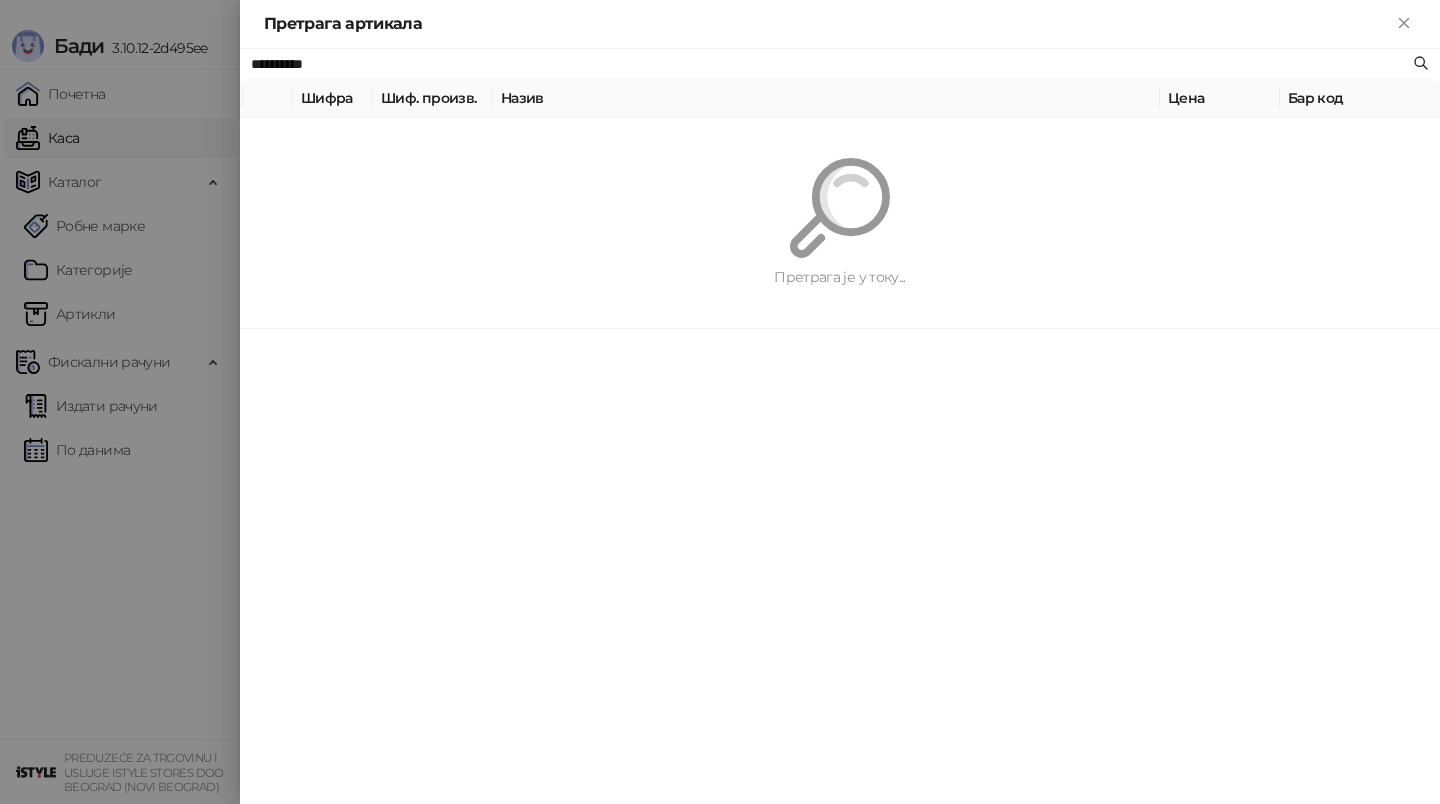 paste 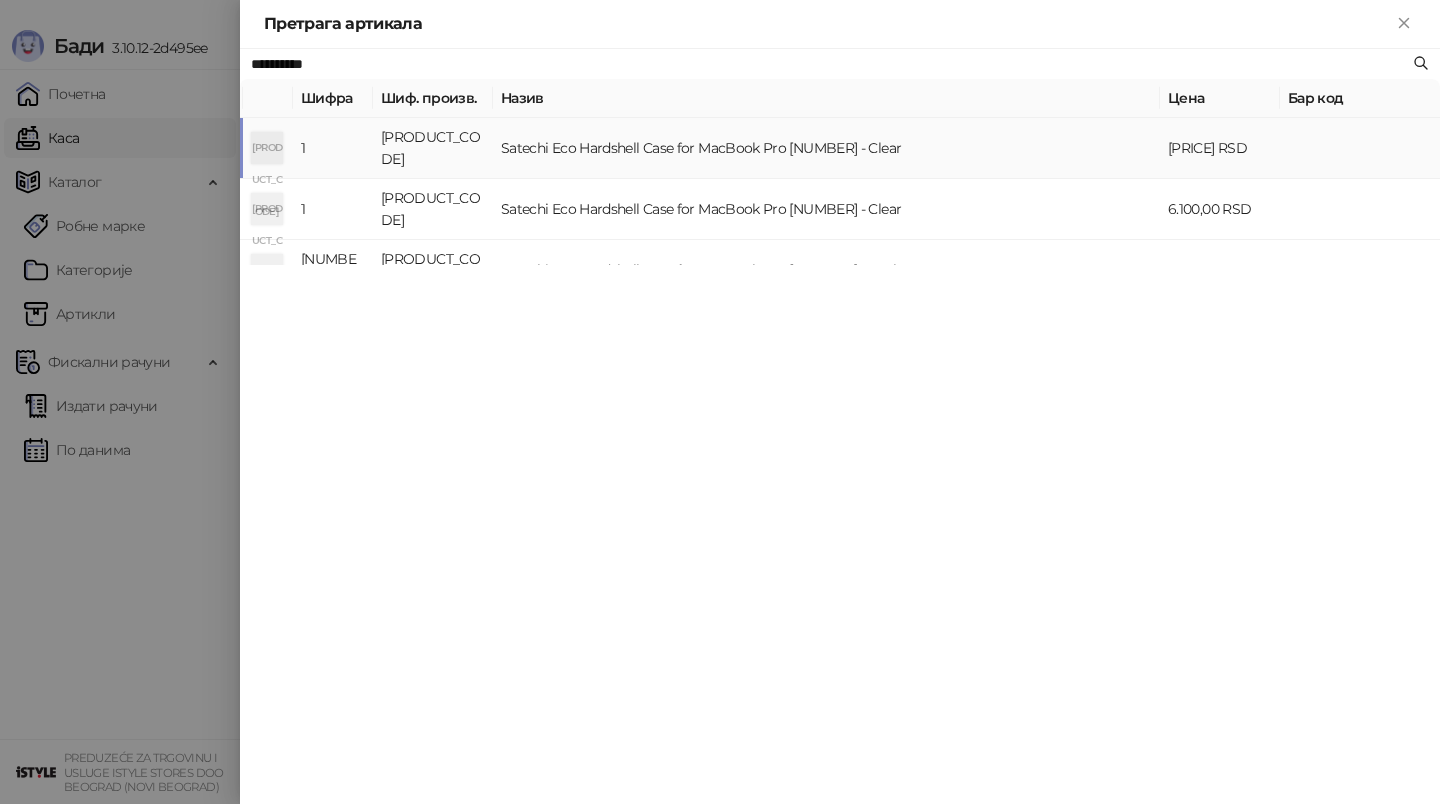 click on "Satechi Eco Hardshell Case for MacBook Pro [NUMBER] - Clear" at bounding box center (826, 148) 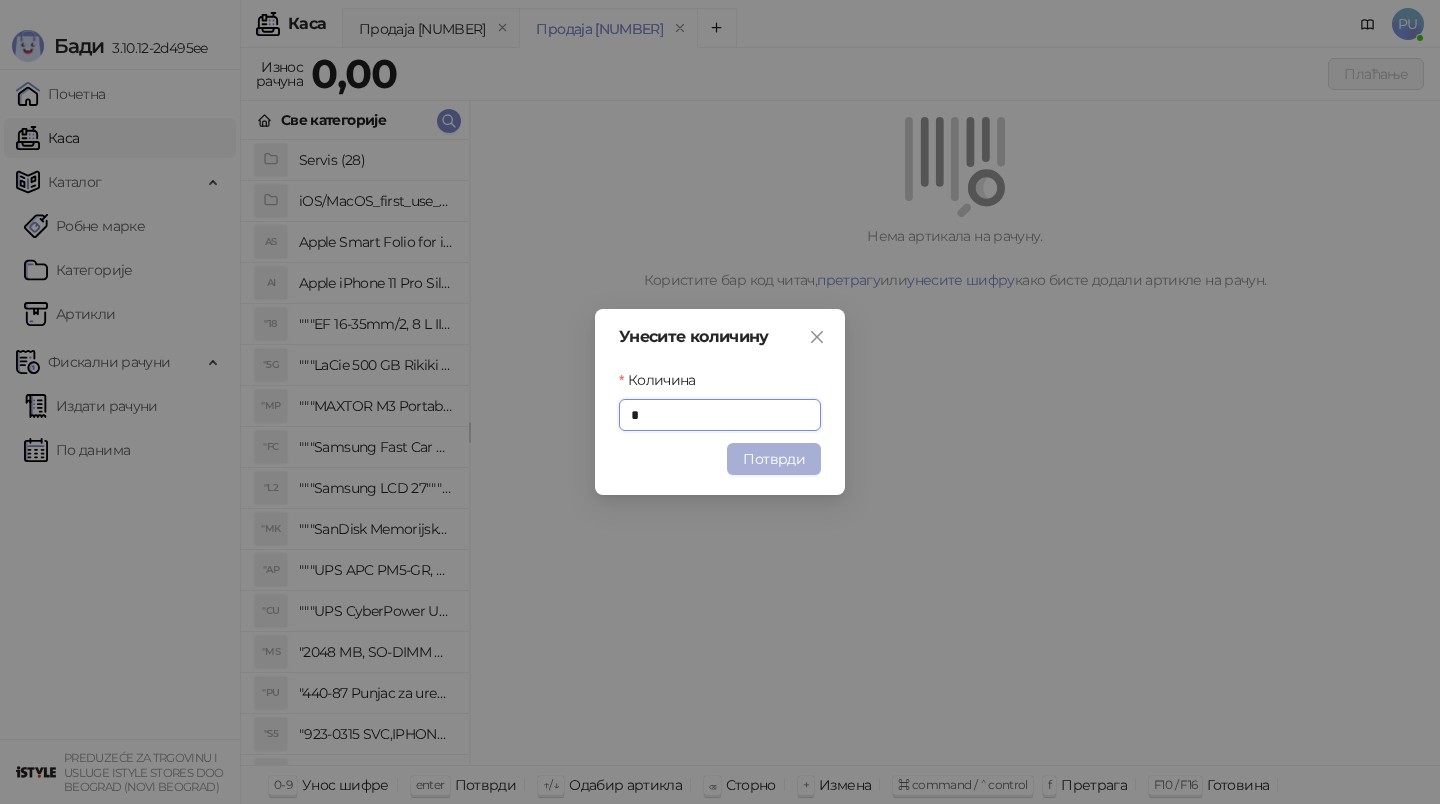 click on "Потврди" at bounding box center [774, 459] 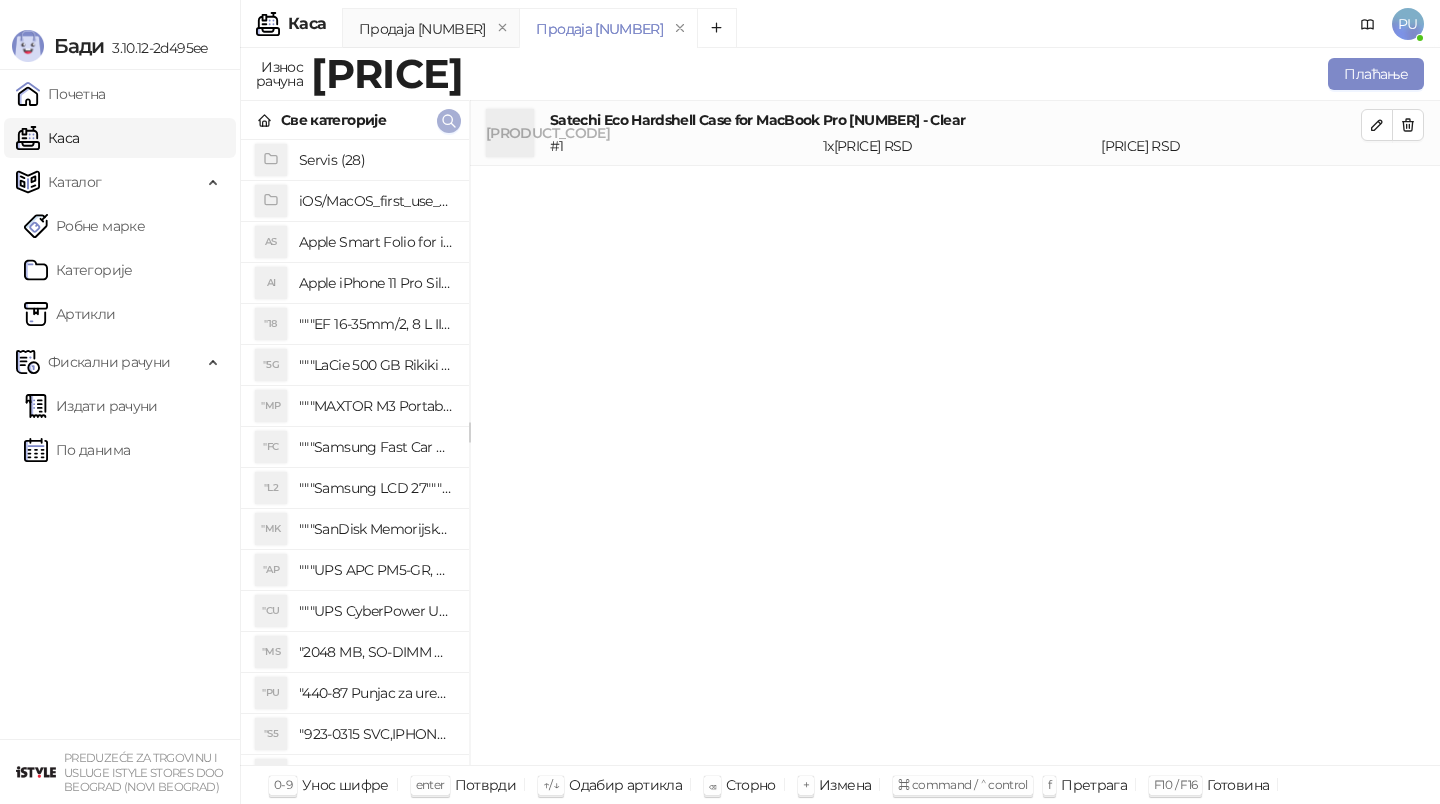 click 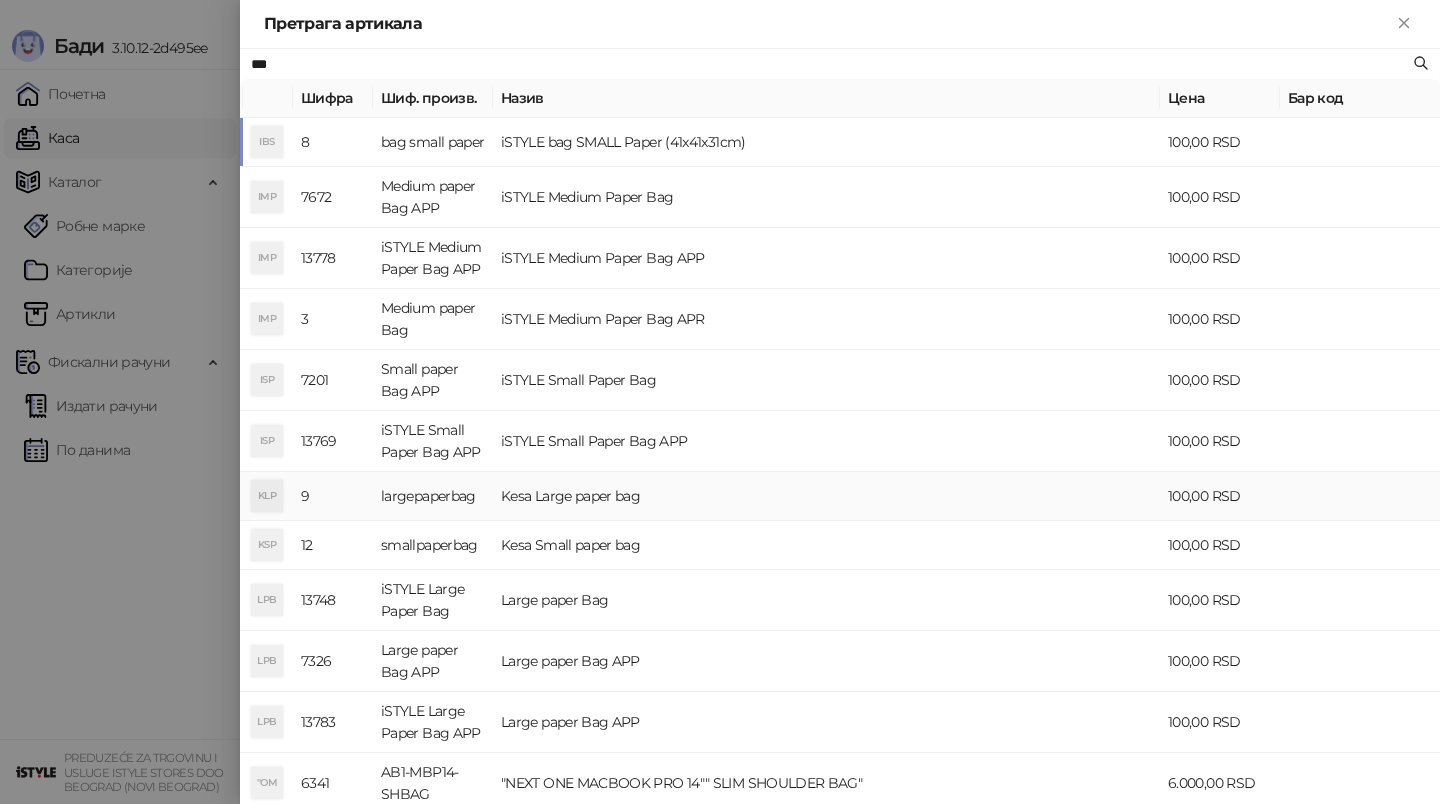 type on "***" 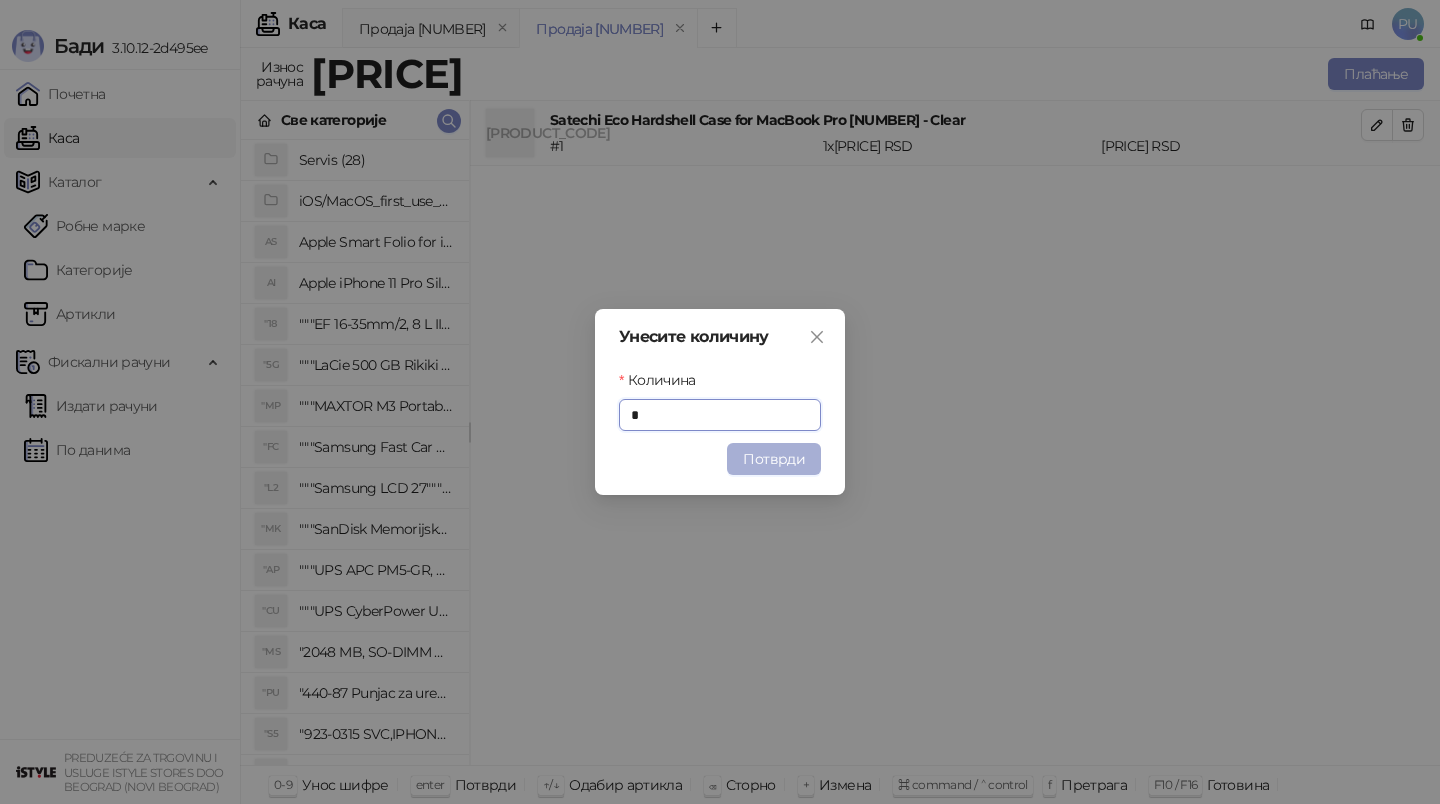 click on "Потврди" at bounding box center (774, 459) 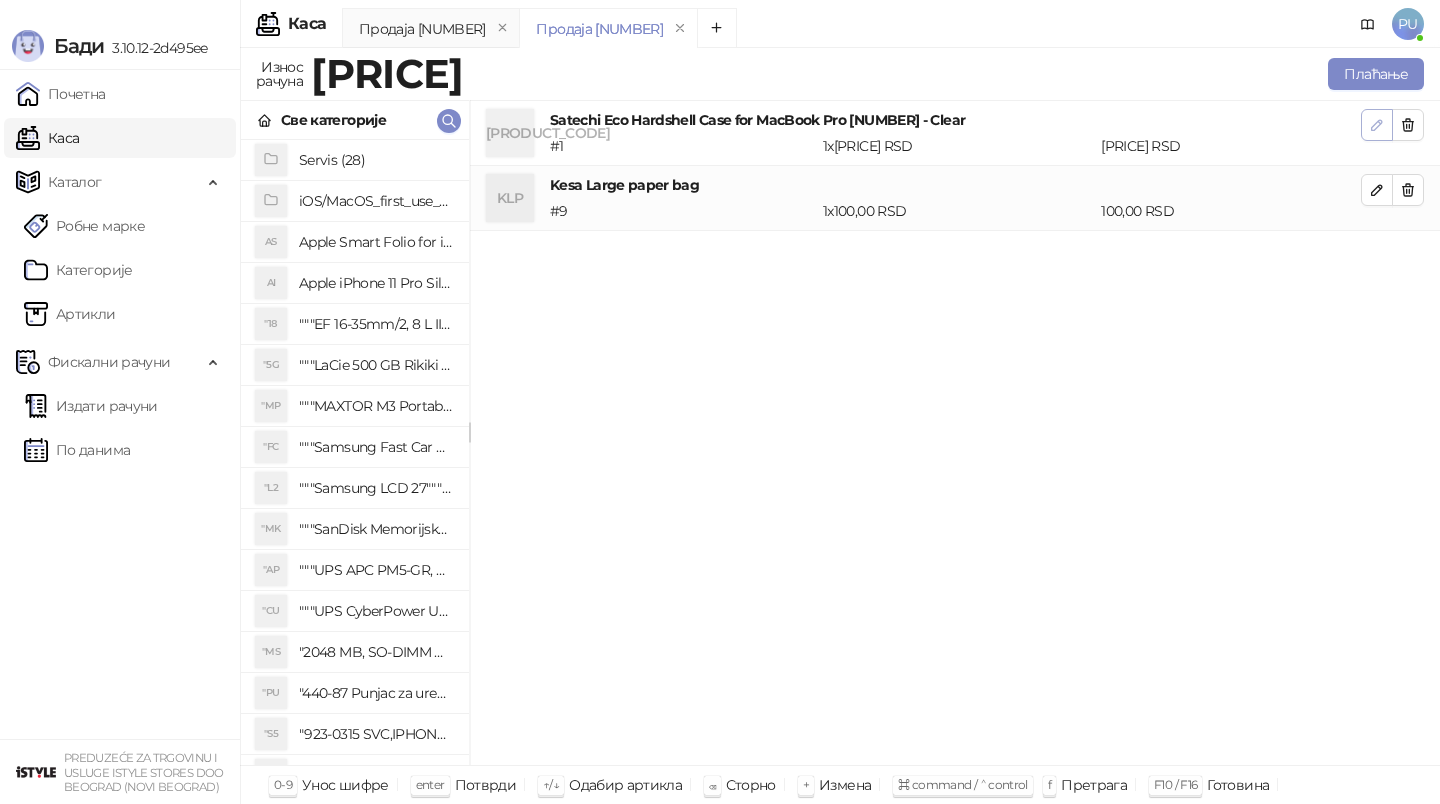 click at bounding box center [1377, 125] 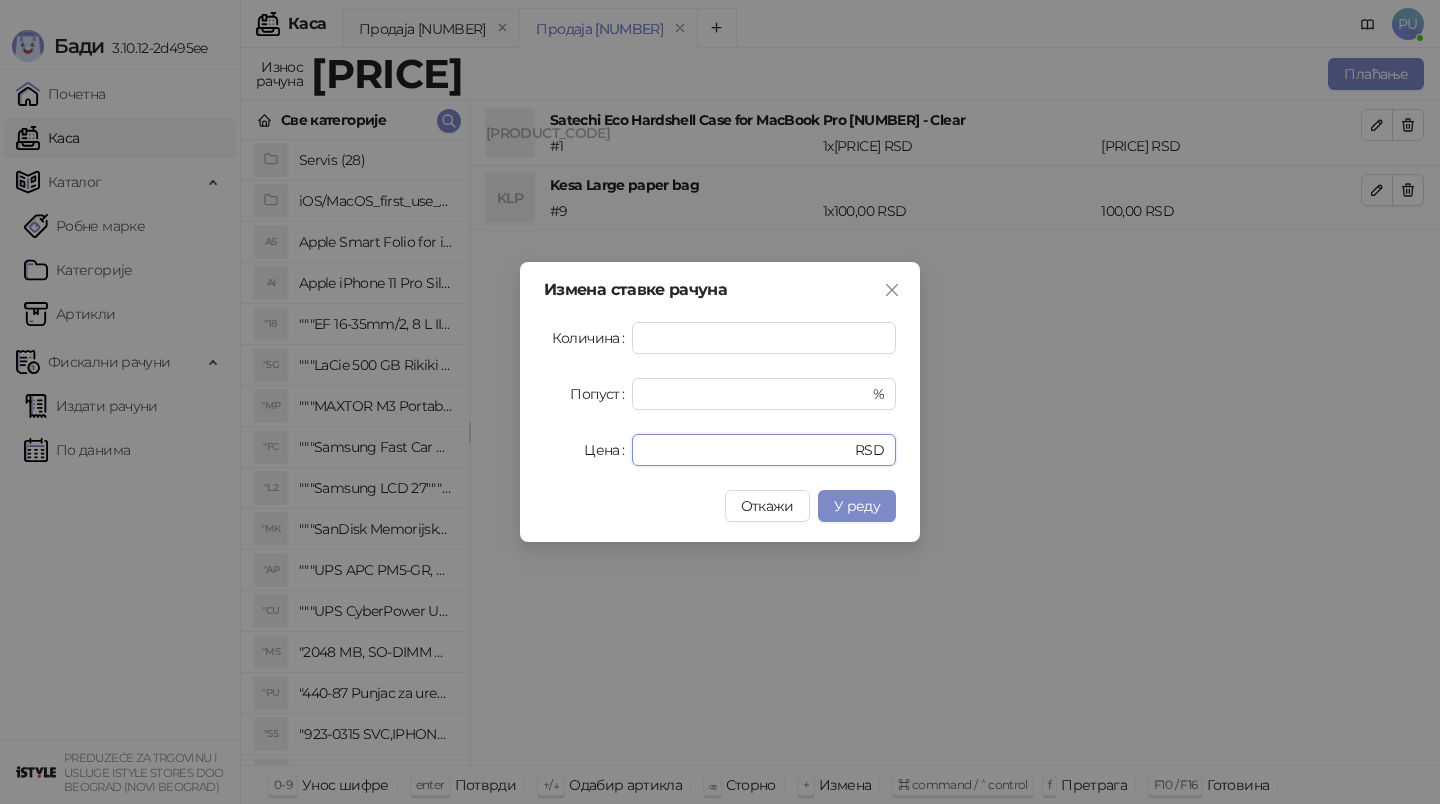drag, startPoint x: 716, startPoint y: 451, endPoint x: 517, endPoint y: 451, distance: 199 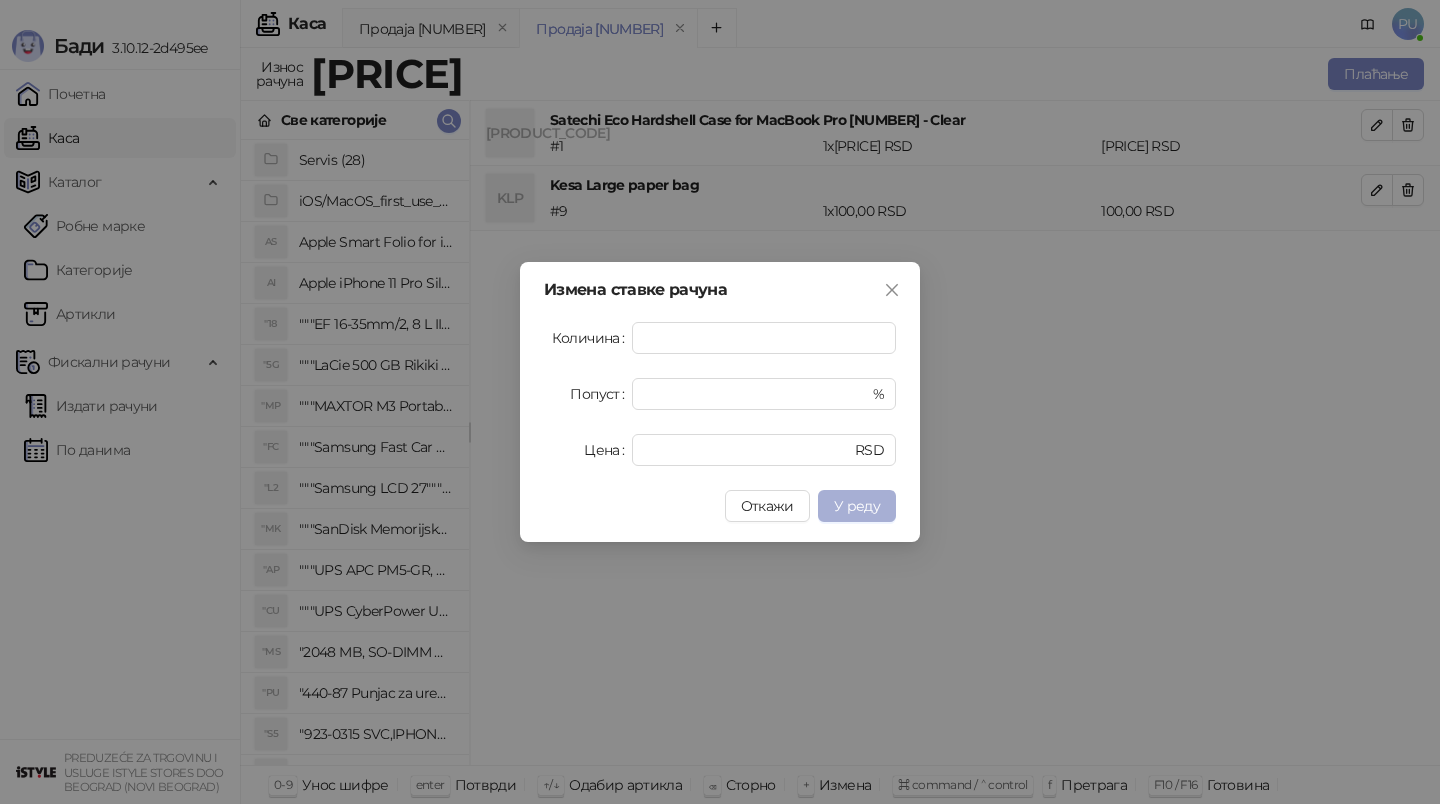 type on "****" 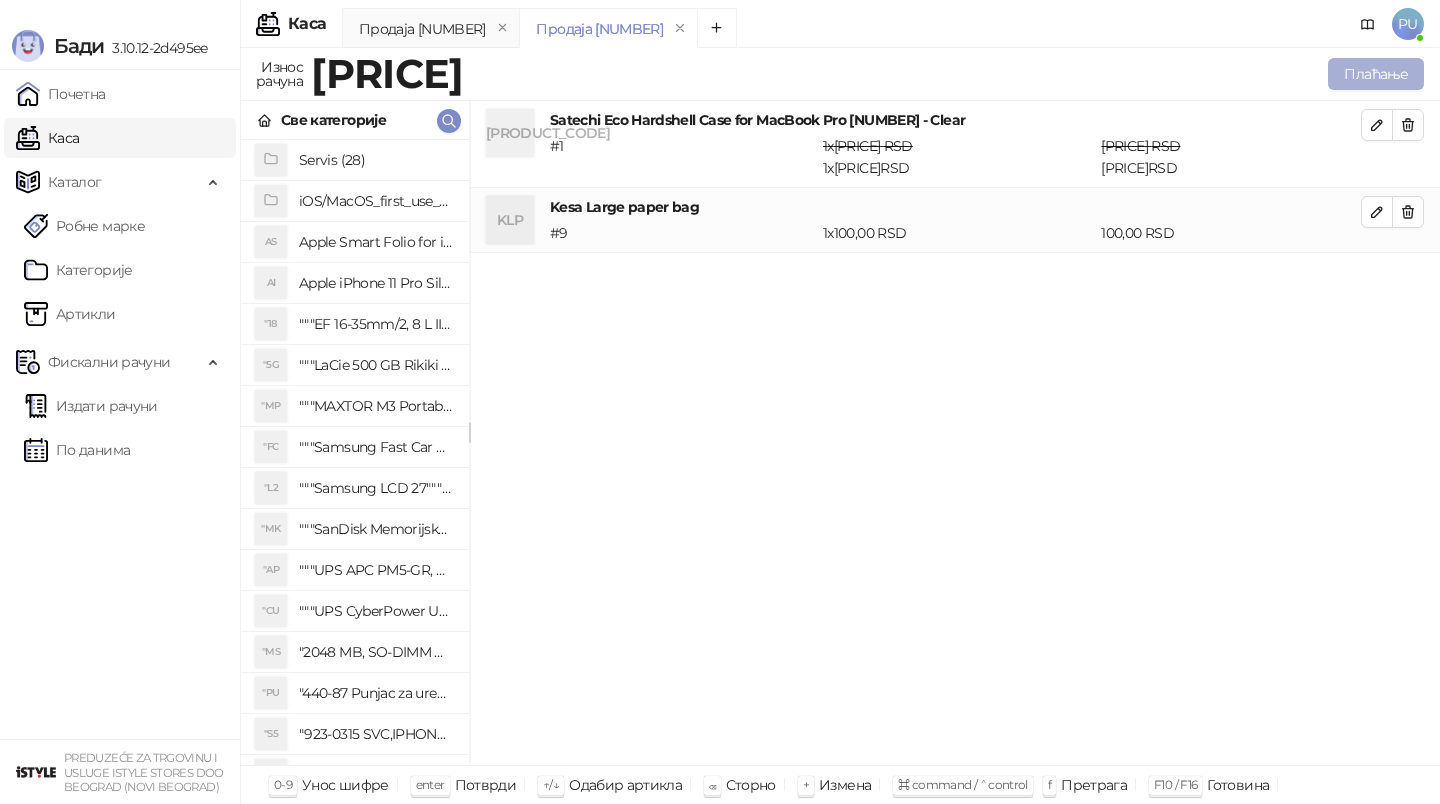 click on "Плаћање" at bounding box center [1376, 74] 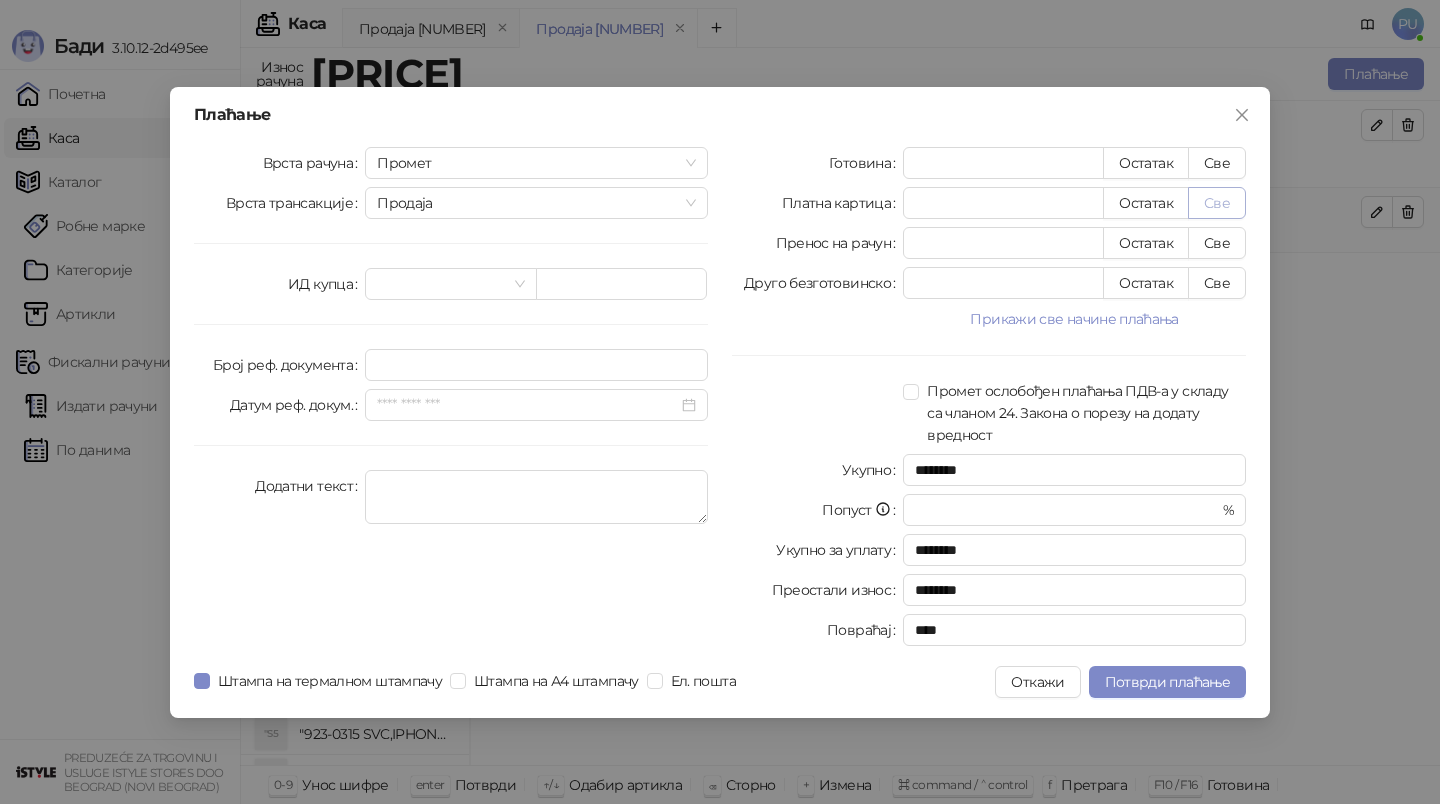 click on "Све" at bounding box center [1217, 203] 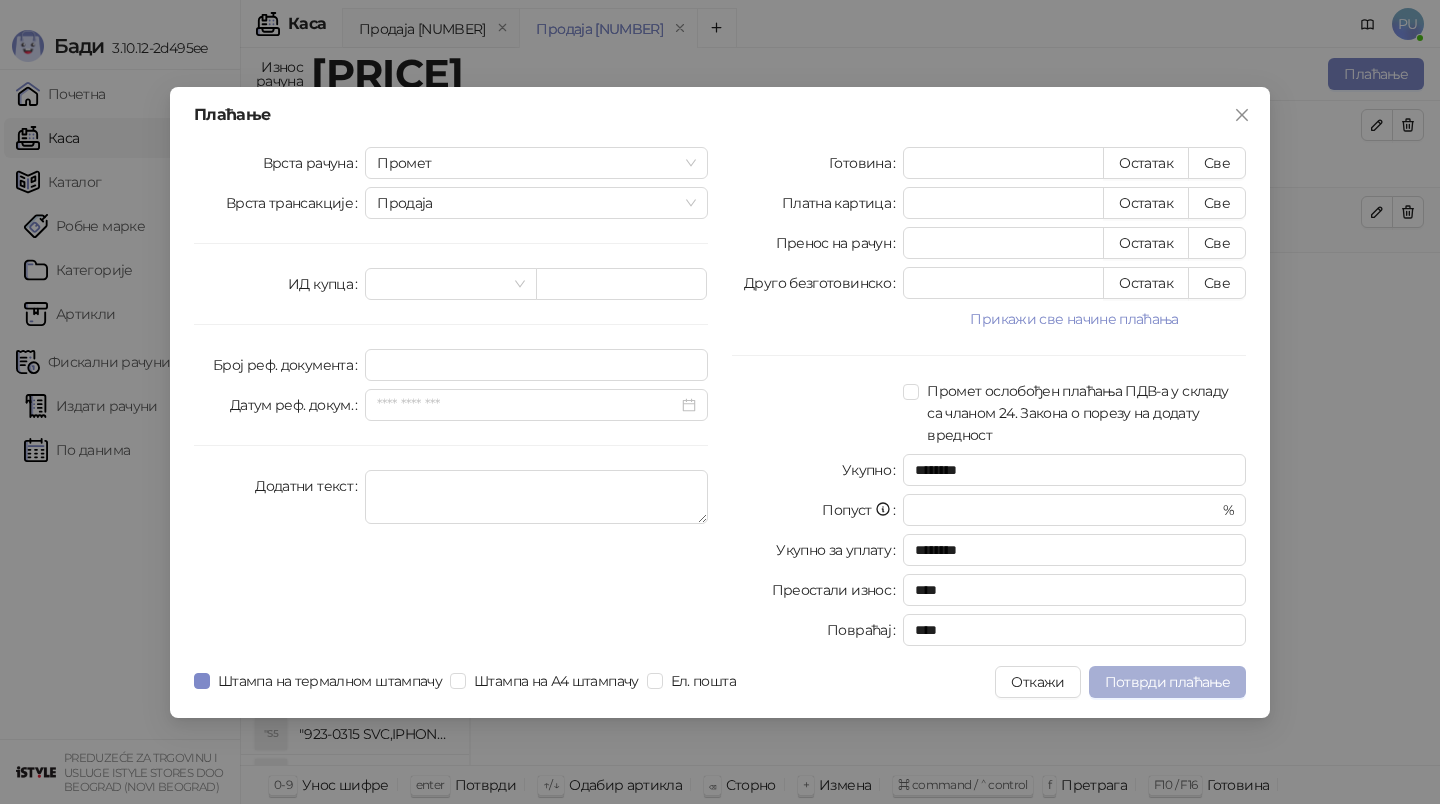 click on "Потврди плаћање" at bounding box center [1167, 682] 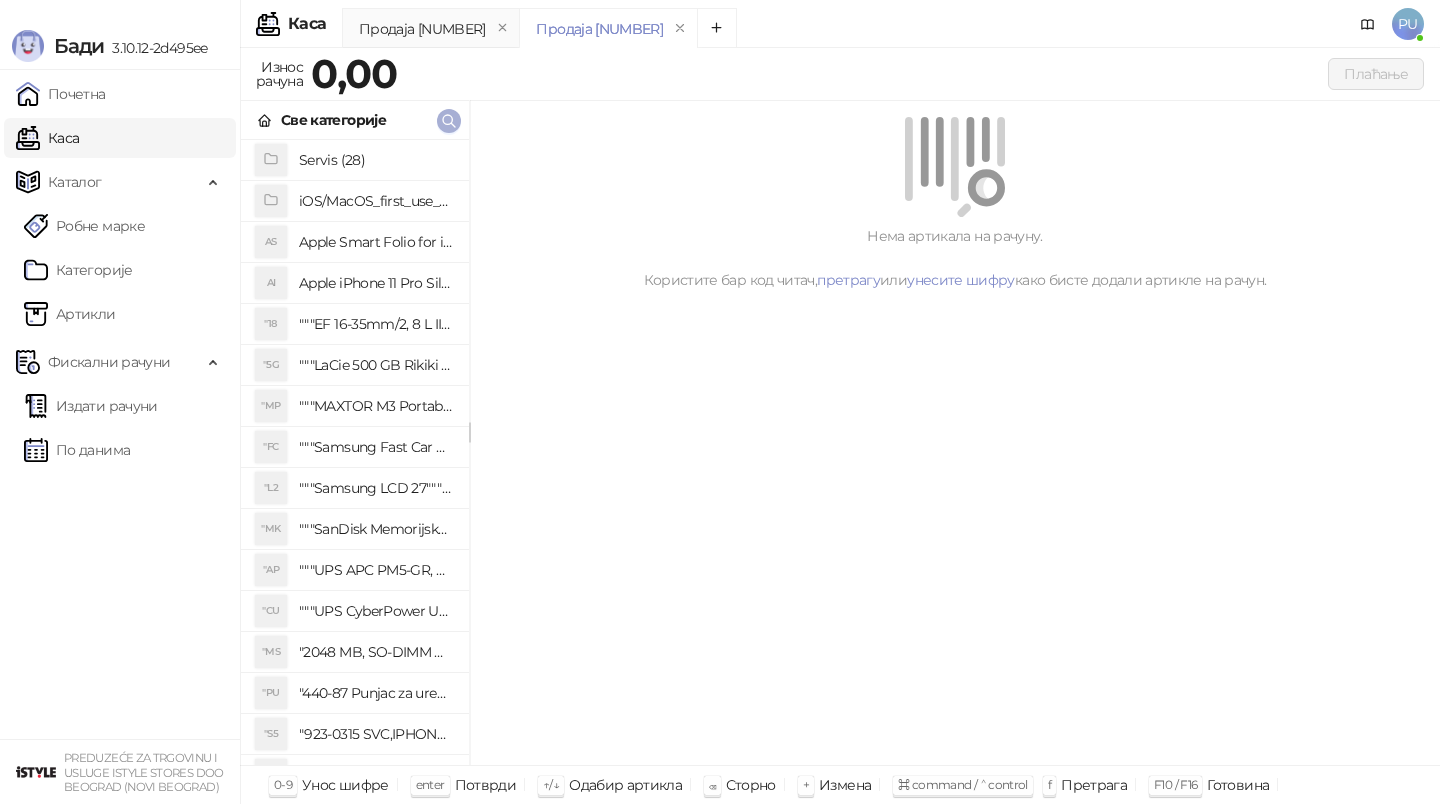 click 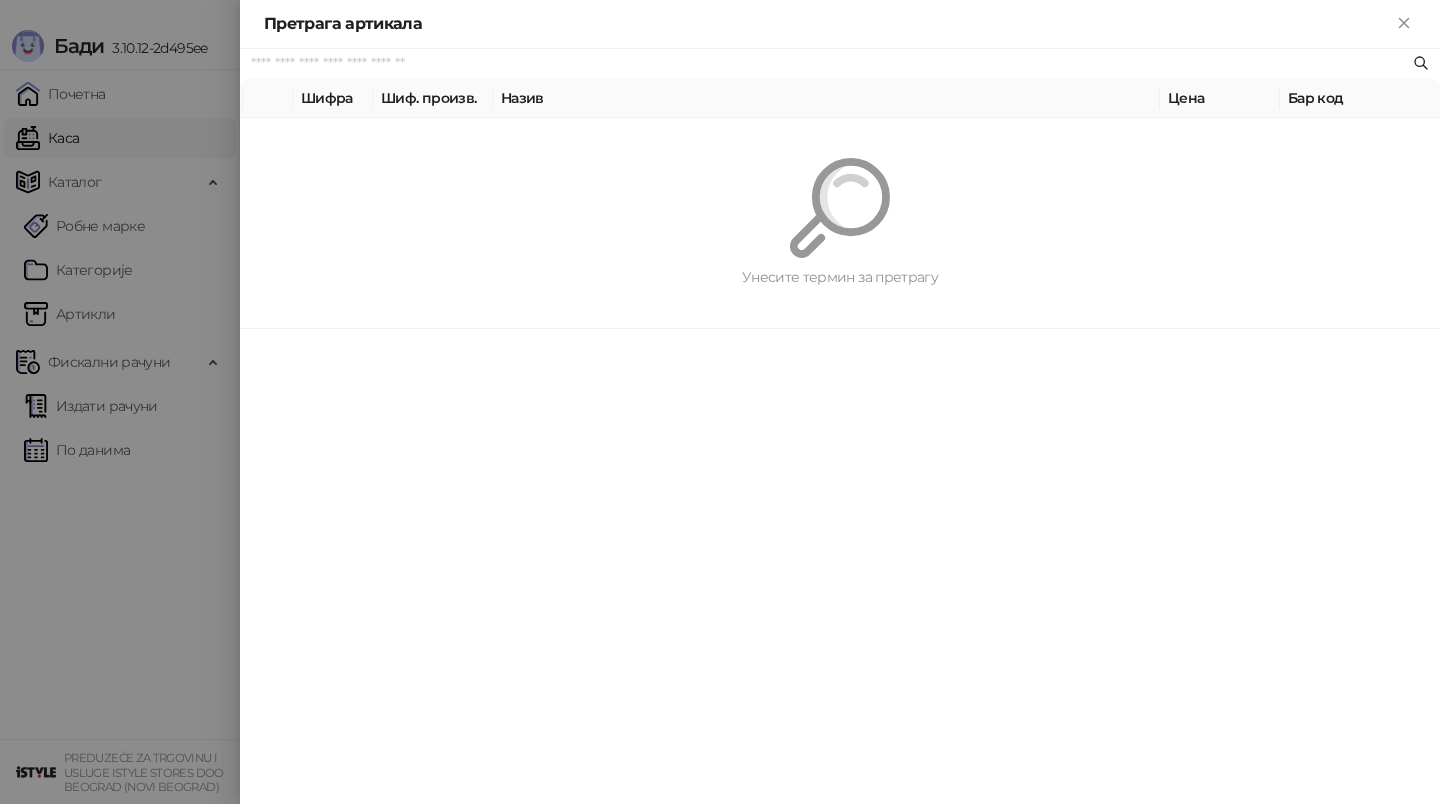 paste on "*********" 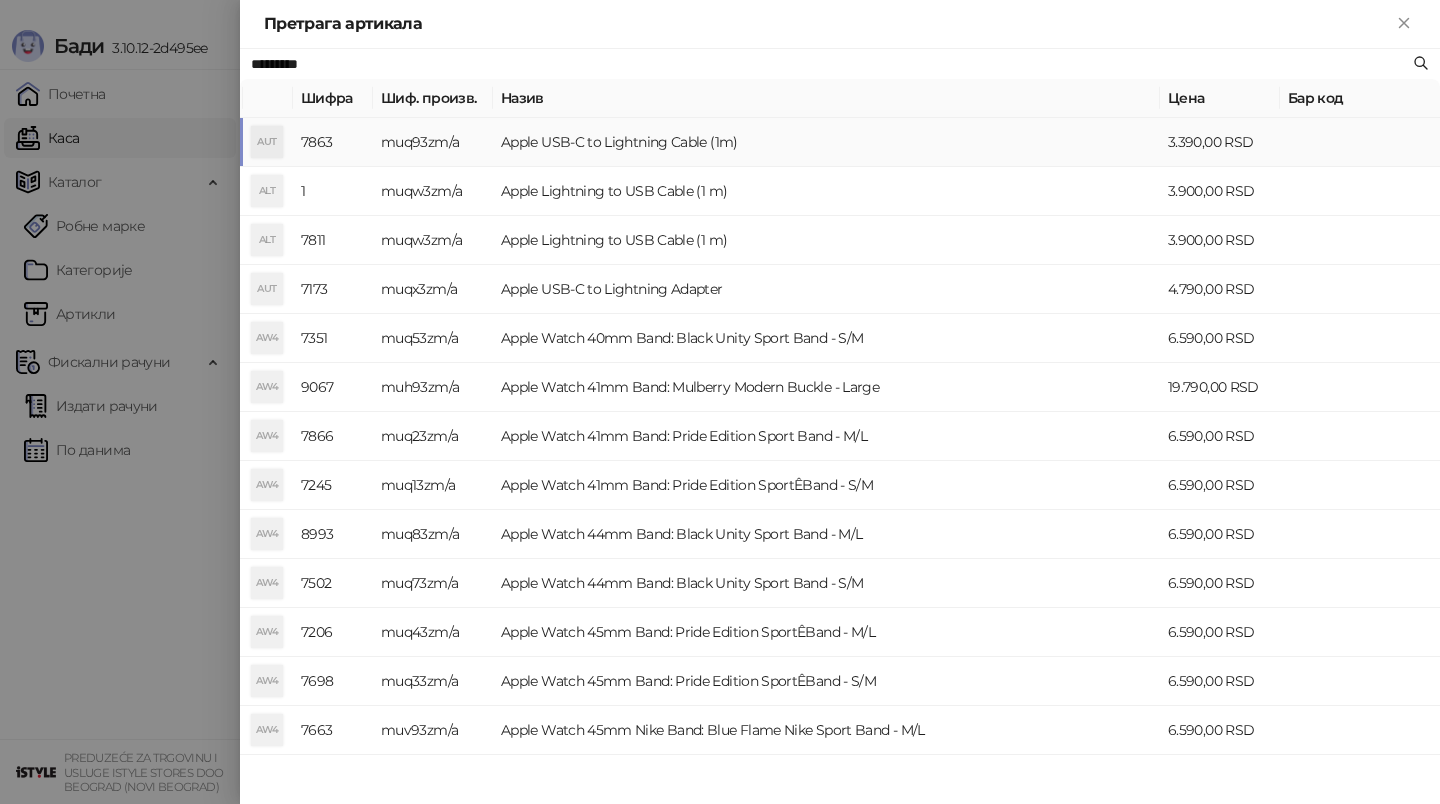 click on "Apple USB-C to Lightning Cable (1m)" at bounding box center [826, 142] 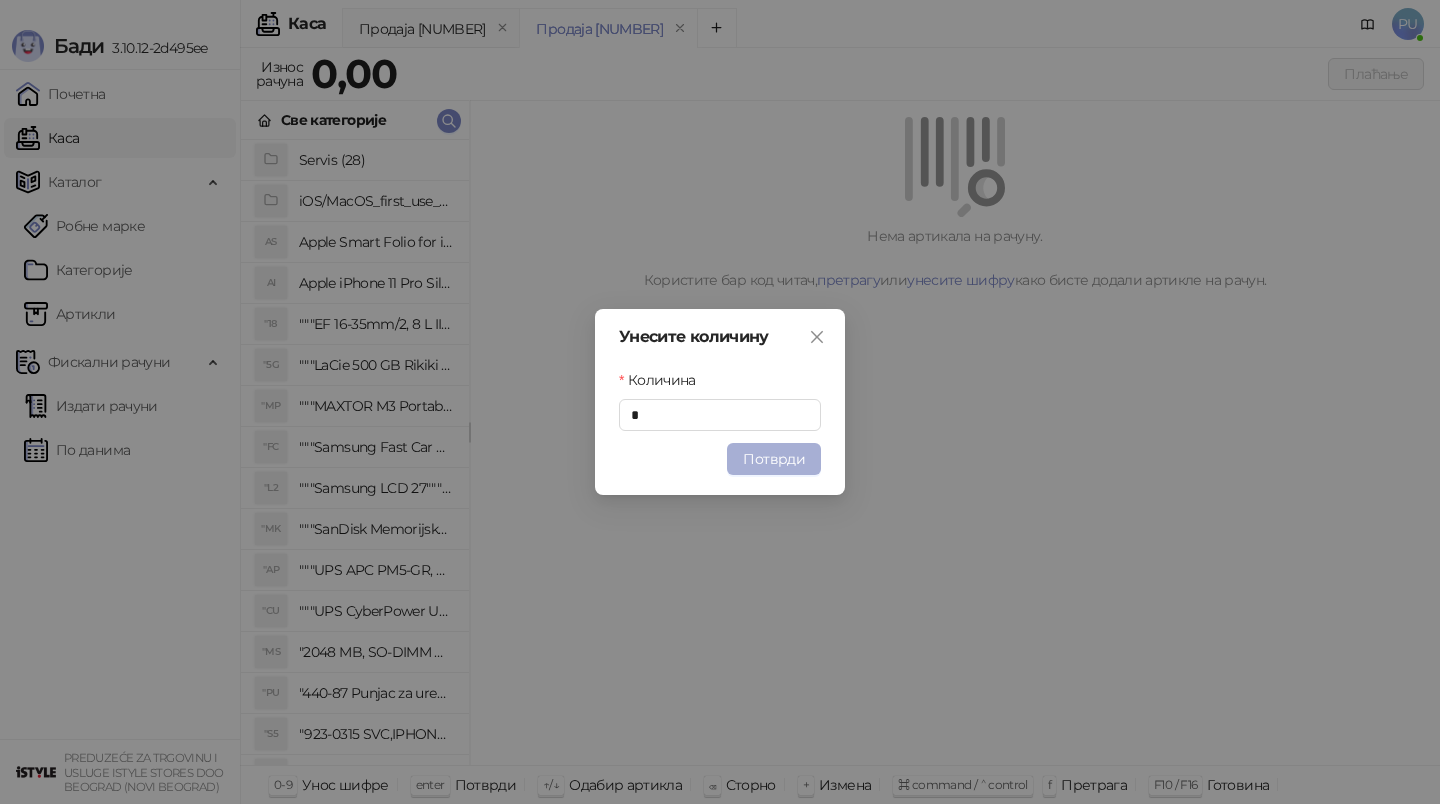 click on "Потврди" at bounding box center [774, 459] 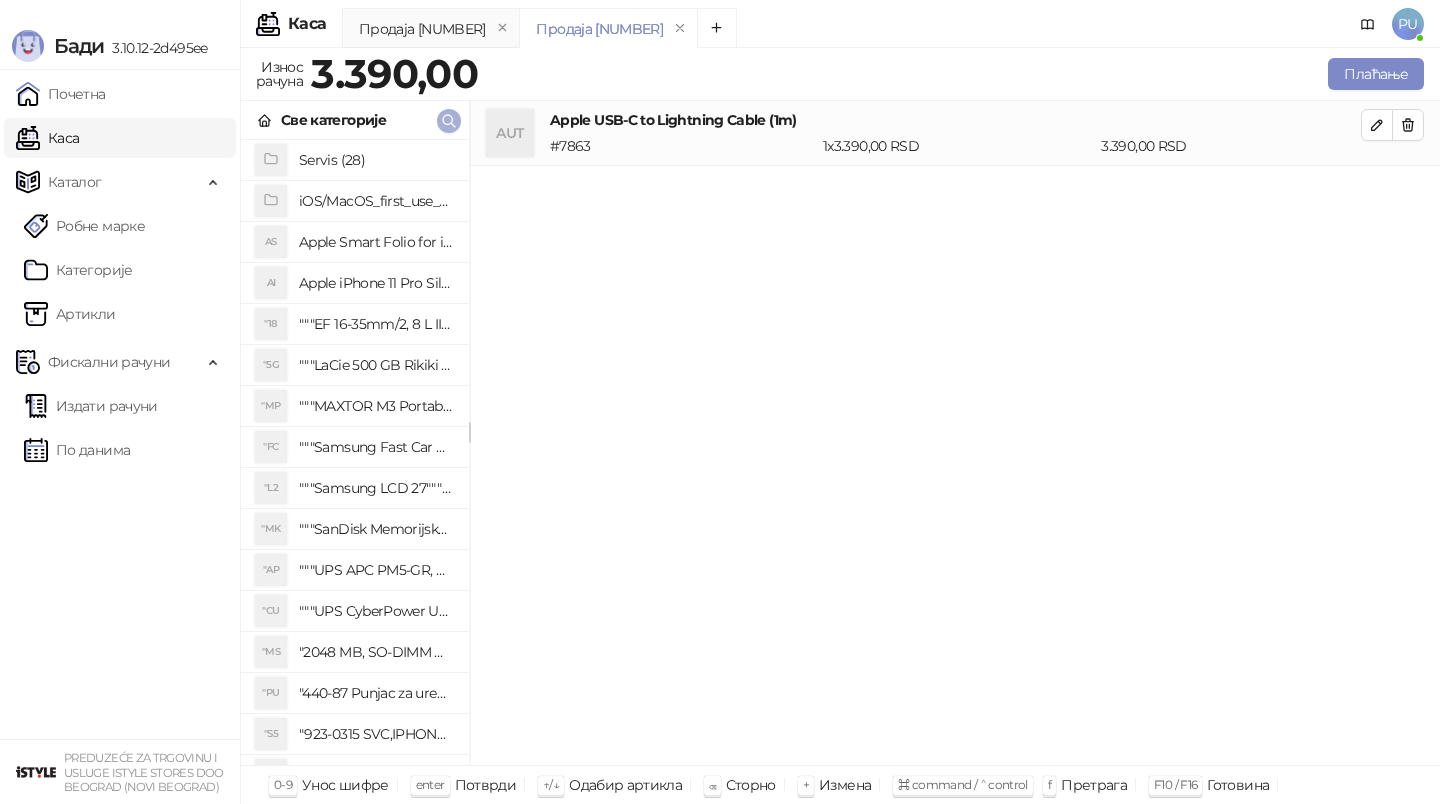 click 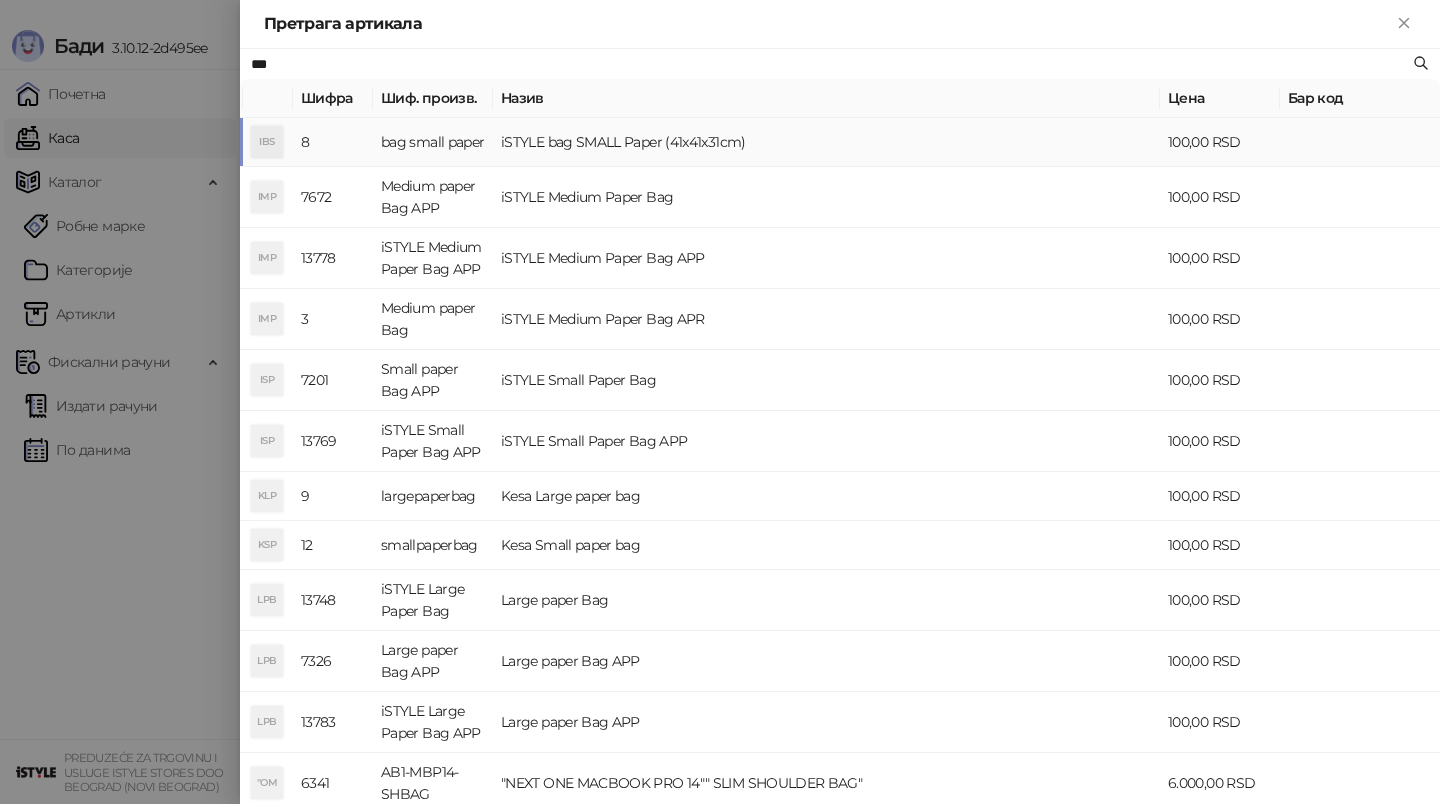 type on "***" 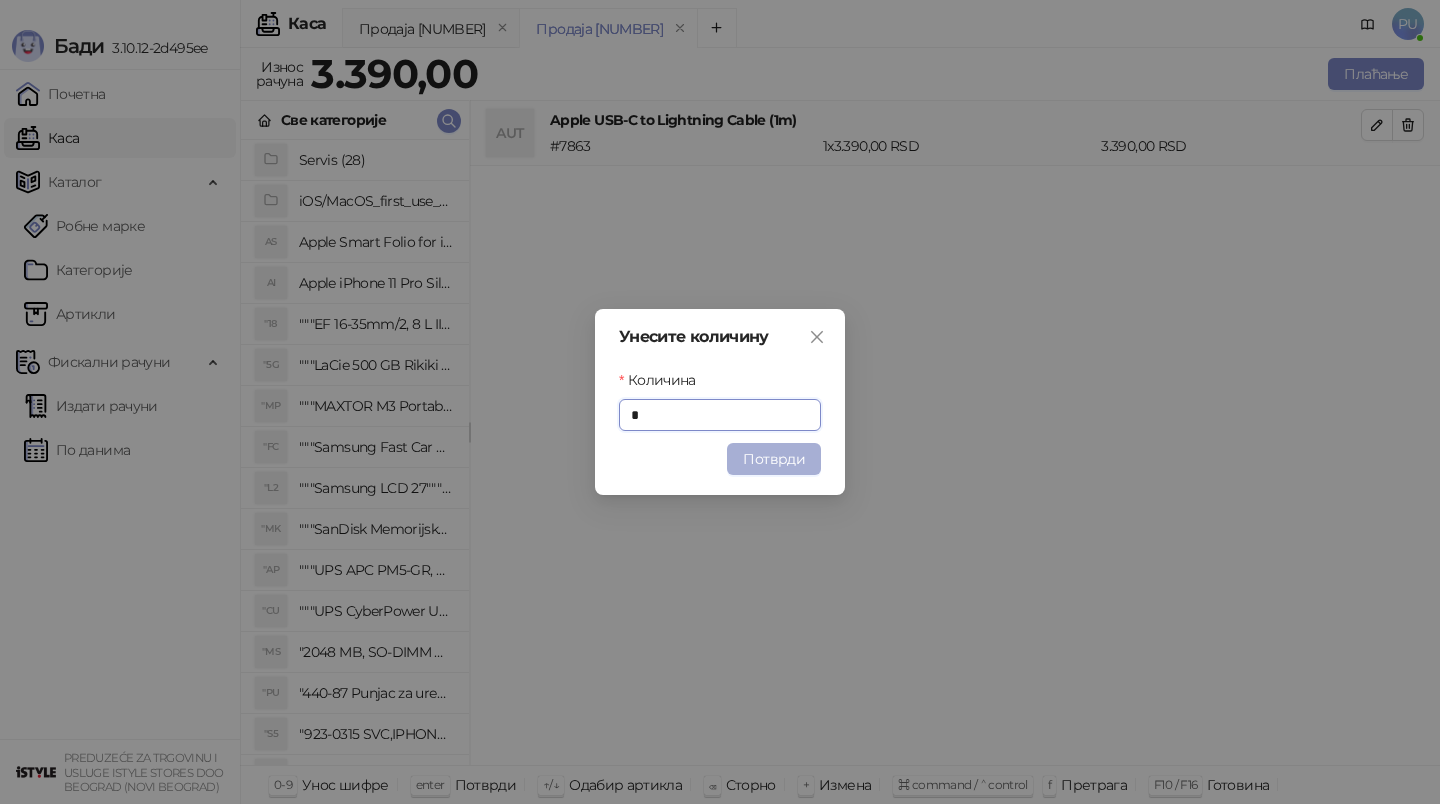 click on "Потврди" at bounding box center (774, 459) 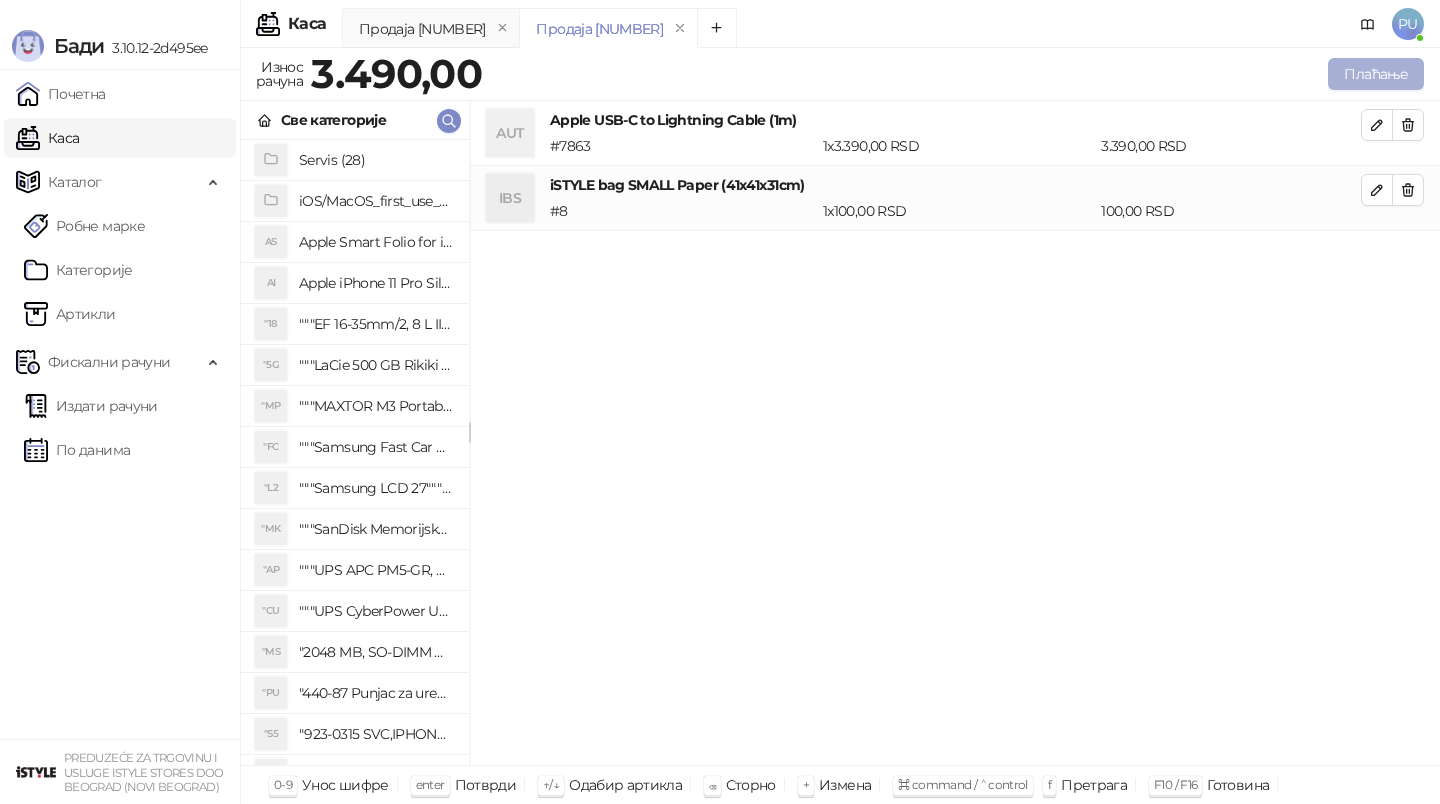 click on "Плаћање" at bounding box center [1376, 74] 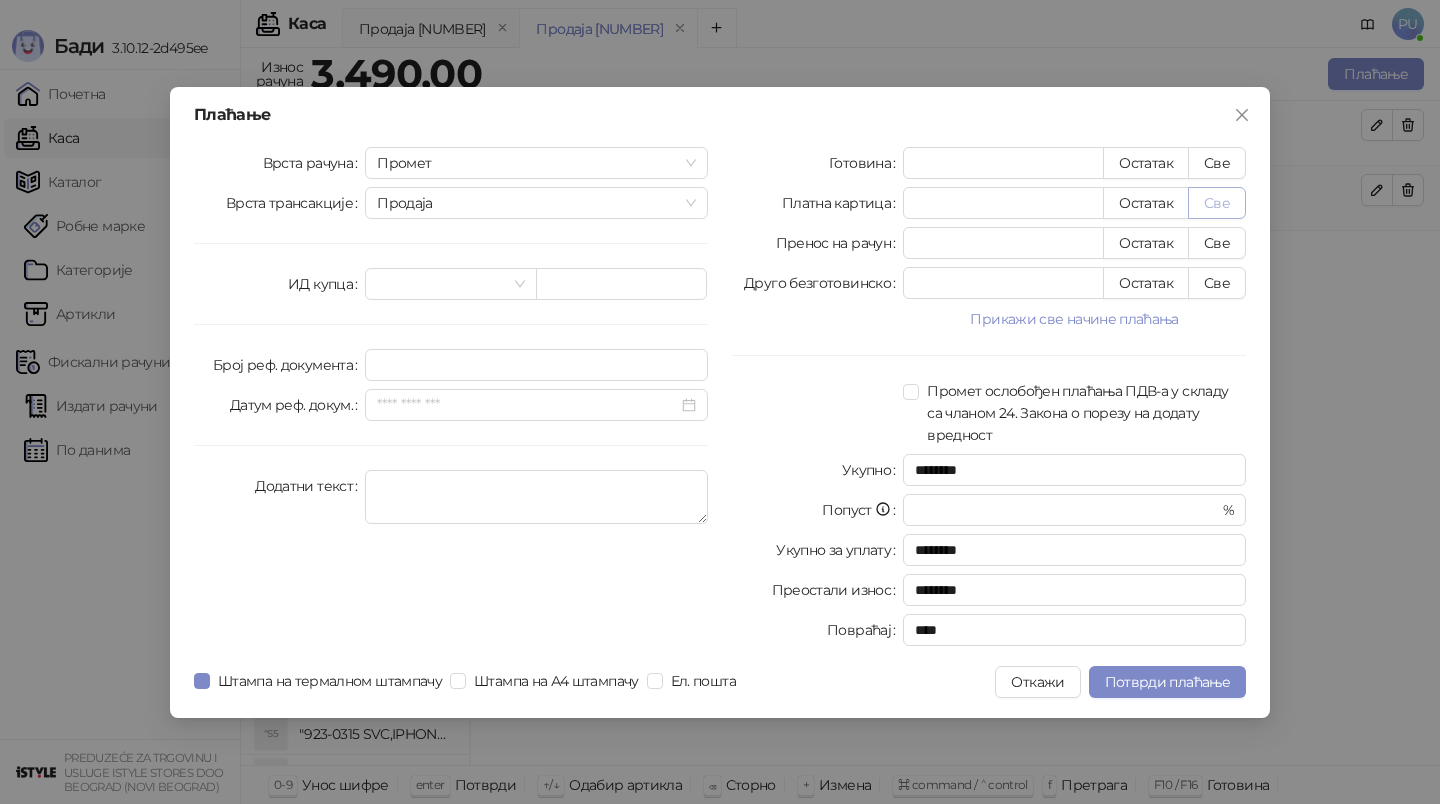 click on "Све" at bounding box center (1217, 203) 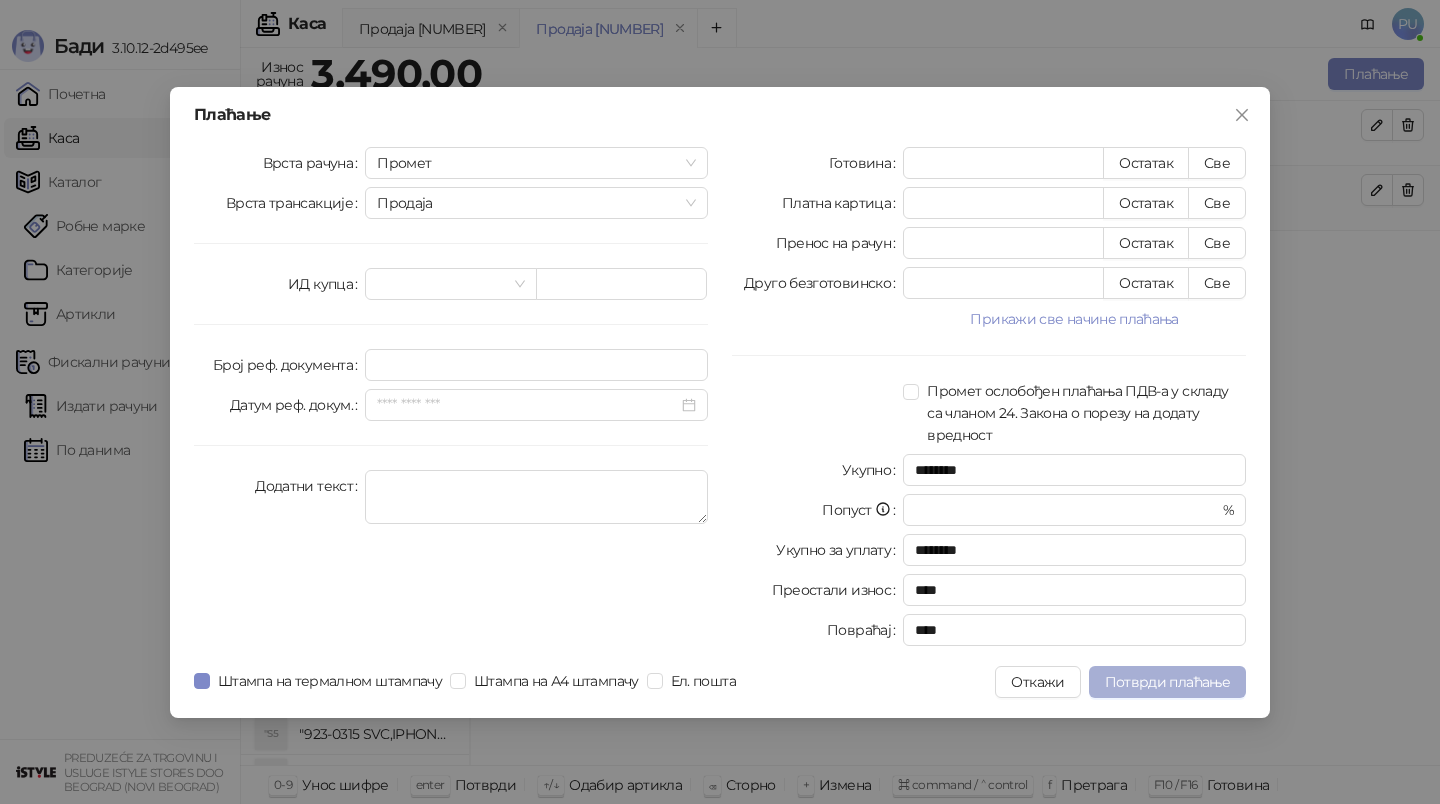 click on "Потврди плаћање" at bounding box center (1167, 682) 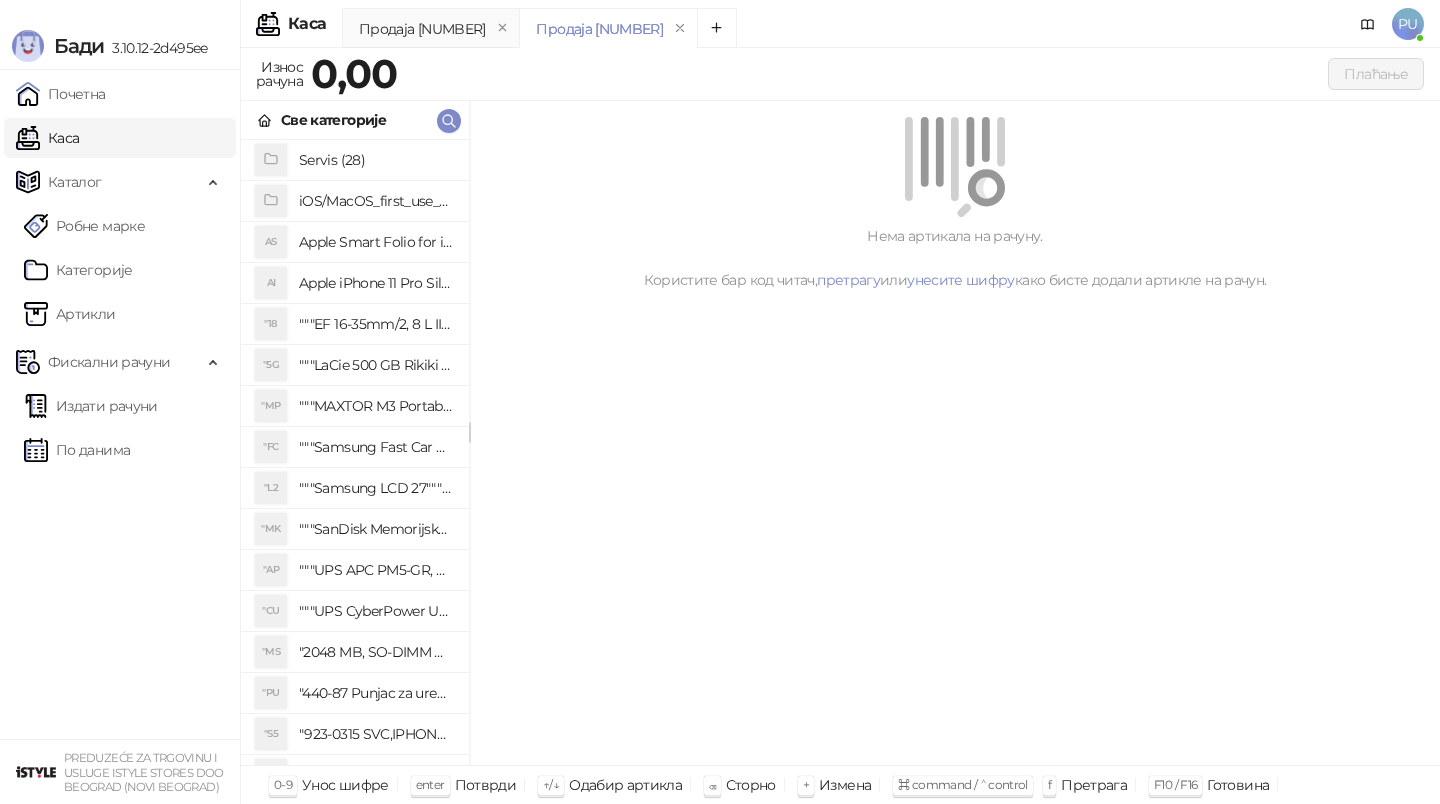 click on "Издати рачуни По данима" at bounding box center [120, 428] 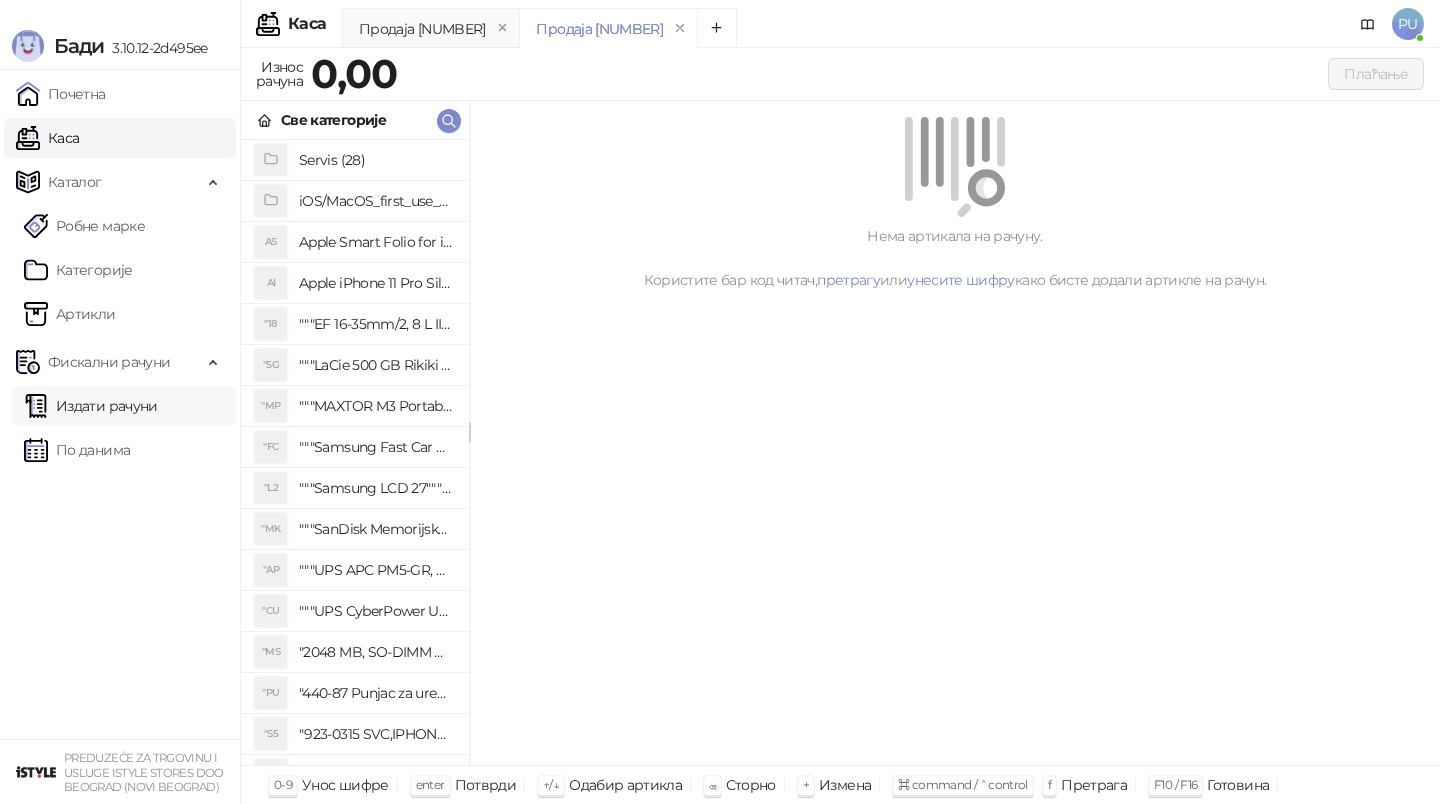 click on "Издати рачуни" at bounding box center (91, 406) 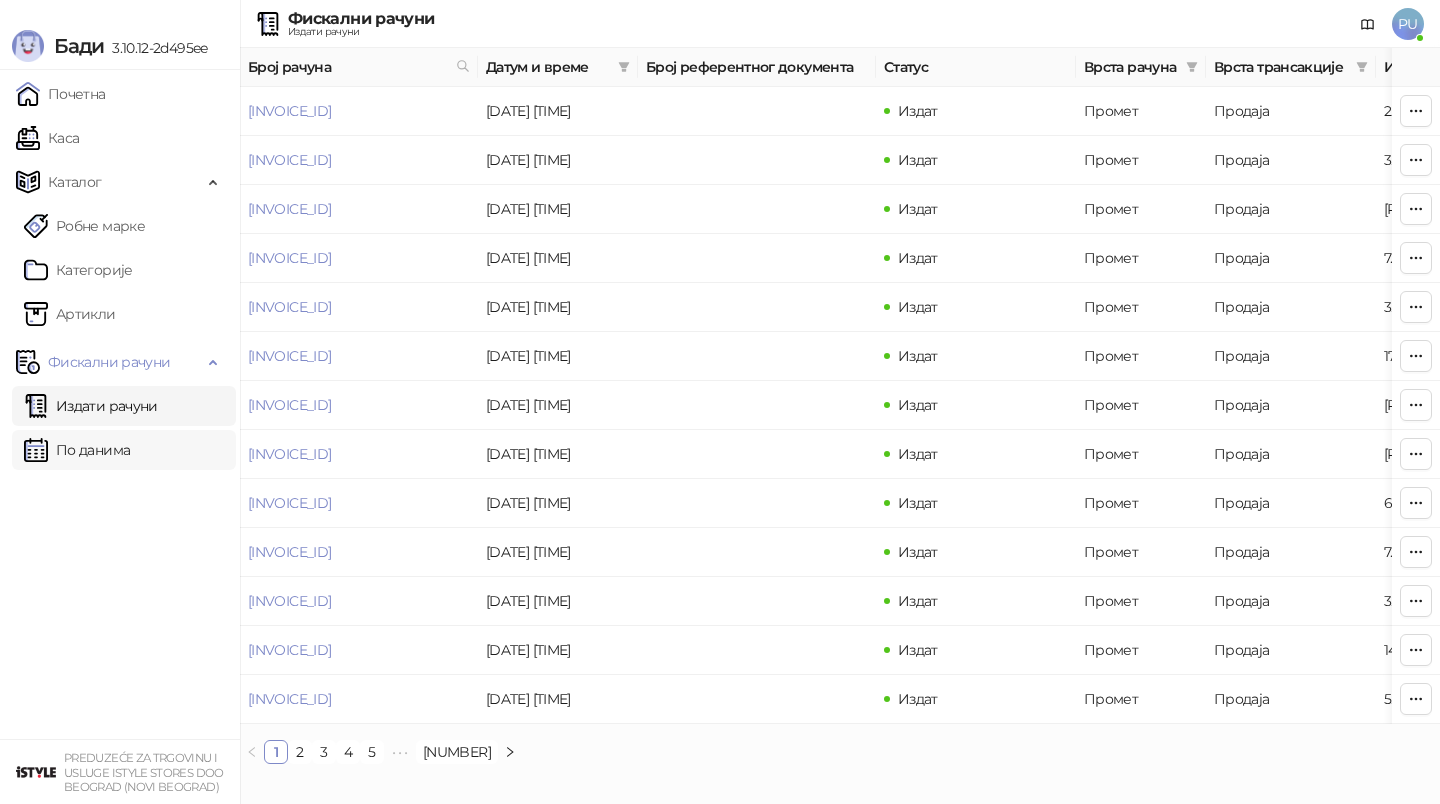 click on "По данима" at bounding box center (77, 450) 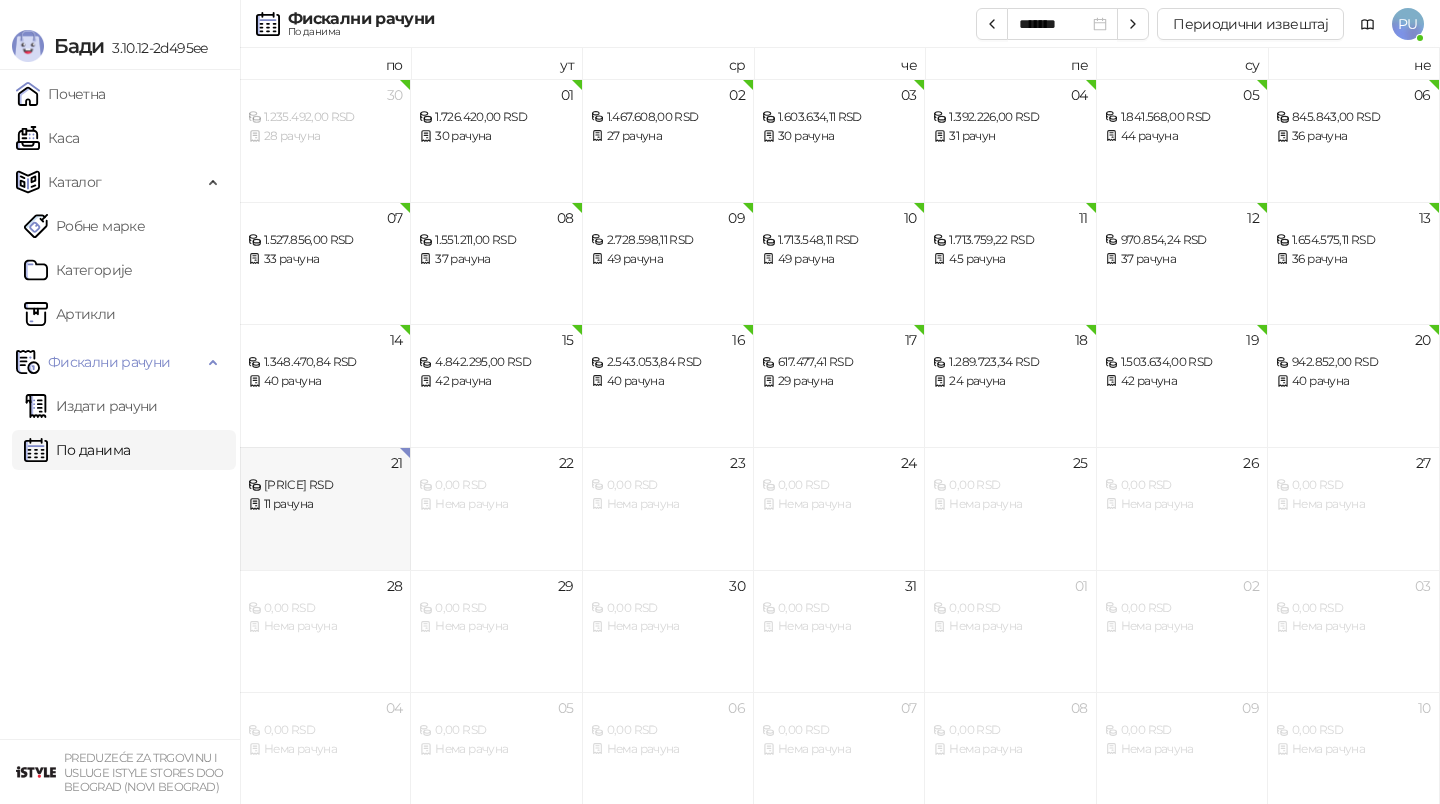 click on "11 рачуна" at bounding box center [325, 504] 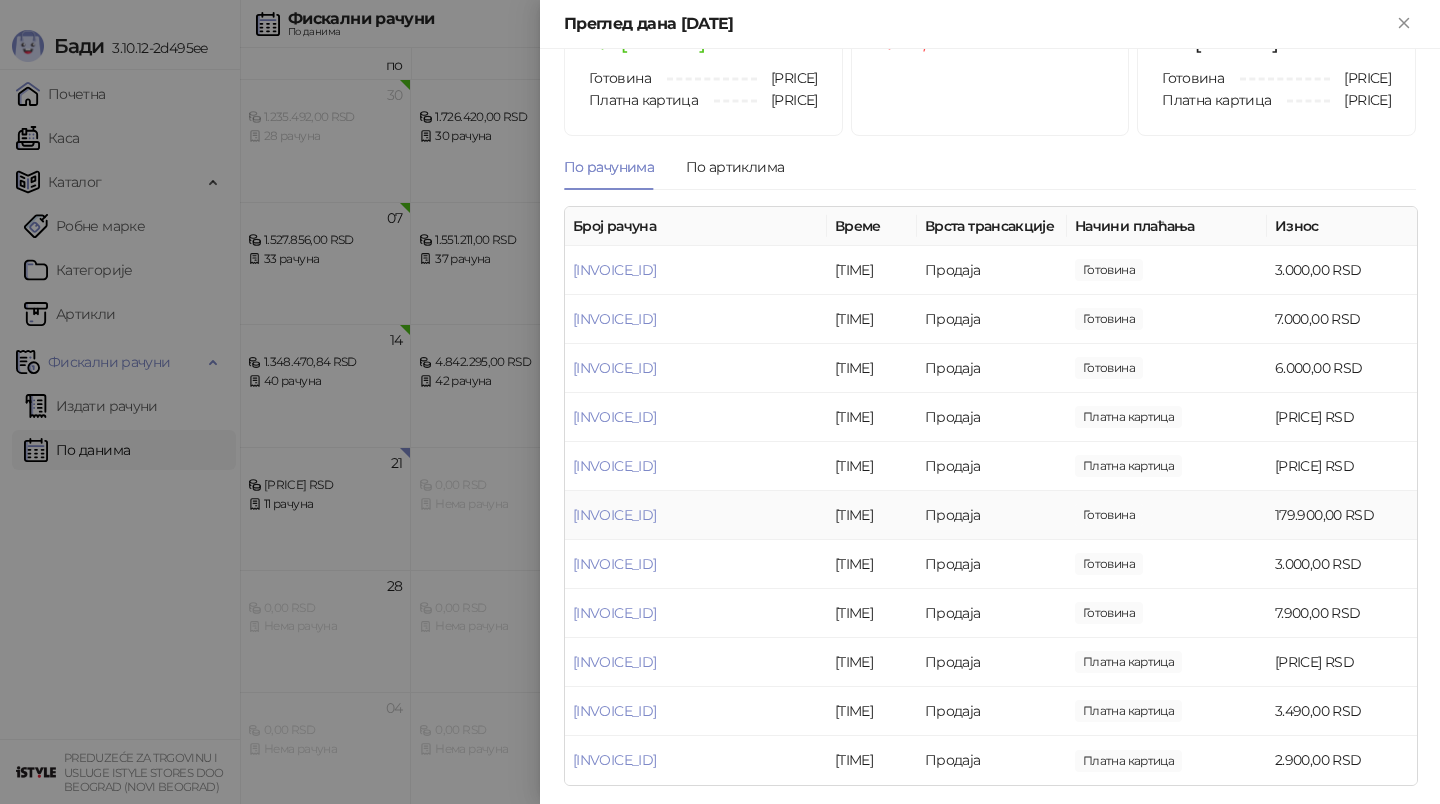 scroll, scrollTop: 114, scrollLeft: 0, axis: vertical 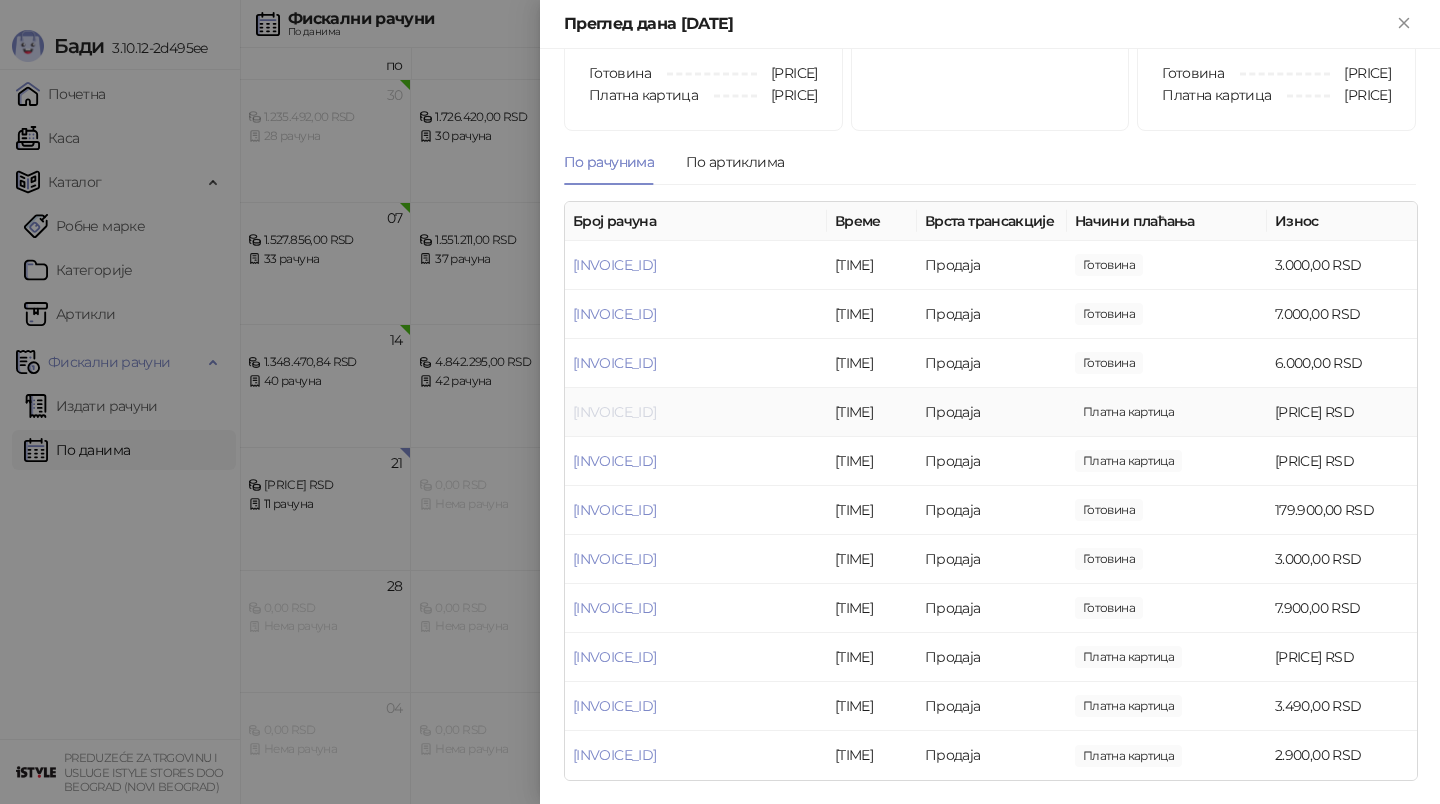click on "[INVOICE_ID]" at bounding box center [614, 412] 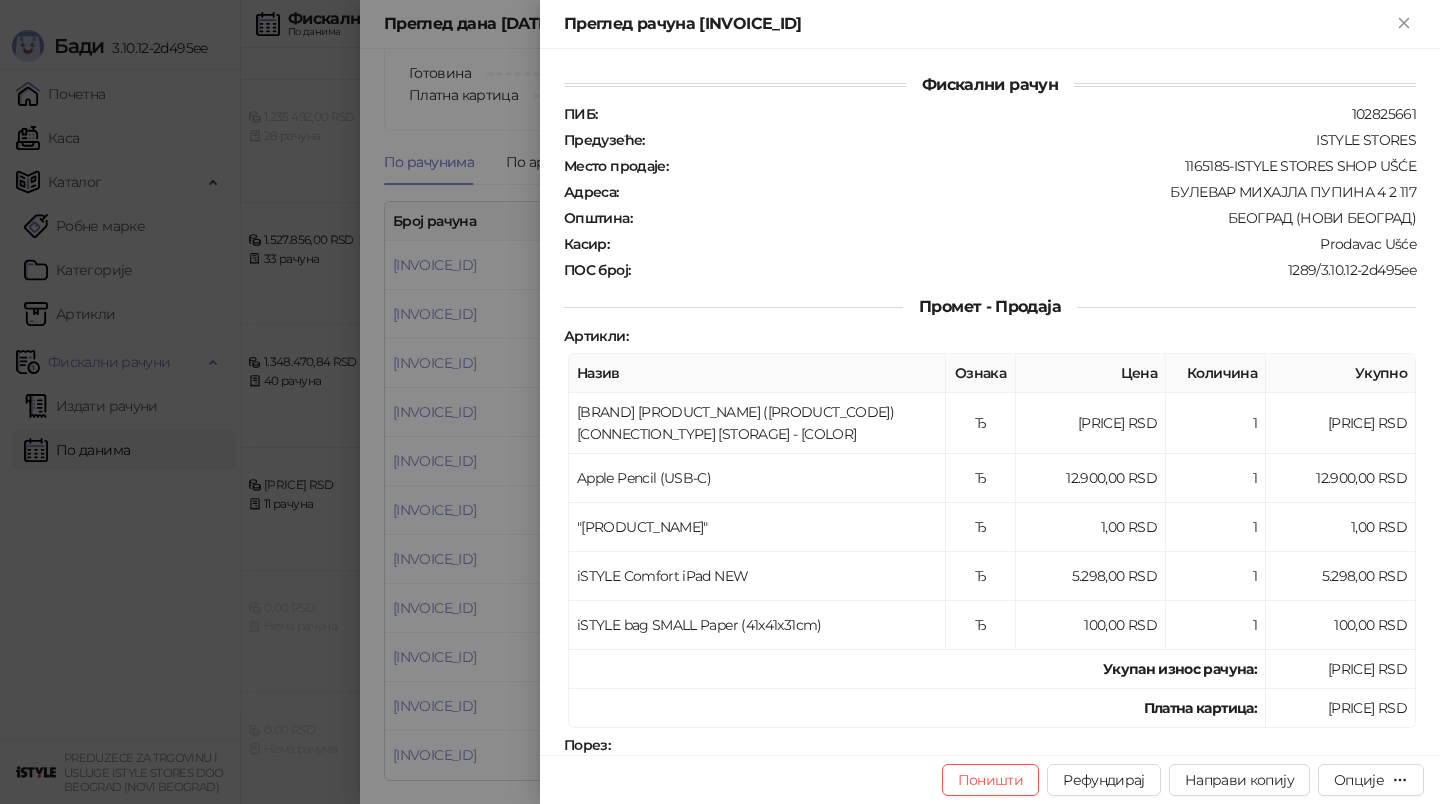 click at bounding box center (720, 402) 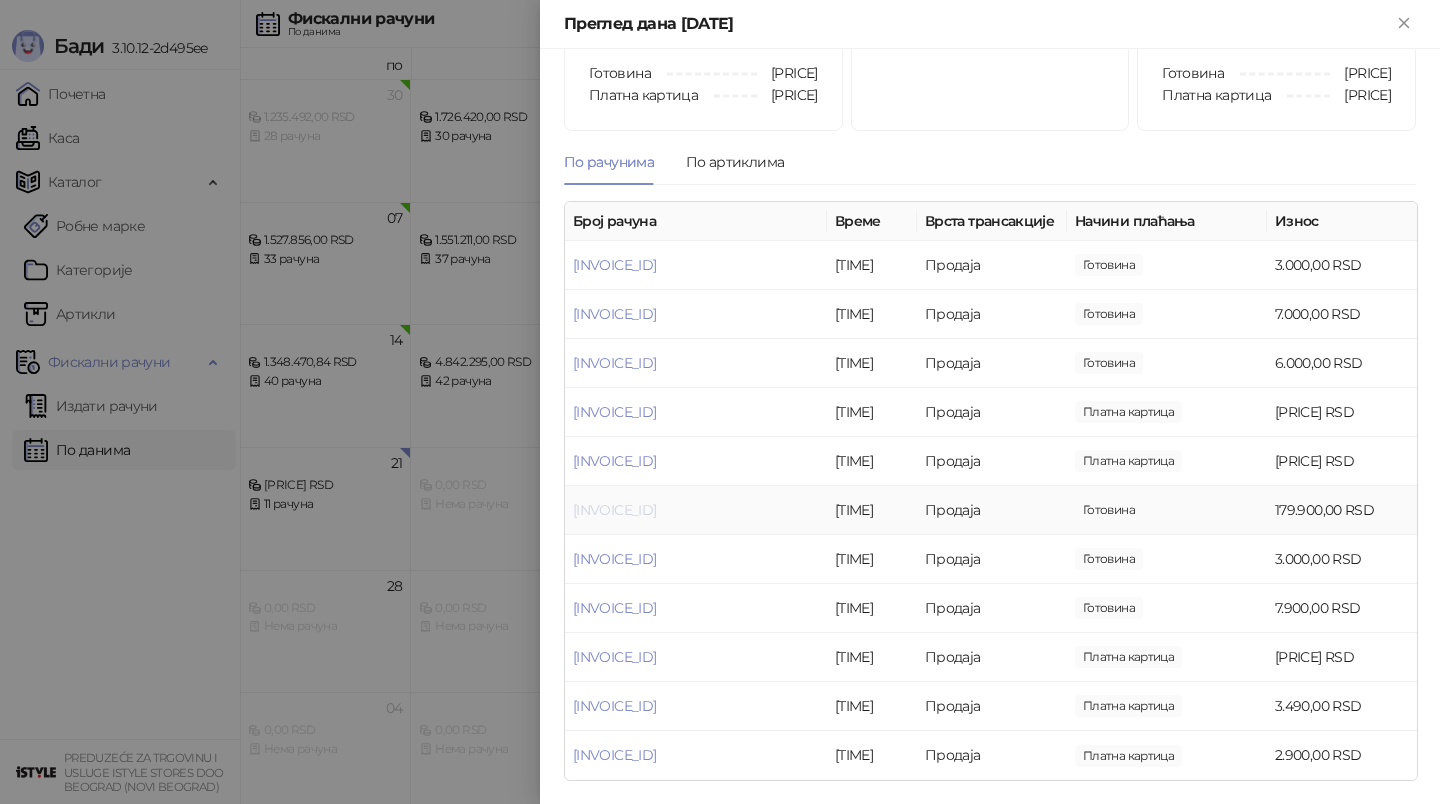 click on "[INVOICE_ID]" at bounding box center (614, 510) 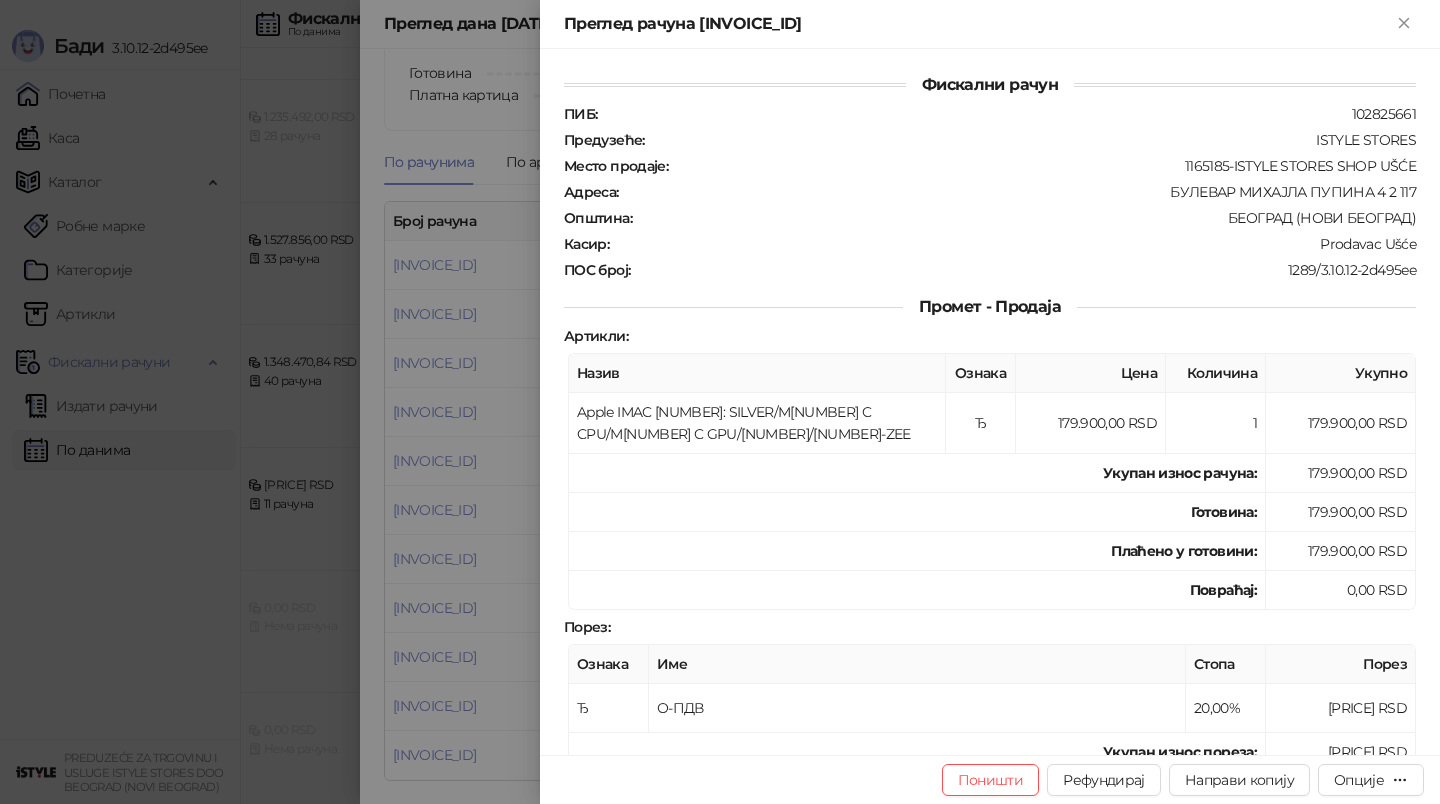click at bounding box center (720, 402) 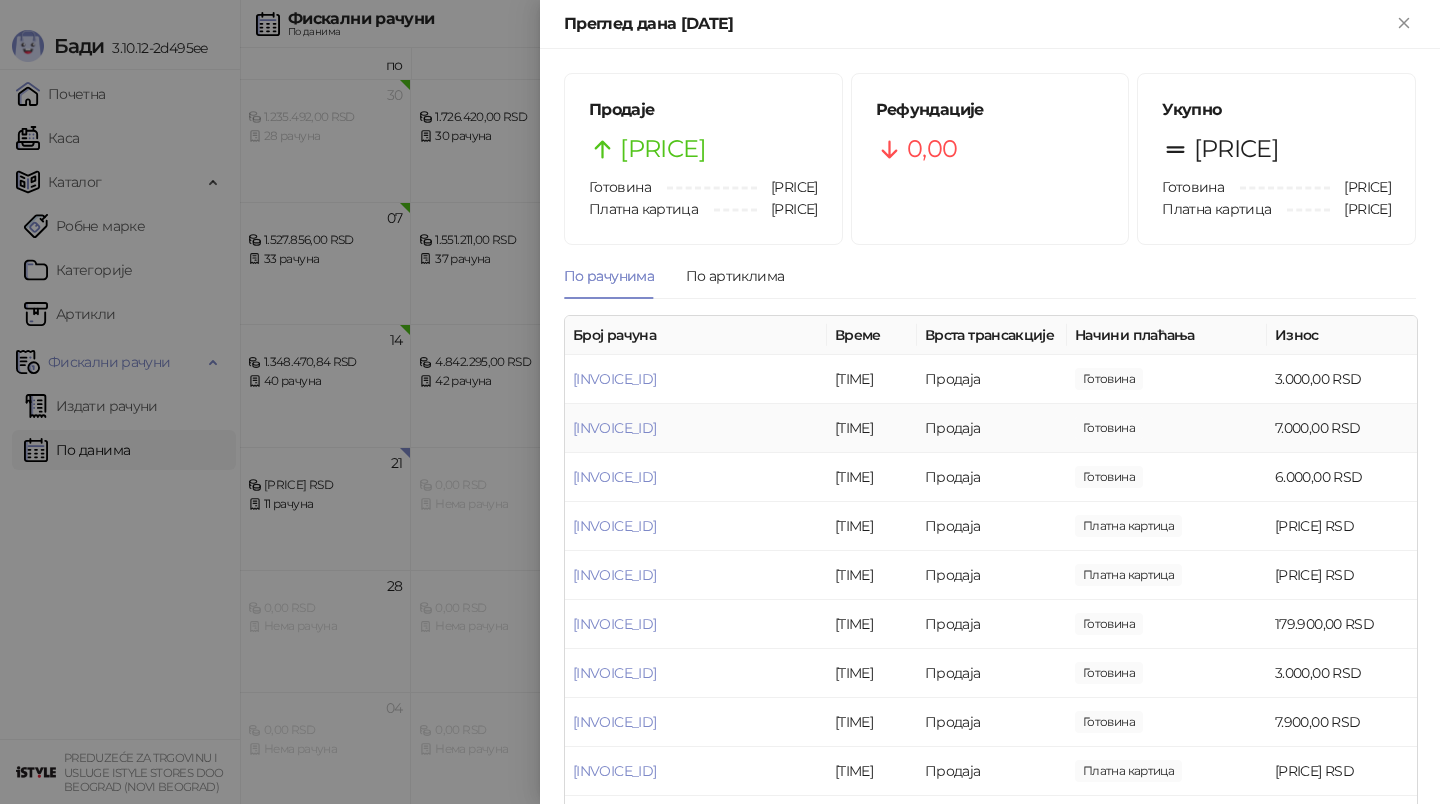 scroll, scrollTop: 114, scrollLeft: 0, axis: vertical 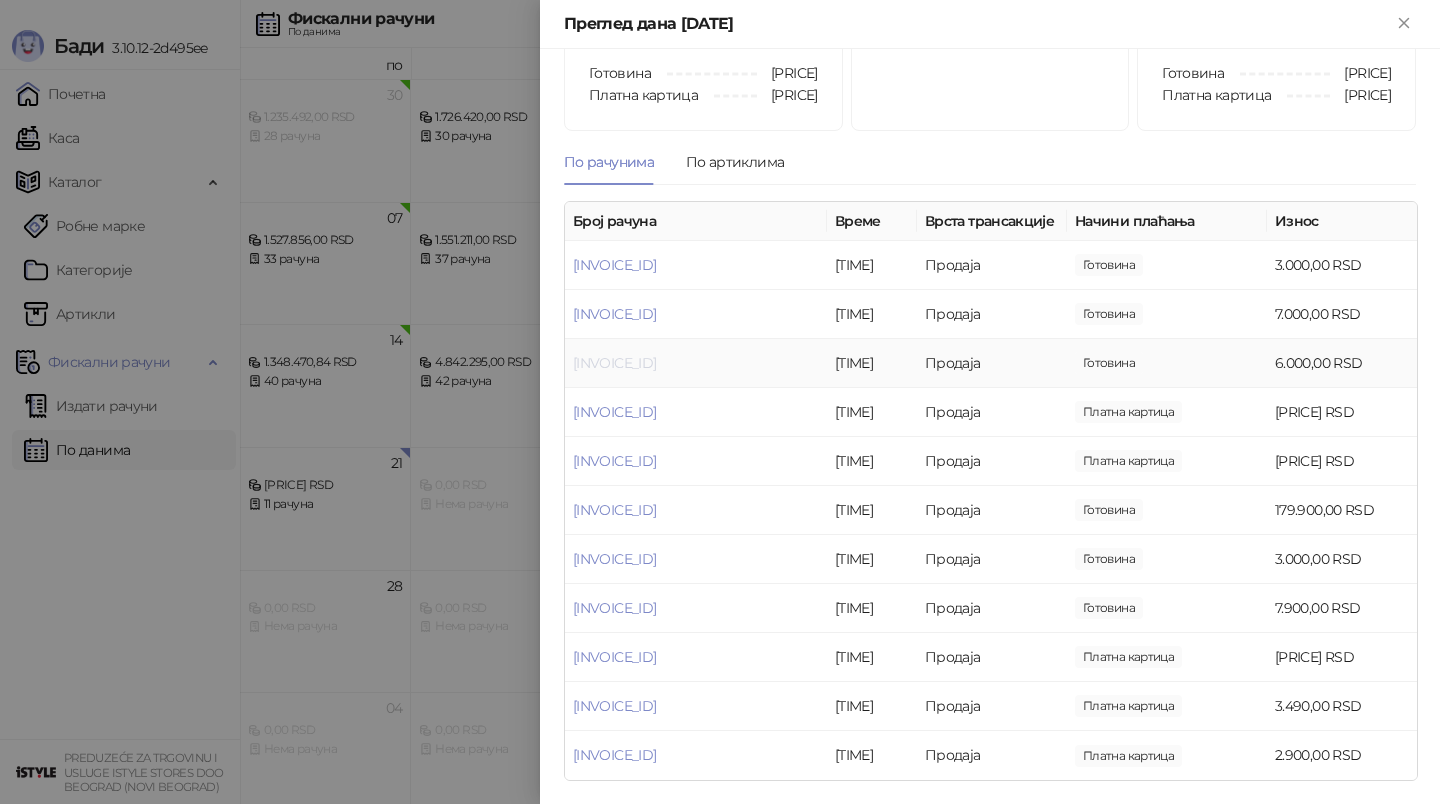 click on "[INVOICE_ID]" at bounding box center [614, 363] 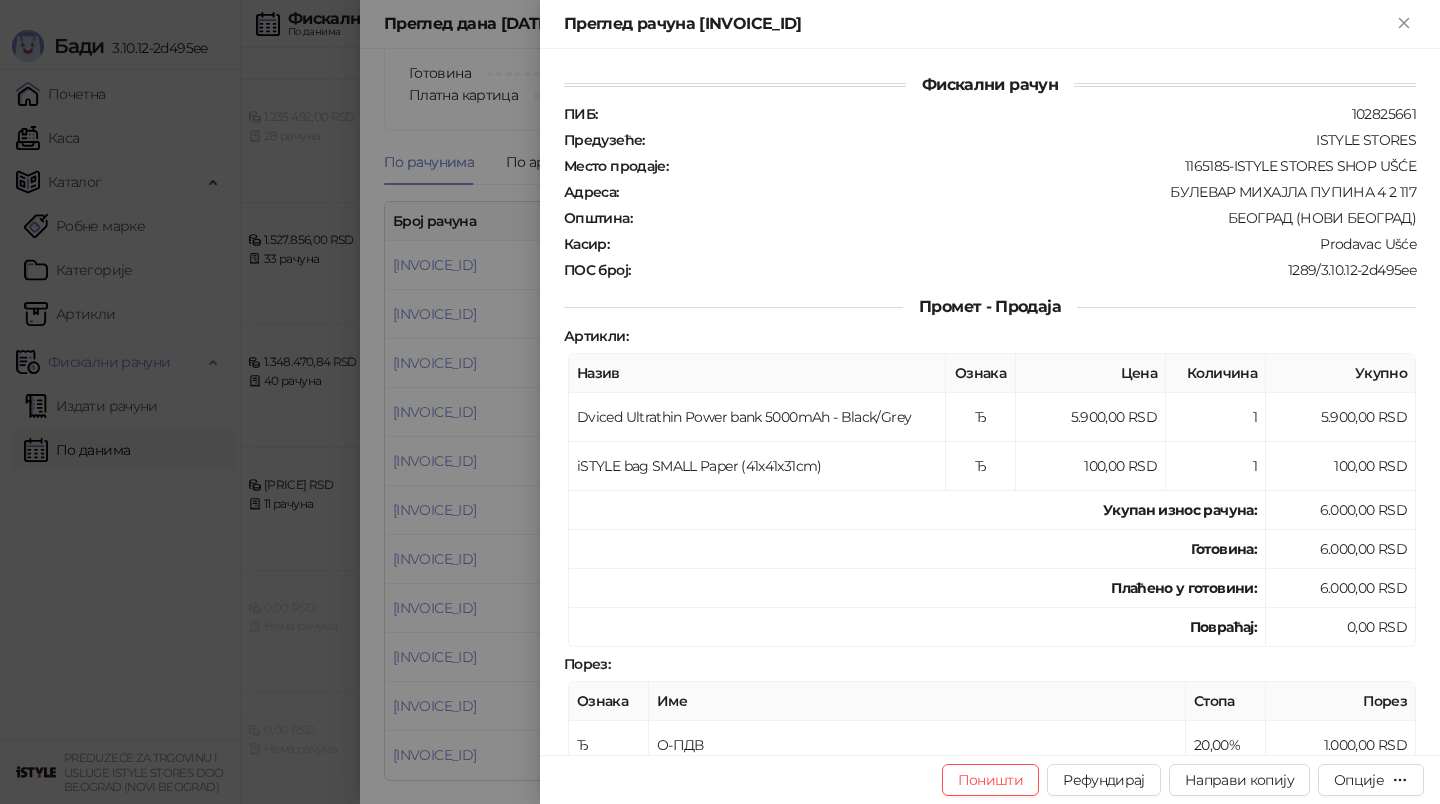 click on "Фискални рачун ПИБ : [NUMBER] Предузеће : ISTYLE STORES Место продаје : [NUMBER]-[BRAND] SHOP УШЋЕ Адреса : БУЛЕВАР МИХАЈЛА ПУПИНА [NUMBER]  [NUMBER] [NUMBER] Општина : БЕОГРАД (НОВИ БЕОГРАД) Касир : Prodavac Ušće ПОС број : [NUMBER]/[NUMBER] Promeт   -   Продаја Артикли : Назив Ознака Цена Количина Укупно           Dviced Ultrathin Power bank 5000mAh - Black/Grey Ђ [PRICE] RSD [NUMBER]  [PRICE] RSD iSTYLE bag SMALL Paper ([NUMBER]x[NUMBER]x[NUMBER]cm) Ђ [PRICE] RSD [NUMBER]  [PRICE] RSD Укупан износ рачуна : [PRICE] RSD Готовина : [PRICE] RSD Плаћено у готовини: [PRICE] RSD Повраћај: [PRICE] RSD Порез : Ознака Име Стопа Порез         Ђ О-ПДВ [PERCENT]% [PRICE] RSD Укупан износ пореза: [PRICE] RSD ПФР време : [DATE] [TIME] ПФР број рачуна : : [NUMBER]/[NUMBER]ПП" at bounding box center [990, 402] 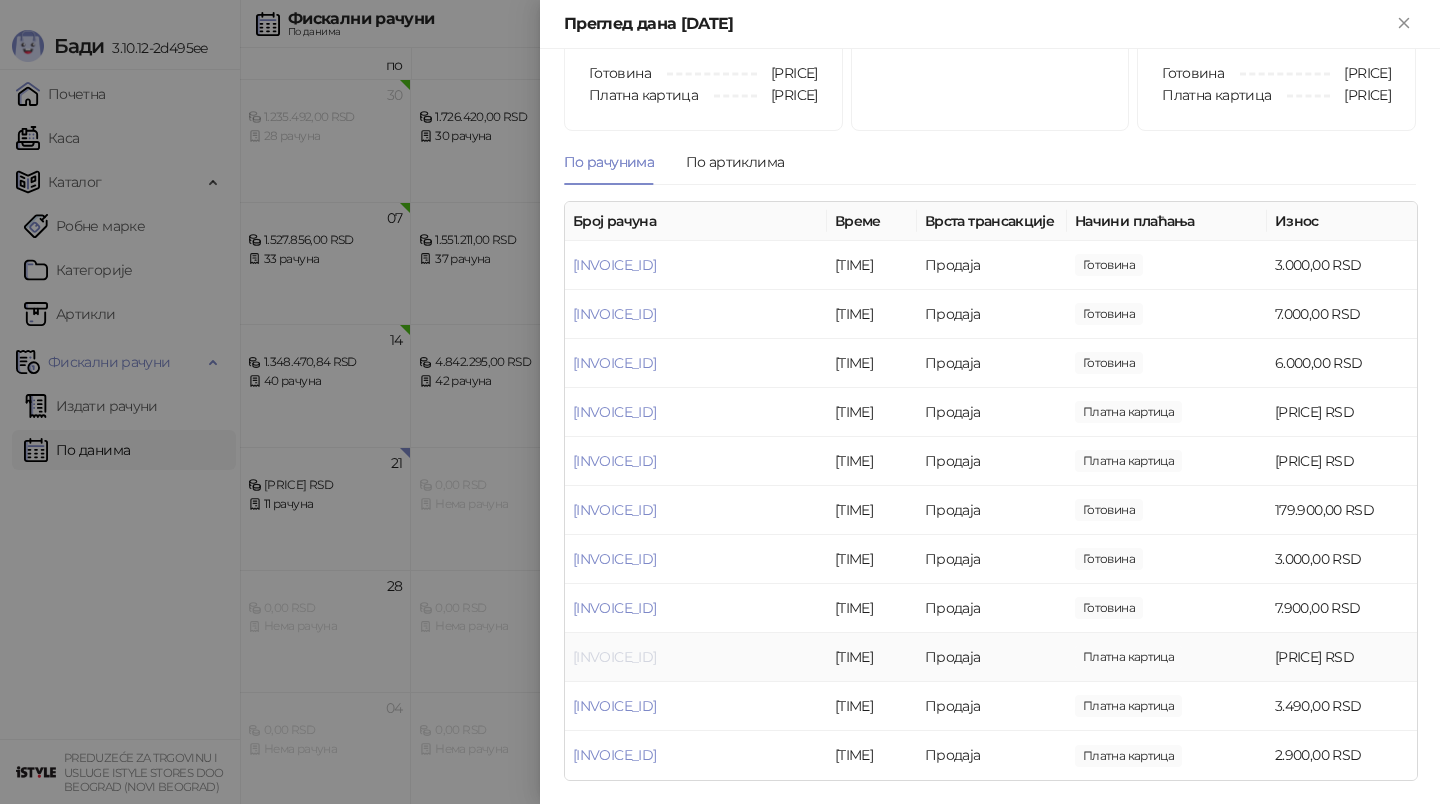 click on "[INVOICE_ID]" at bounding box center [614, 657] 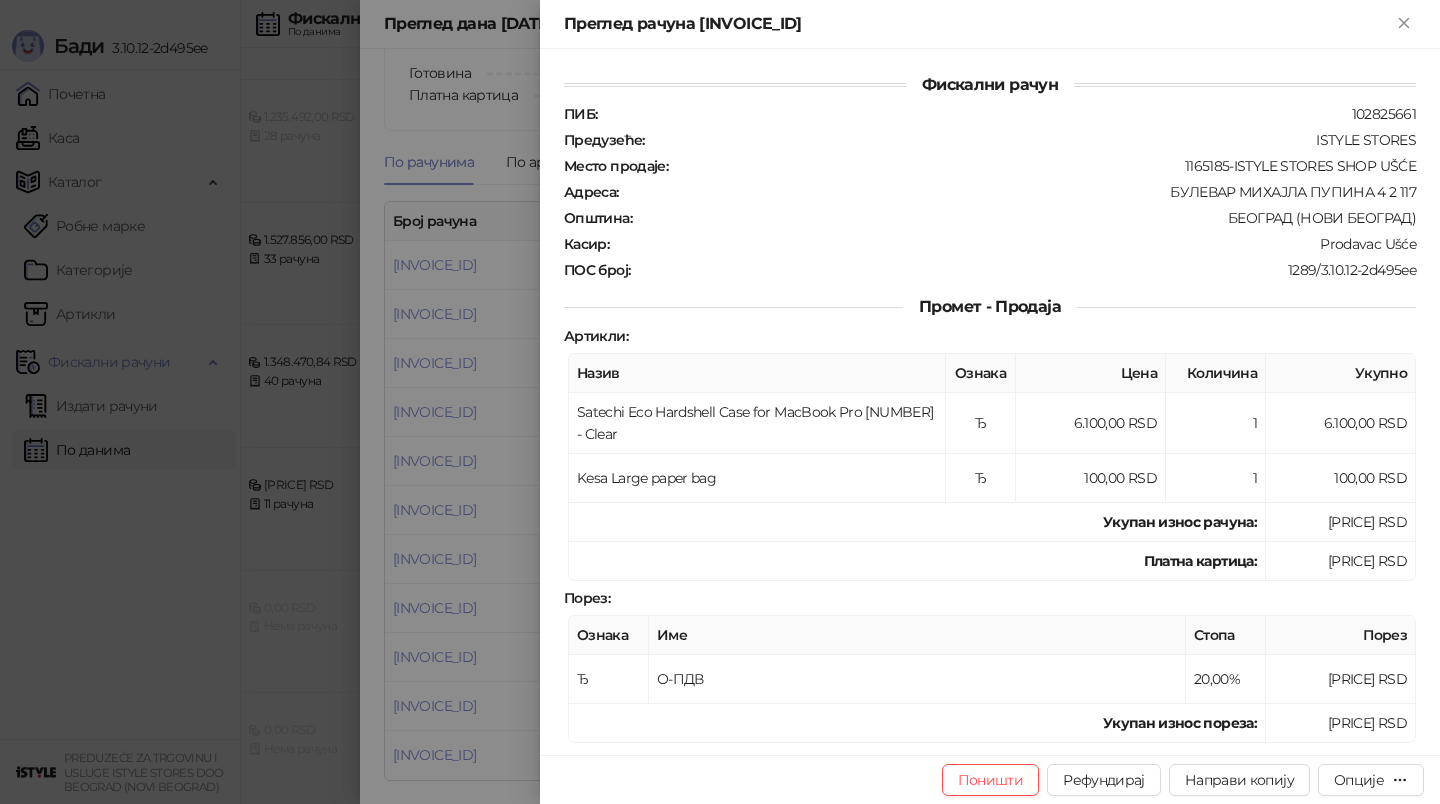 click at bounding box center [720, 402] 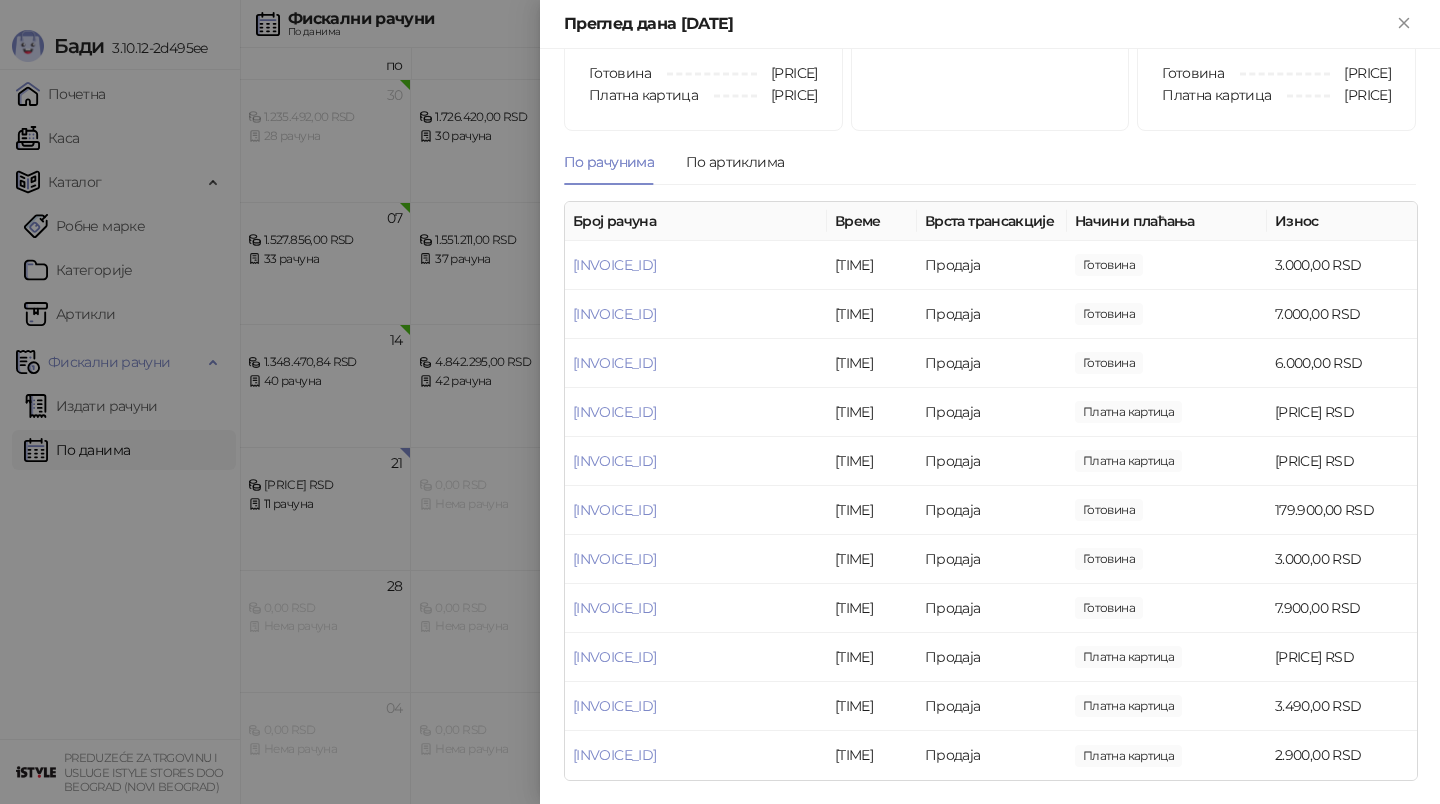 click at bounding box center (720, 402) 